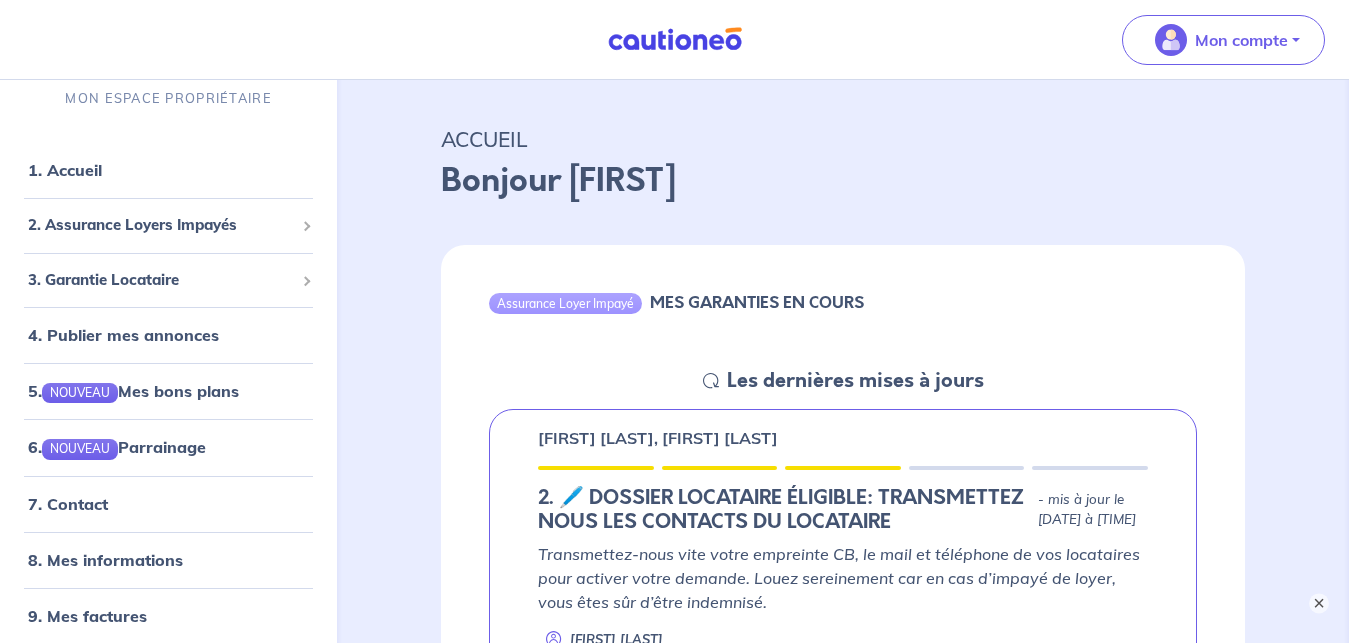 scroll, scrollTop: 0, scrollLeft: 0, axis: both 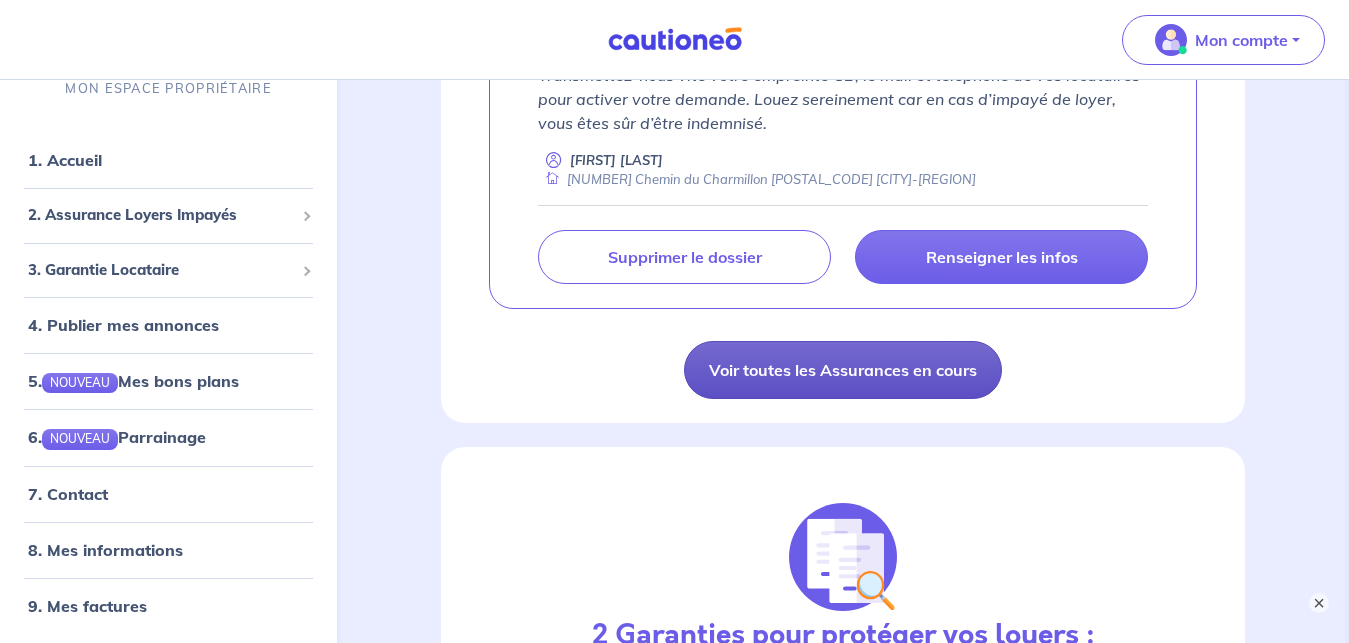 click on "Voir toutes les Assurances en cours" at bounding box center (843, 370) 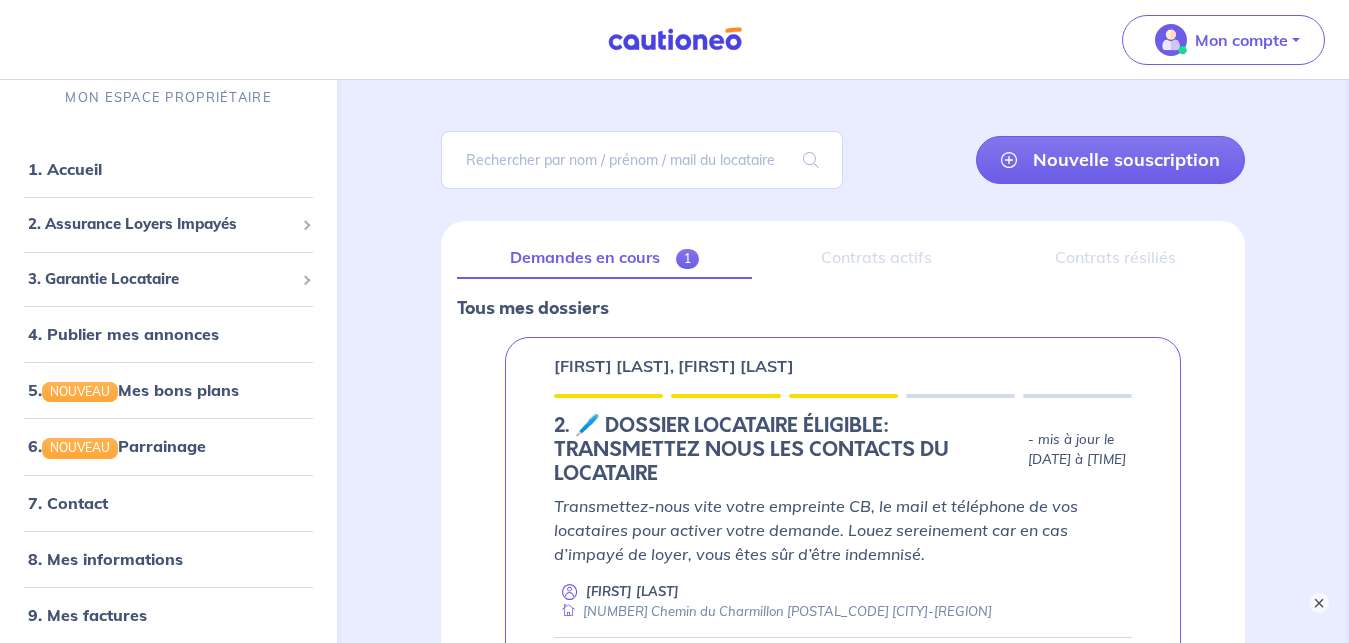 scroll, scrollTop: 307, scrollLeft: 0, axis: vertical 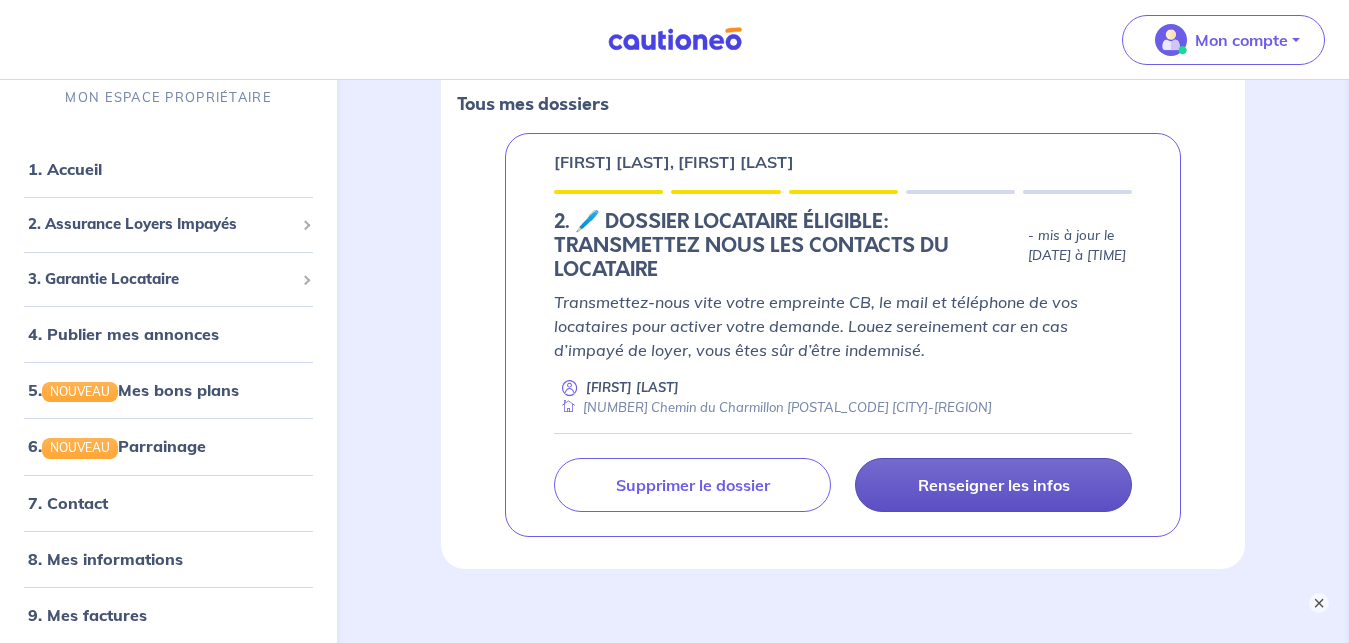 click on "Renseigner les infos" at bounding box center (994, 485) 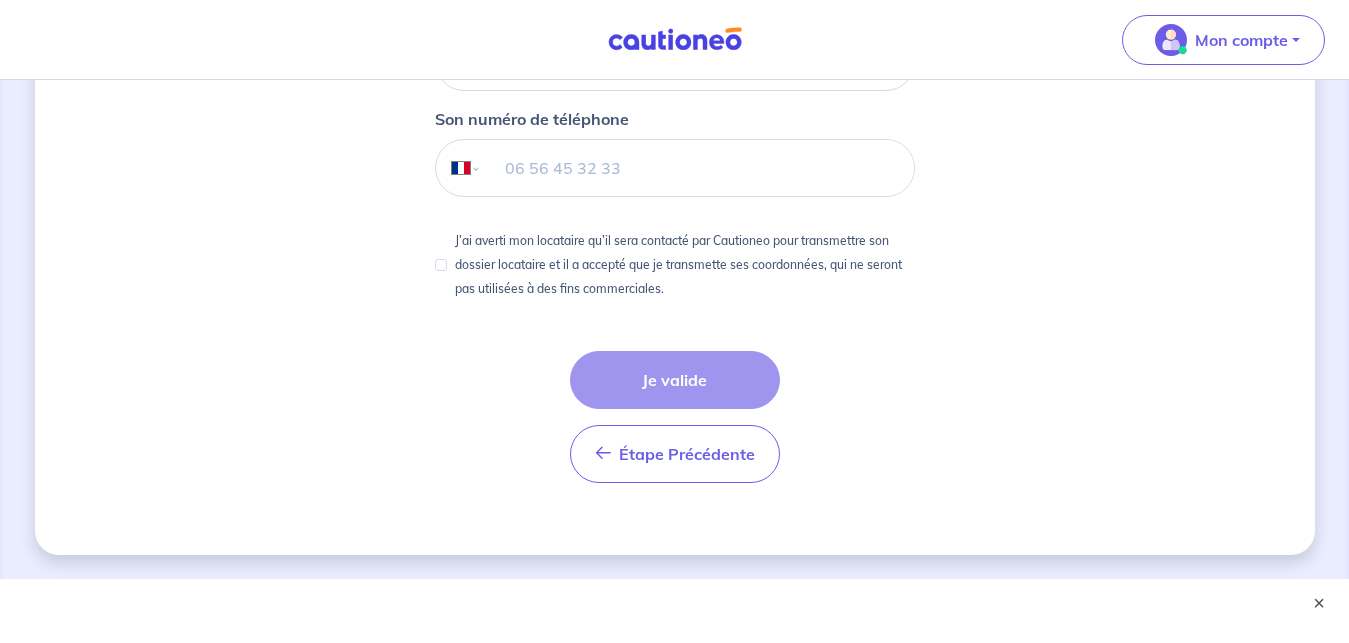 scroll, scrollTop: 764, scrollLeft: 0, axis: vertical 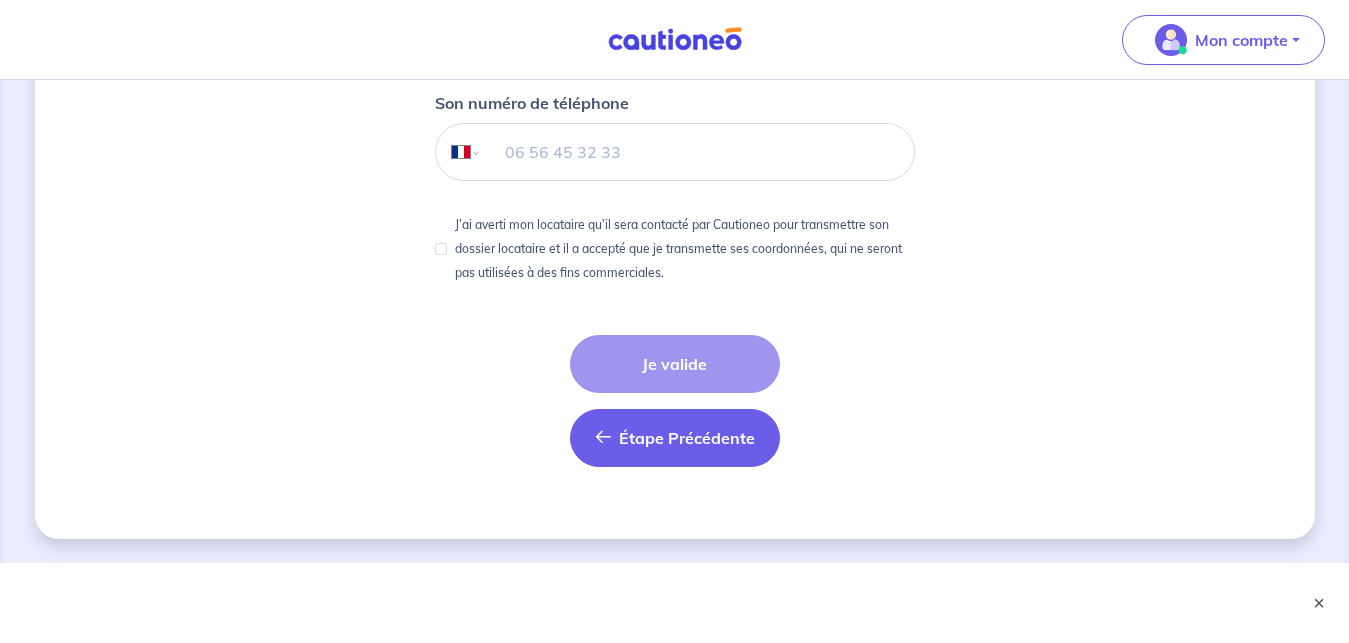 click on "Étape Précédente" at bounding box center (687, 438) 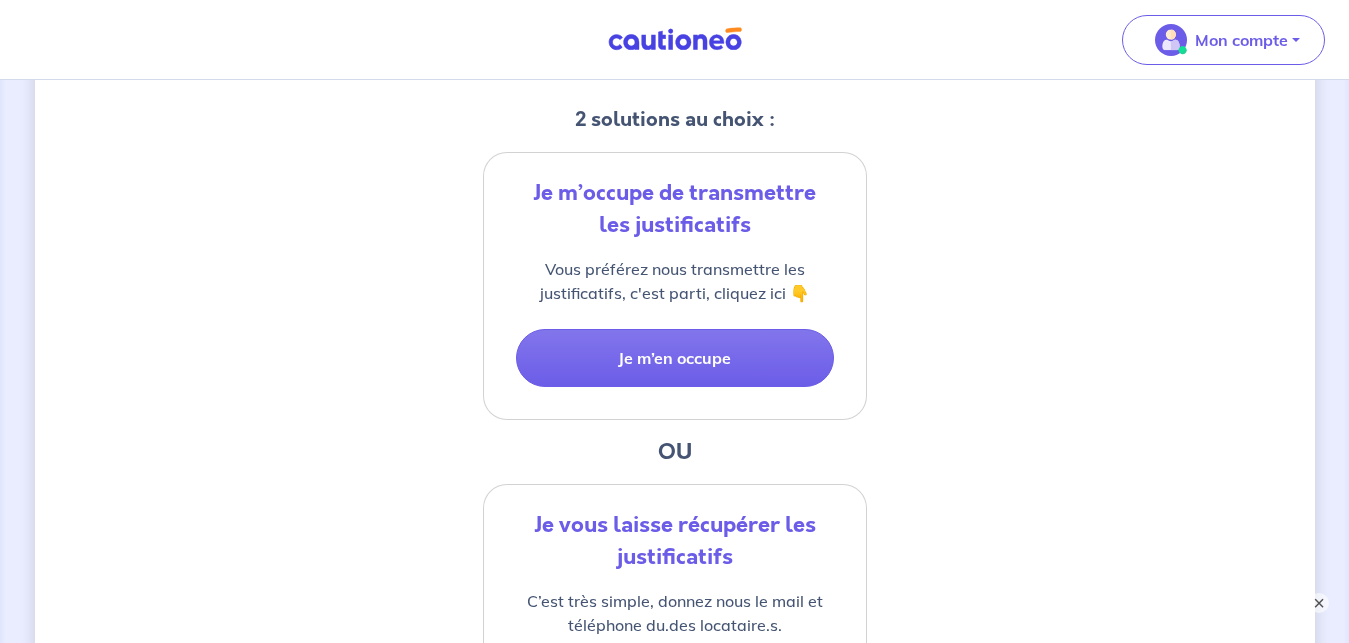 scroll, scrollTop: 791, scrollLeft: 0, axis: vertical 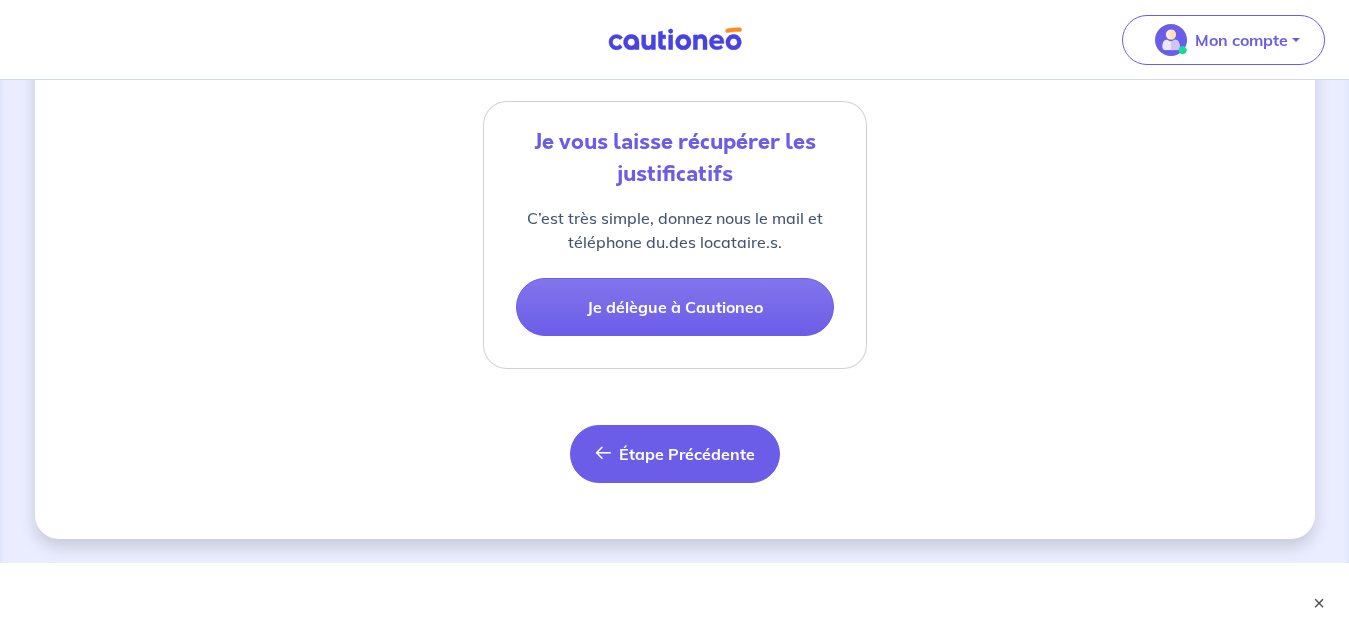 click on "Étape Précédente" at bounding box center (687, 454) 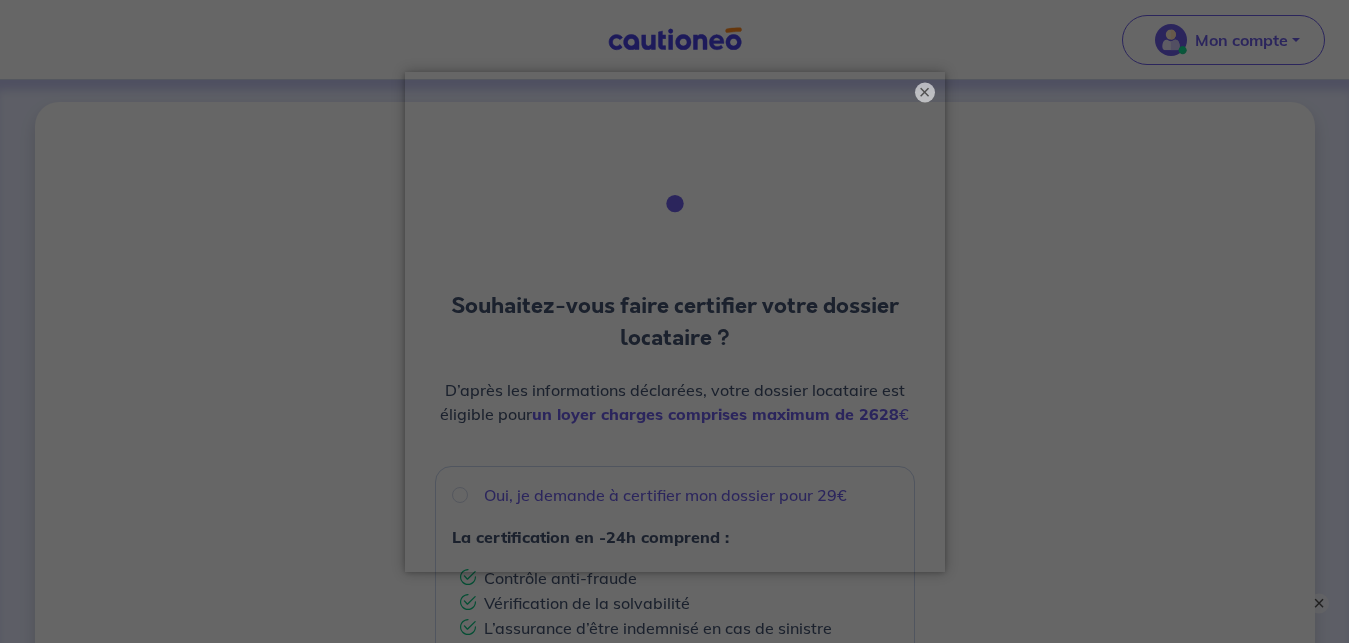 scroll, scrollTop: 0, scrollLeft: 0, axis: both 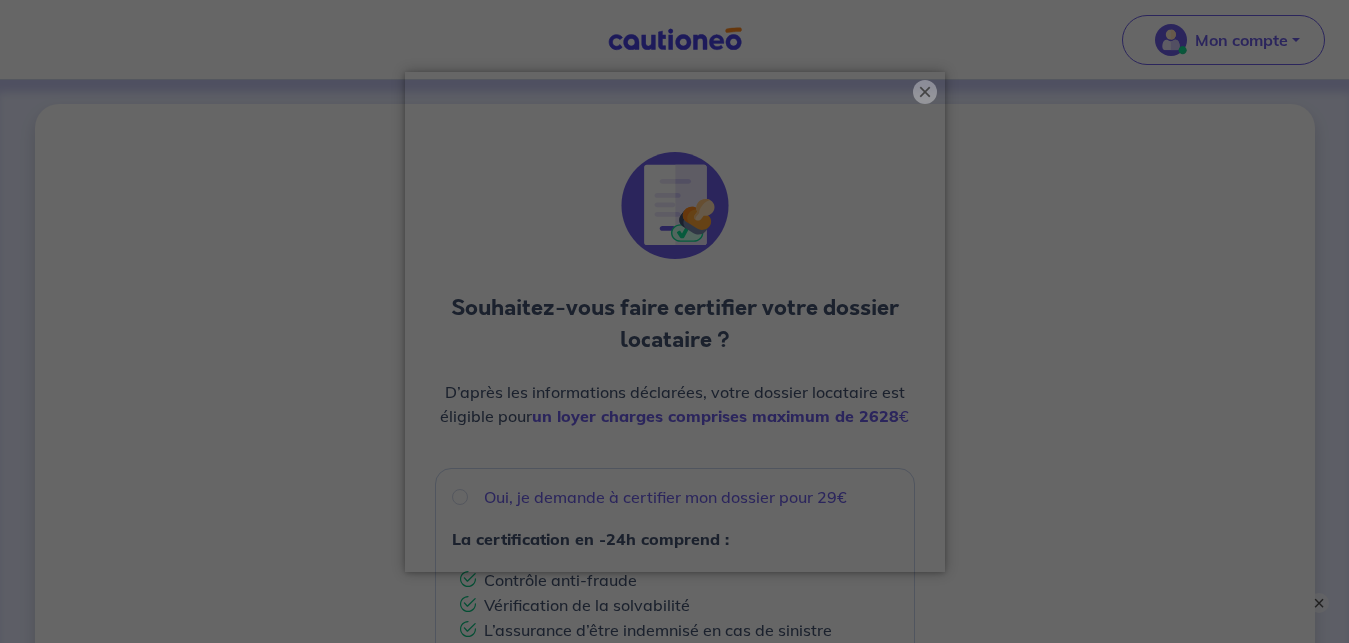 click on "×" at bounding box center (925, 92) 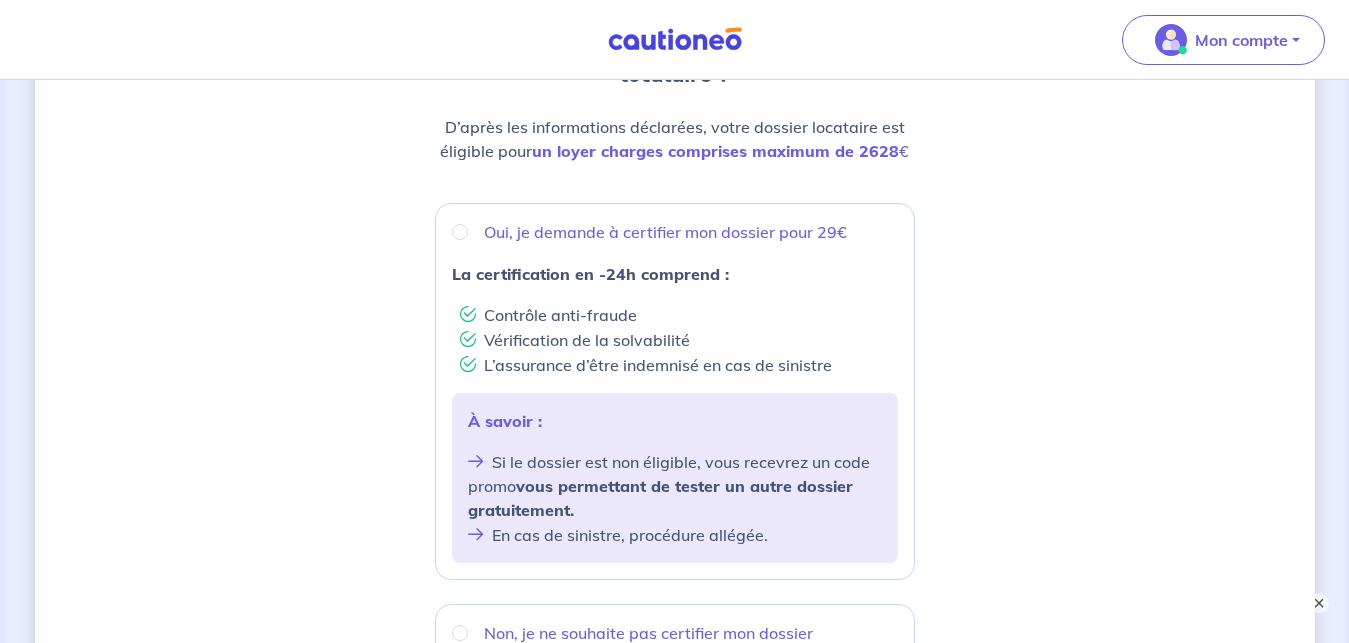 scroll, scrollTop: 306, scrollLeft: 0, axis: vertical 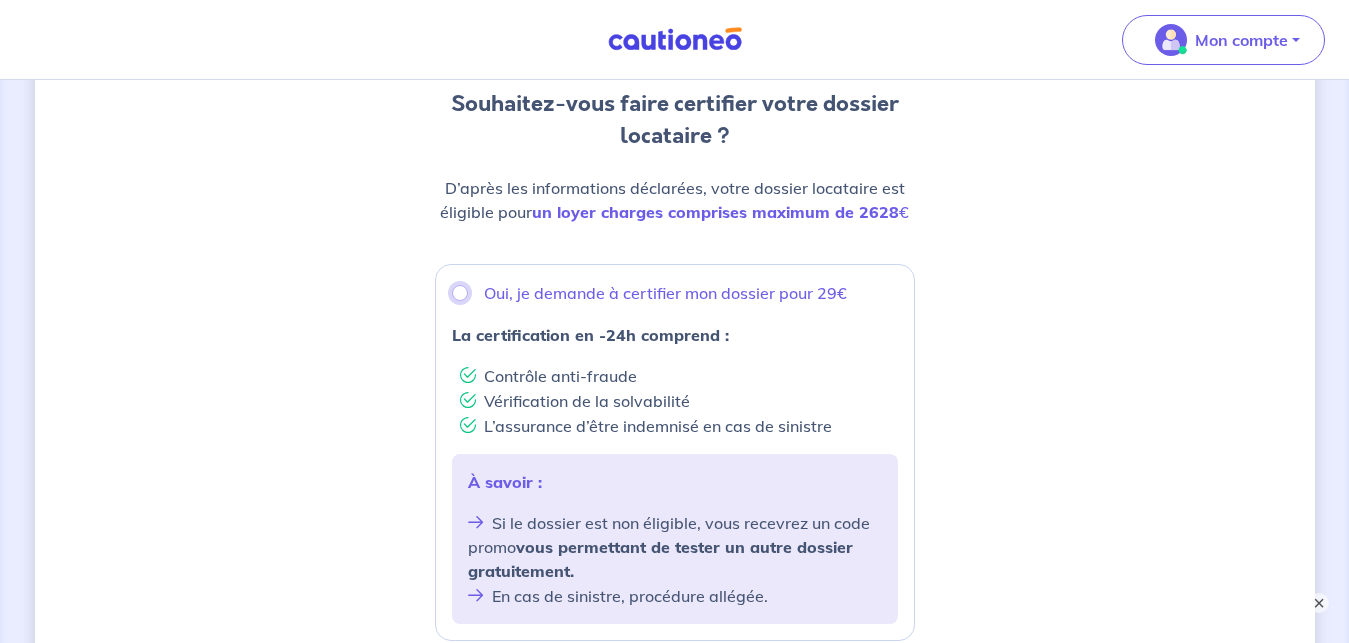 click on "Oui, je demande à certifier mon dossier pour 29€" at bounding box center [460, 293] 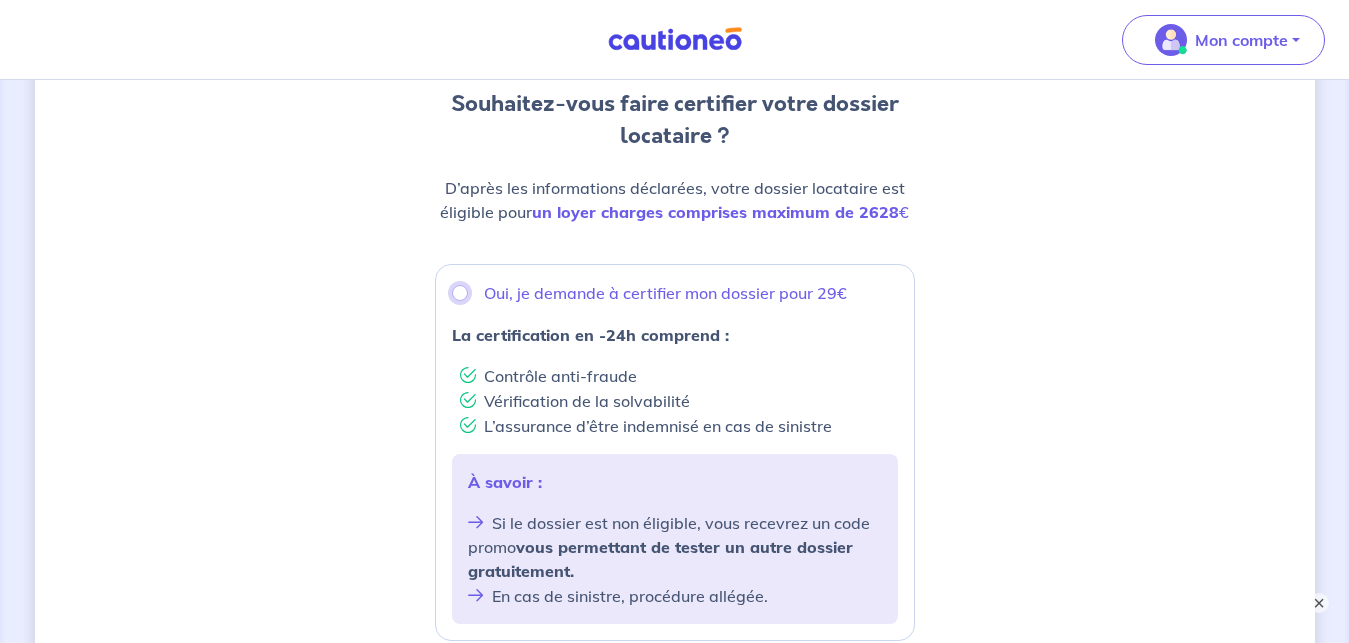 radio on "true" 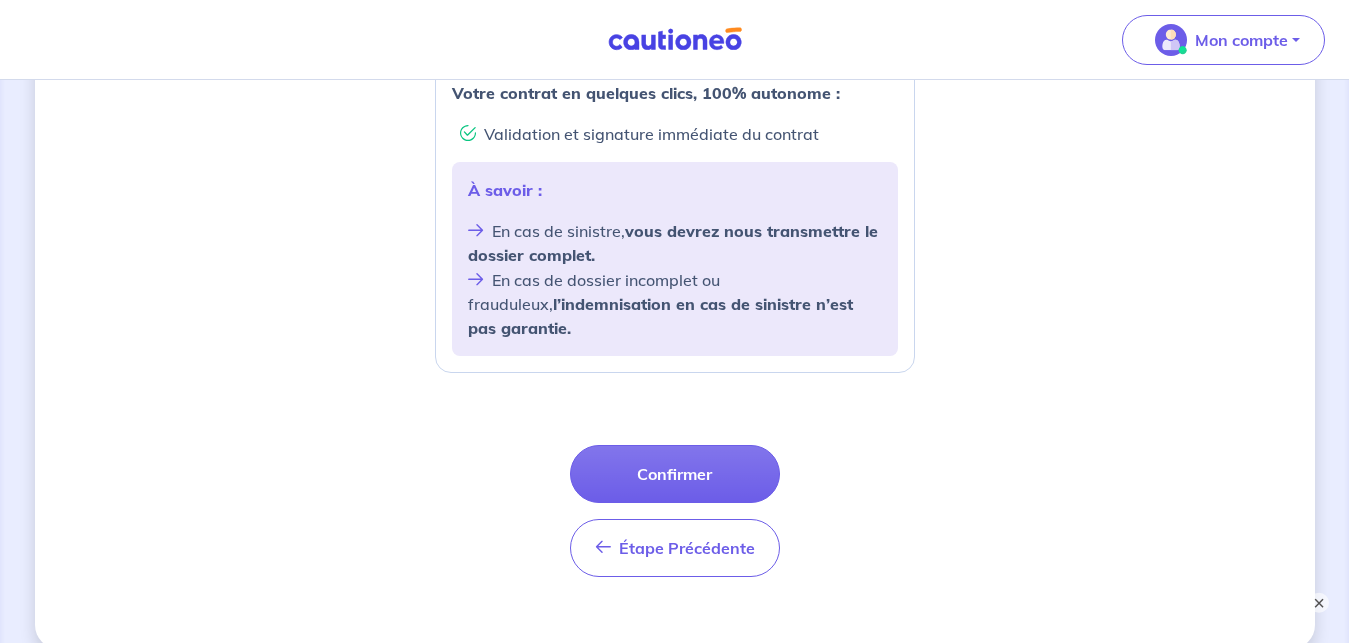 scroll, scrollTop: 917, scrollLeft: 0, axis: vertical 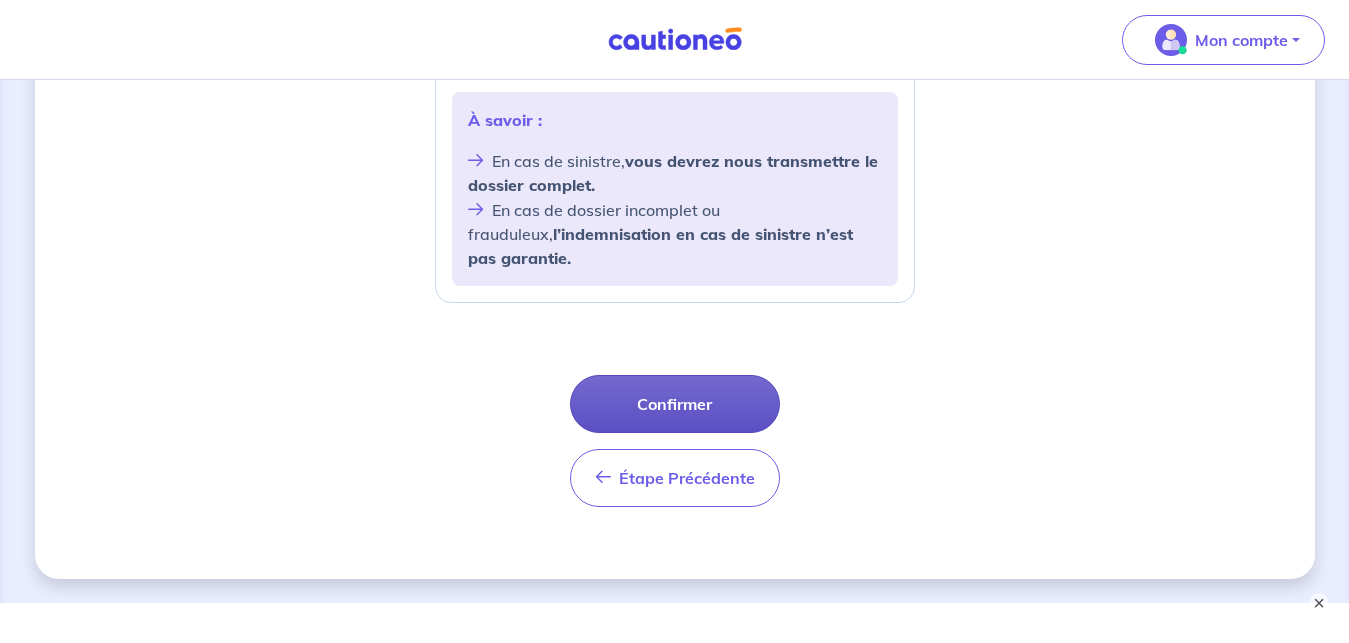 click on "Confirmer" at bounding box center (675, 404) 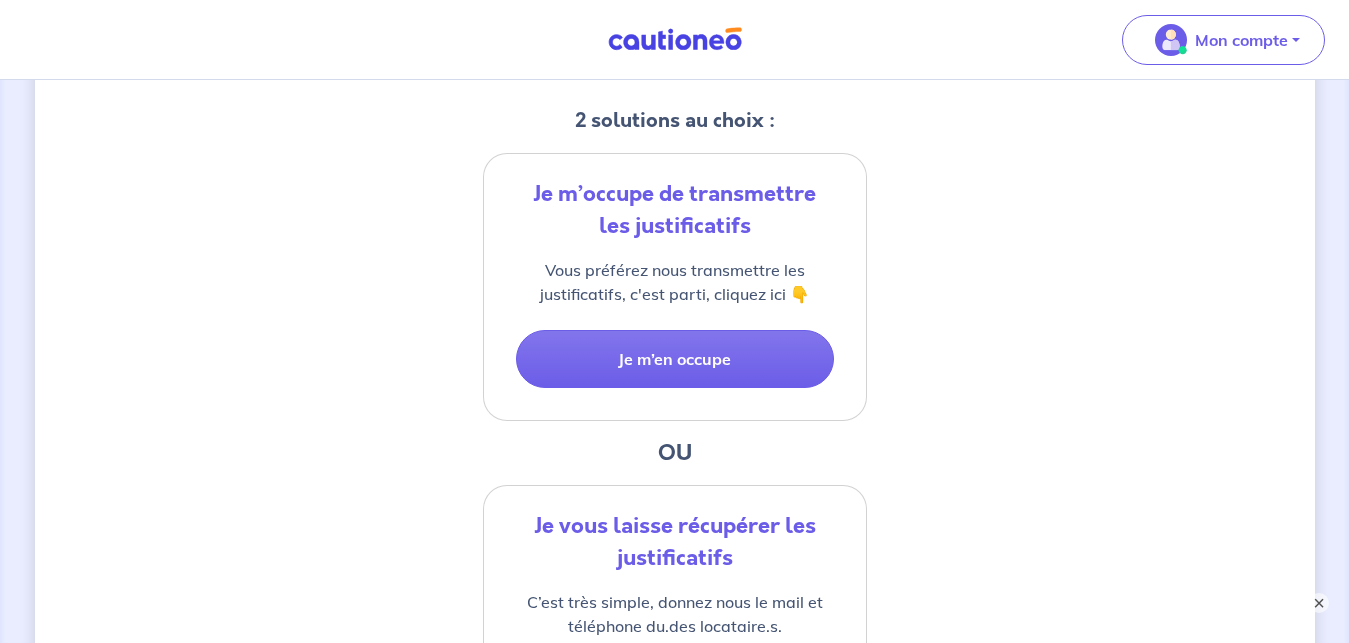 scroll, scrollTop: 408, scrollLeft: 0, axis: vertical 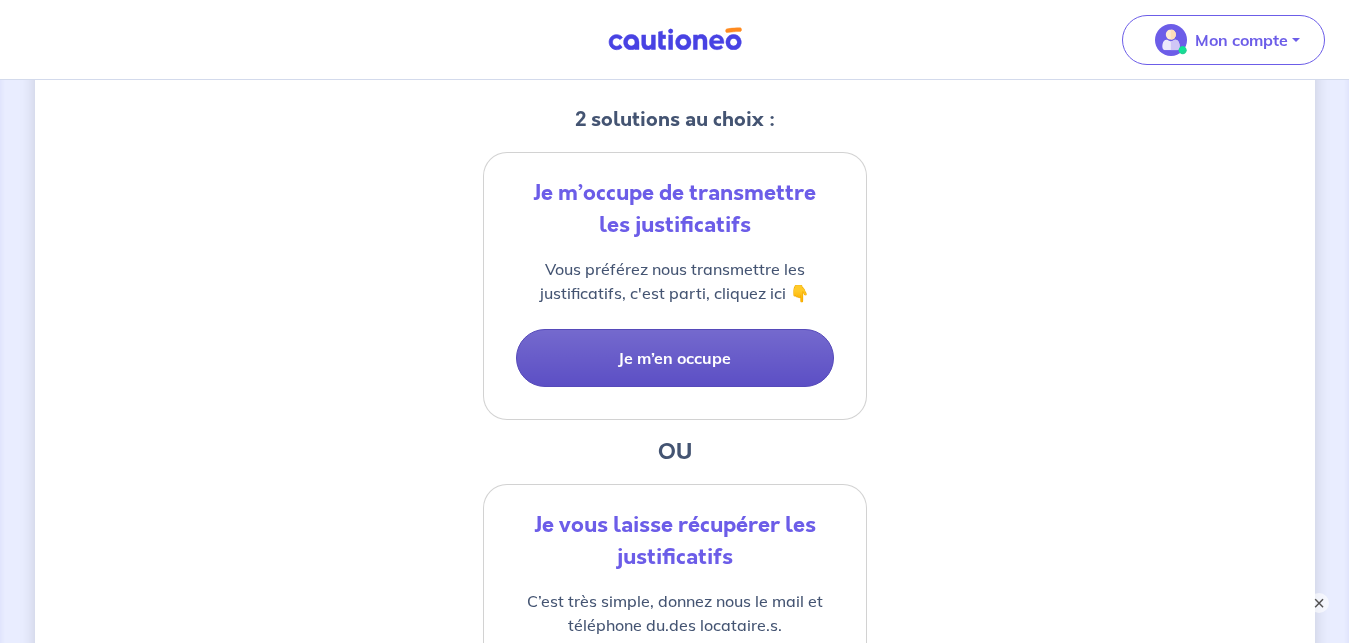 click on "Je m’en occupe" at bounding box center [675, 358] 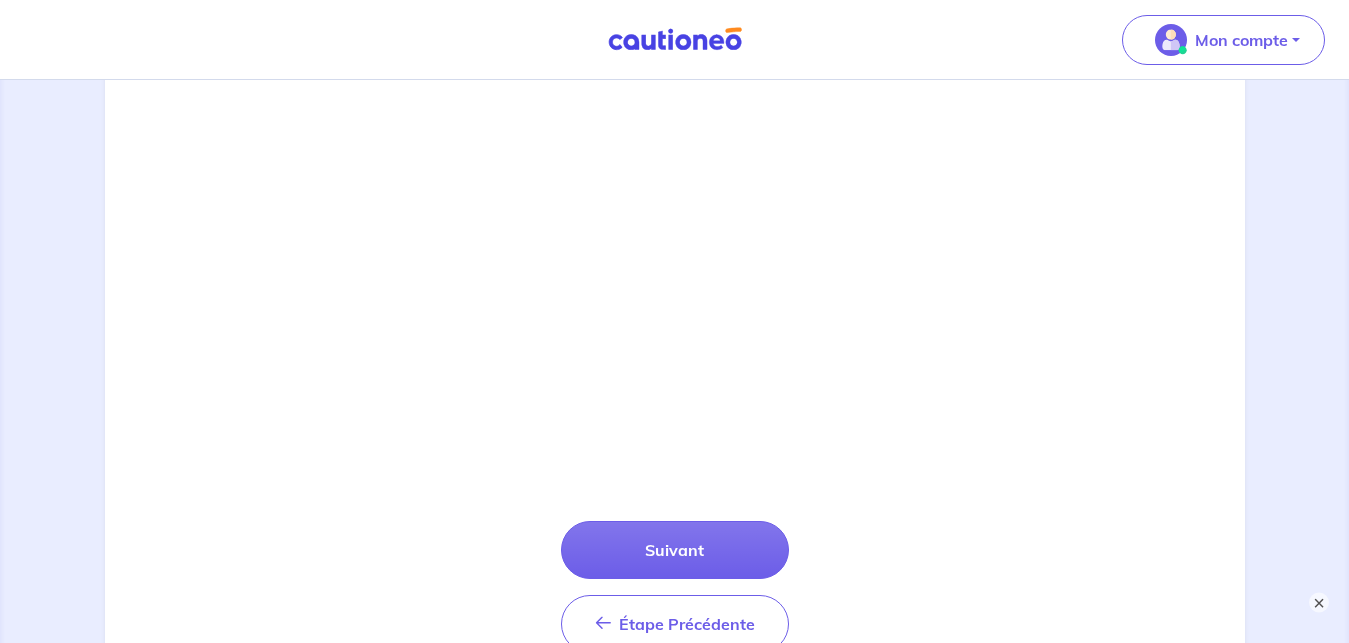 scroll, scrollTop: 714, scrollLeft: 0, axis: vertical 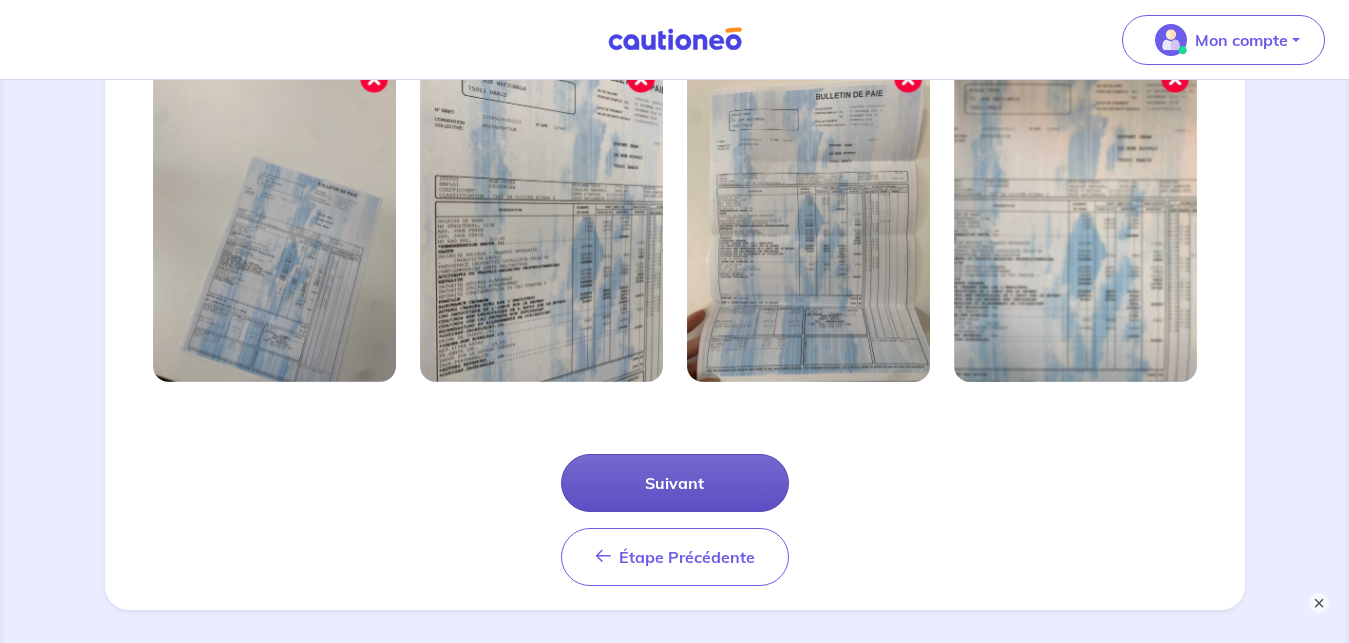 click on "Suivant" at bounding box center (675, 483) 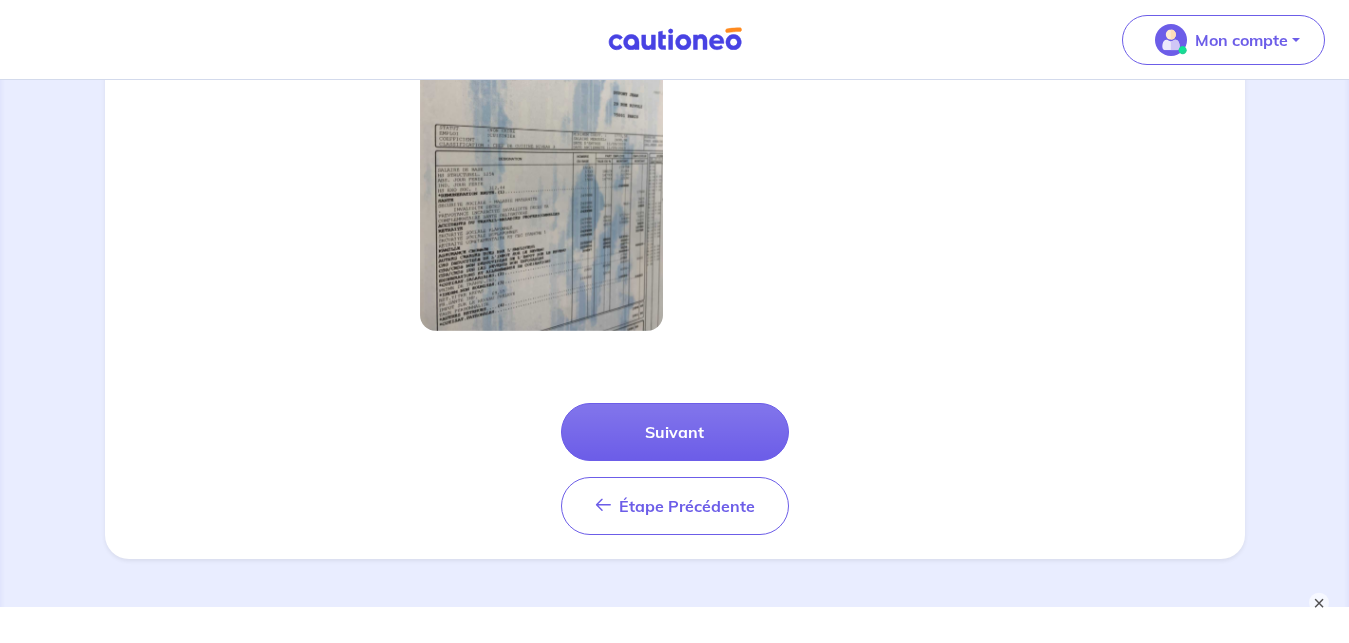 scroll, scrollTop: 713, scrollLeft: 0, axis: vertical 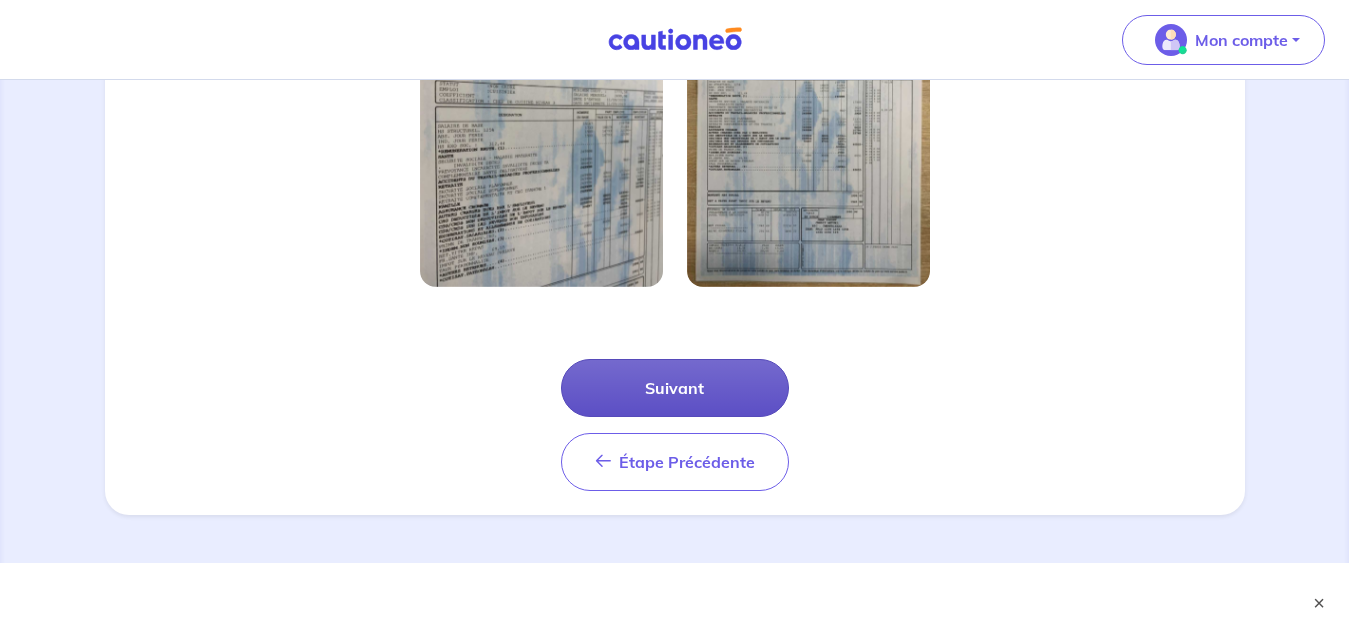 click on "Suivant" at bounding box center [675, 388] 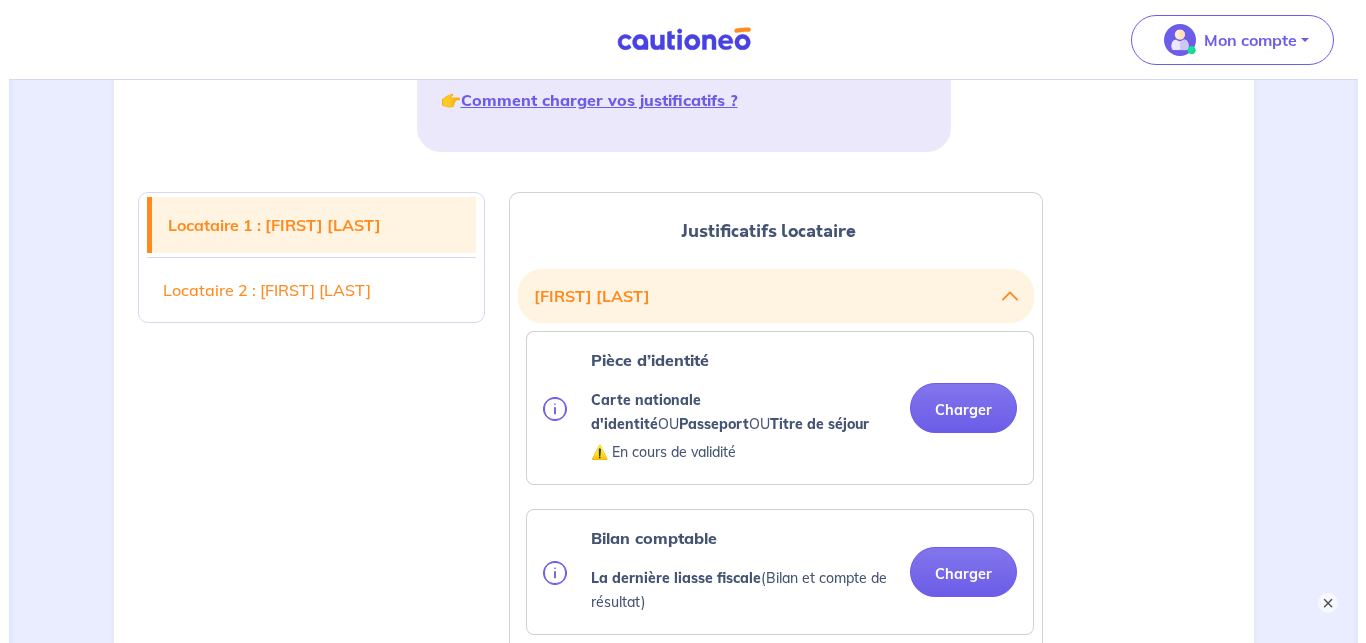 scroll, scrollTop: 510, scrollLeft: 0, axis: vertical 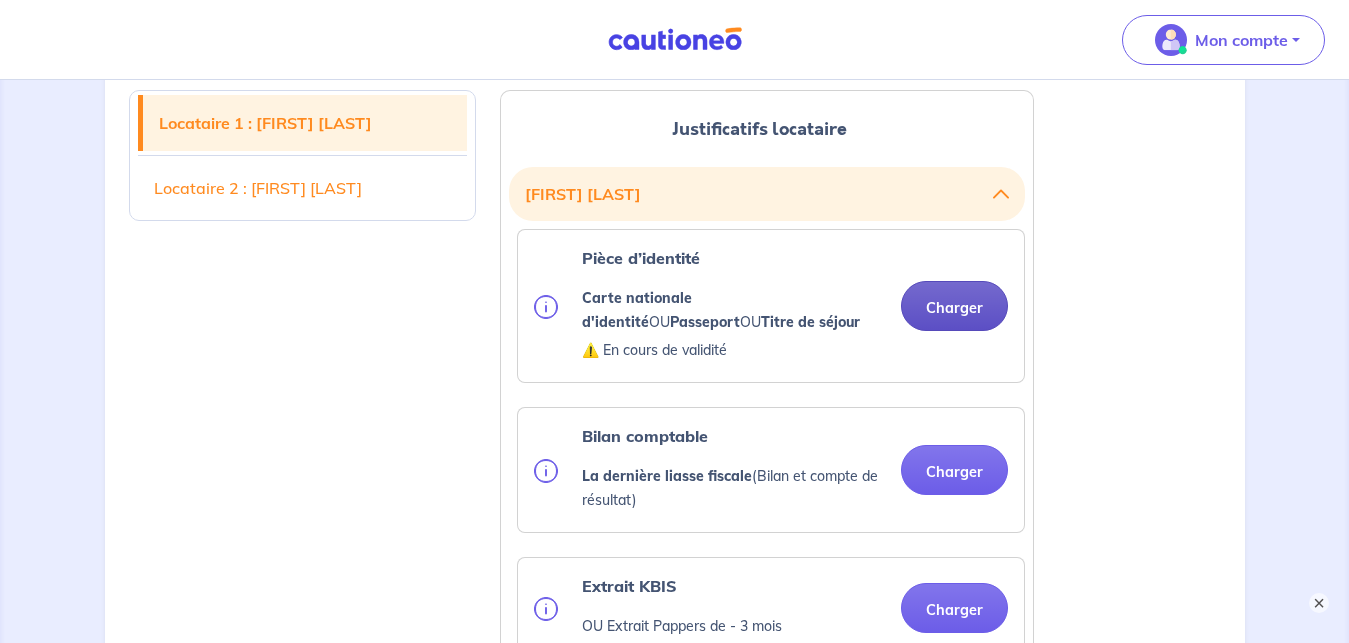 click on "Charger" at bounding box center (954, 306) 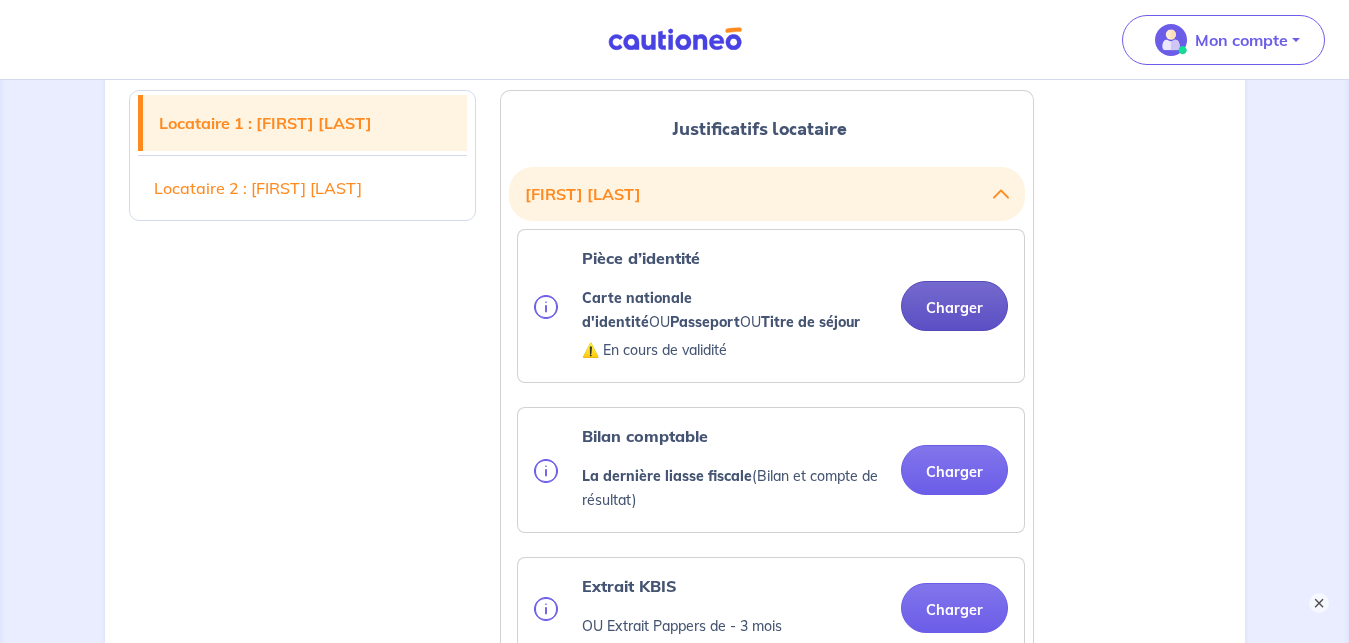 click on "Charger" at bounding box center [954, 306] 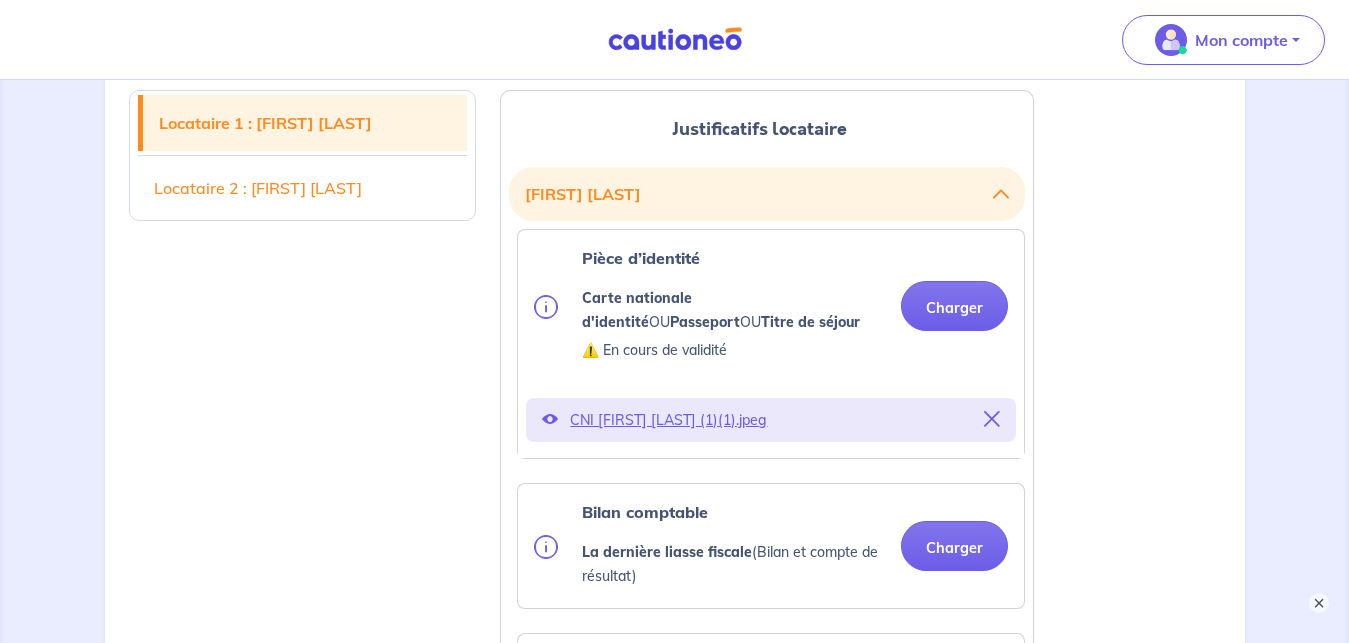 click on "CNI JEREMY LN (1)(1).jpeg" at bounding box center [771, 420] 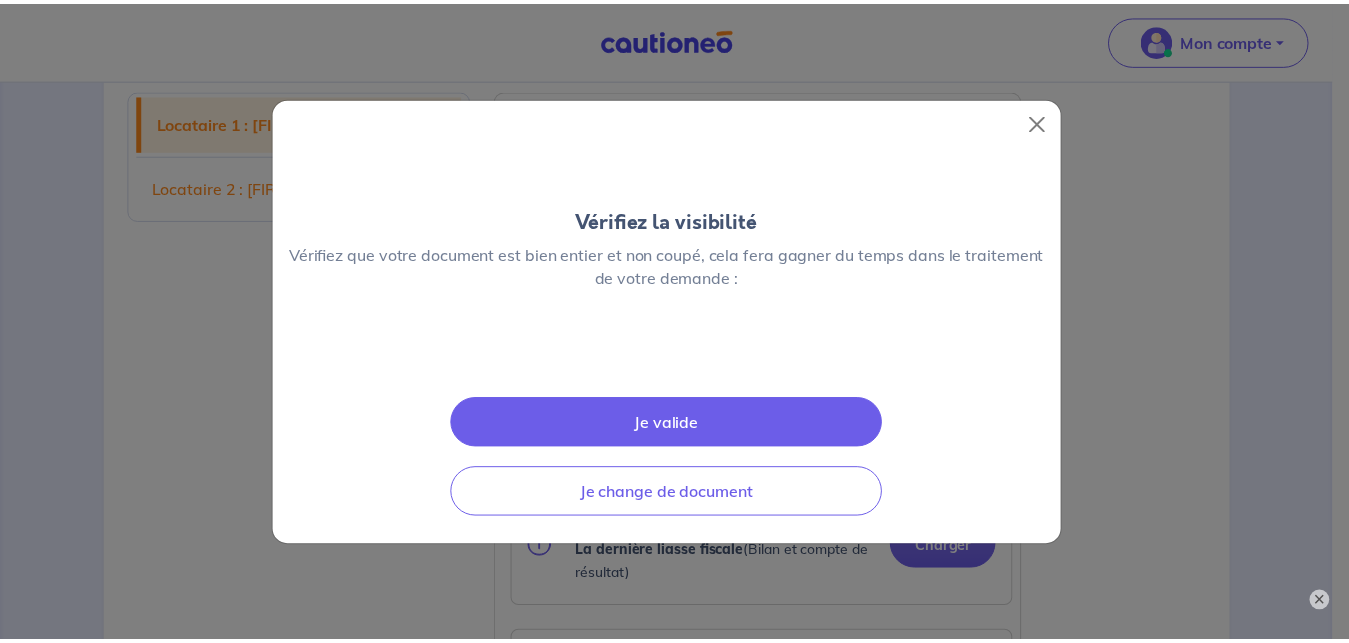 scroll, scrollTop: 0, scrollLeft: 0, axis: both 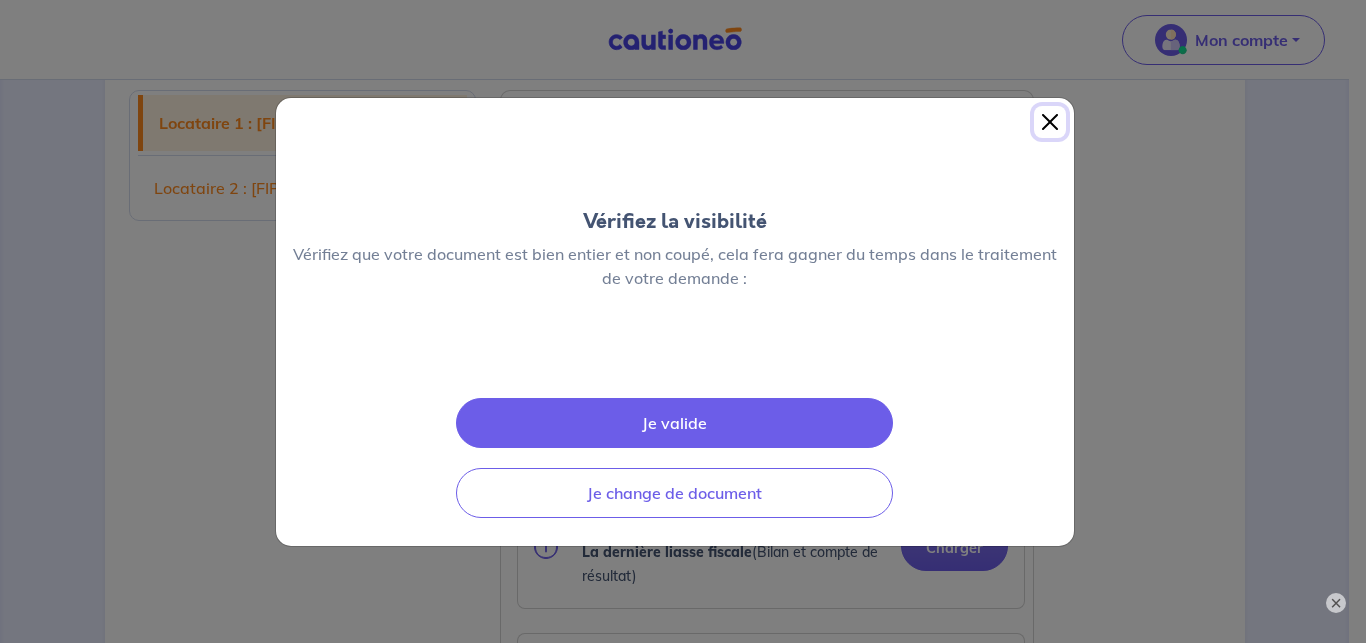 click at bounding box center [1050, 122] 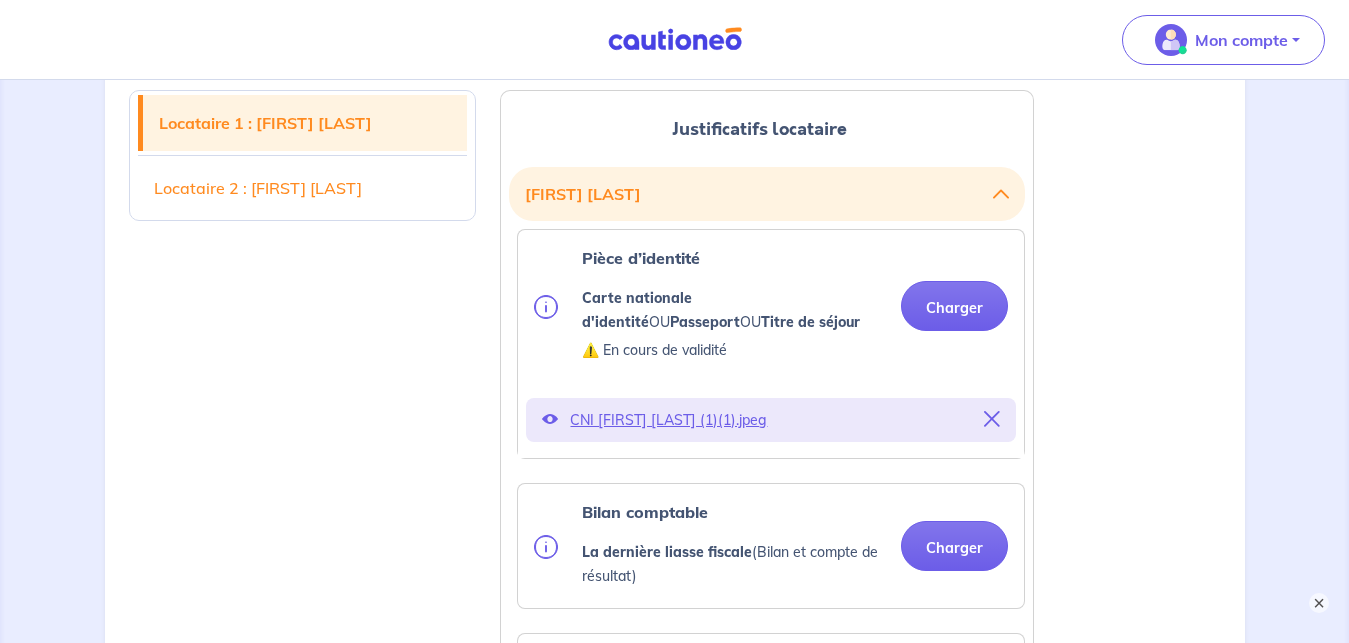 click at bounding box center (992, 419) 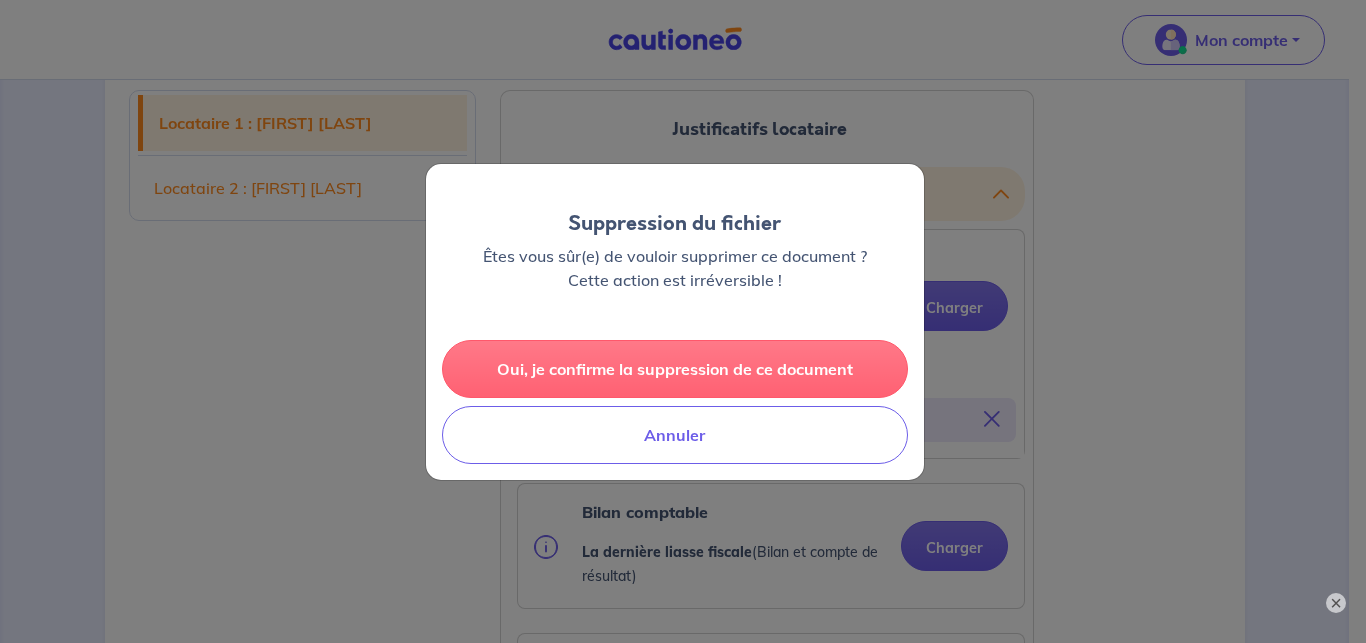 click on "Oui, je confirme la suppression de ce document" at bounding box center [675, 369] 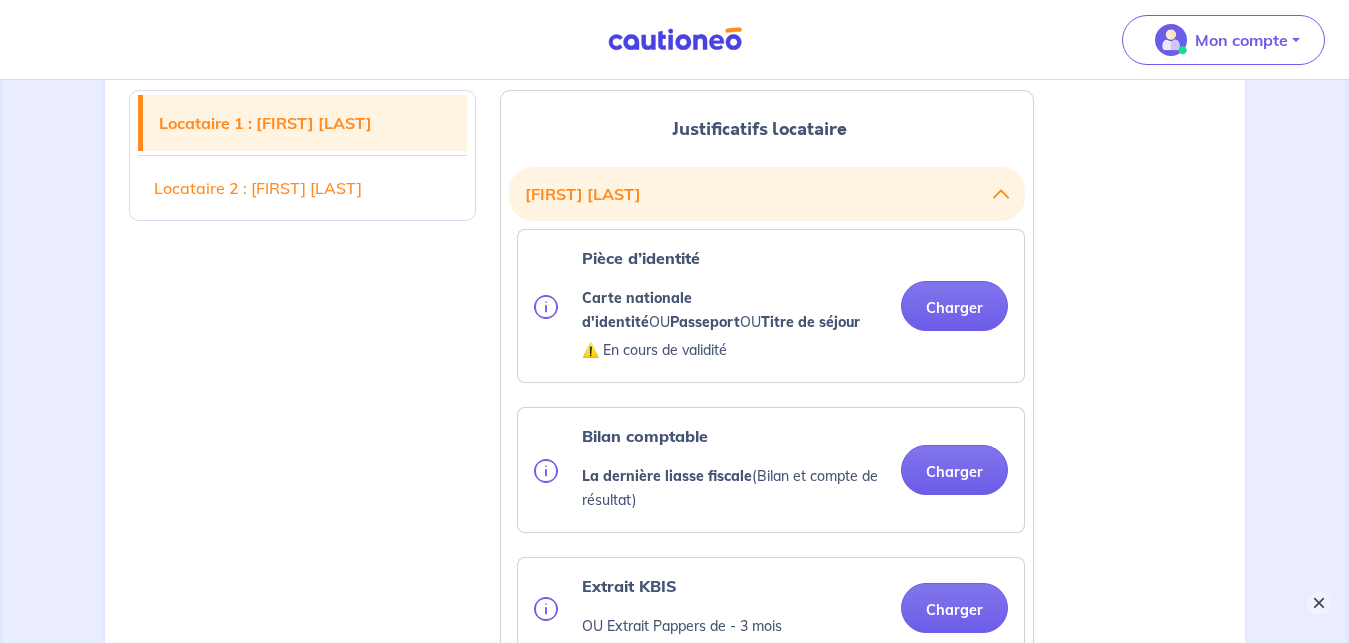 click on "×" at bounding box center [1319, 603] 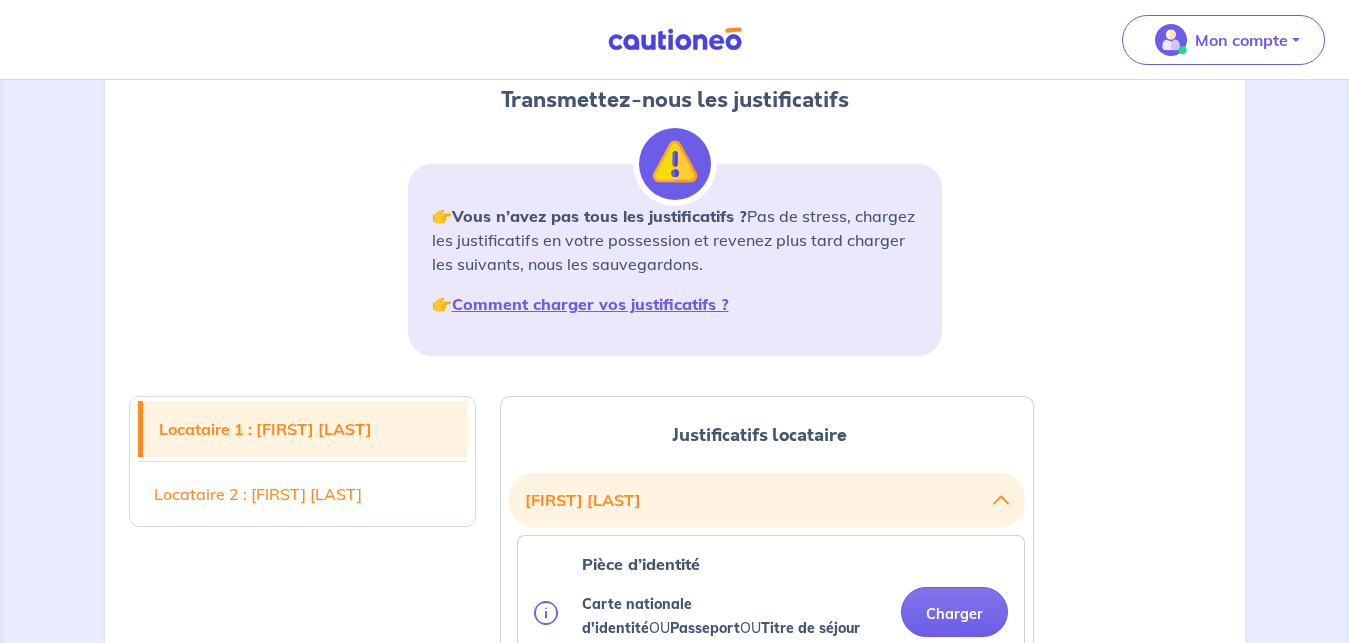 scroll, scrollTop: 306, scrollLeft: 0, axis: vertical 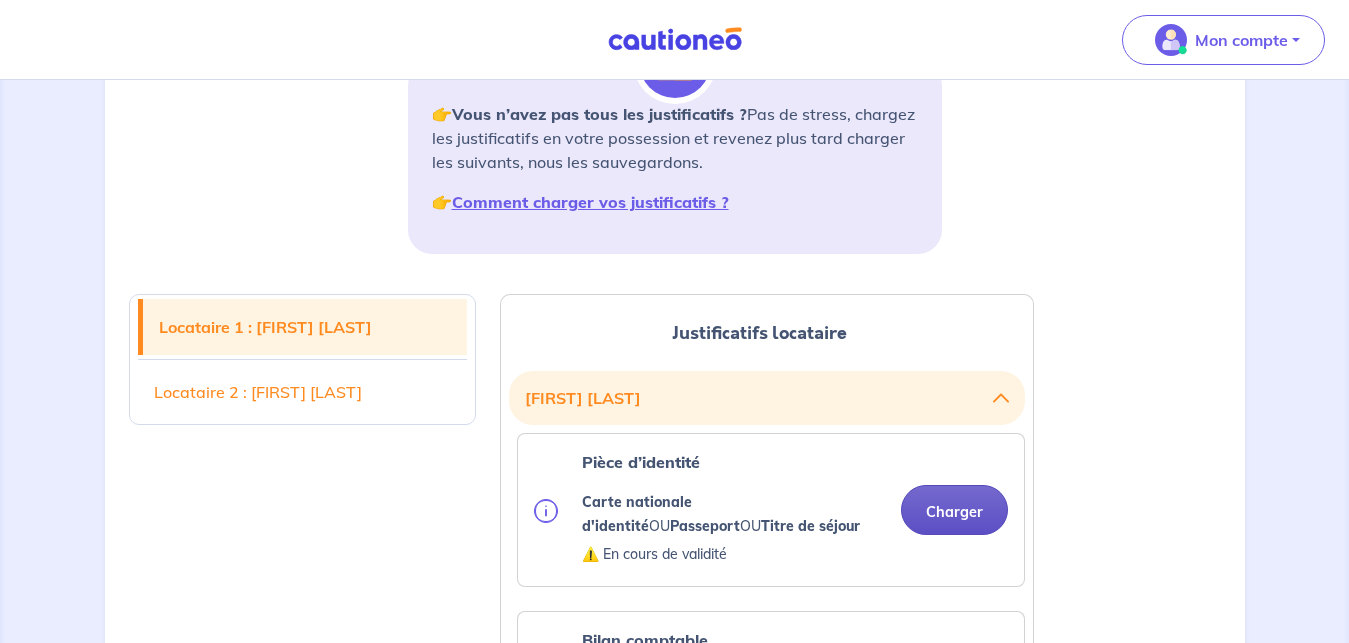 click on "Charger" at bounding box center [954, 510] 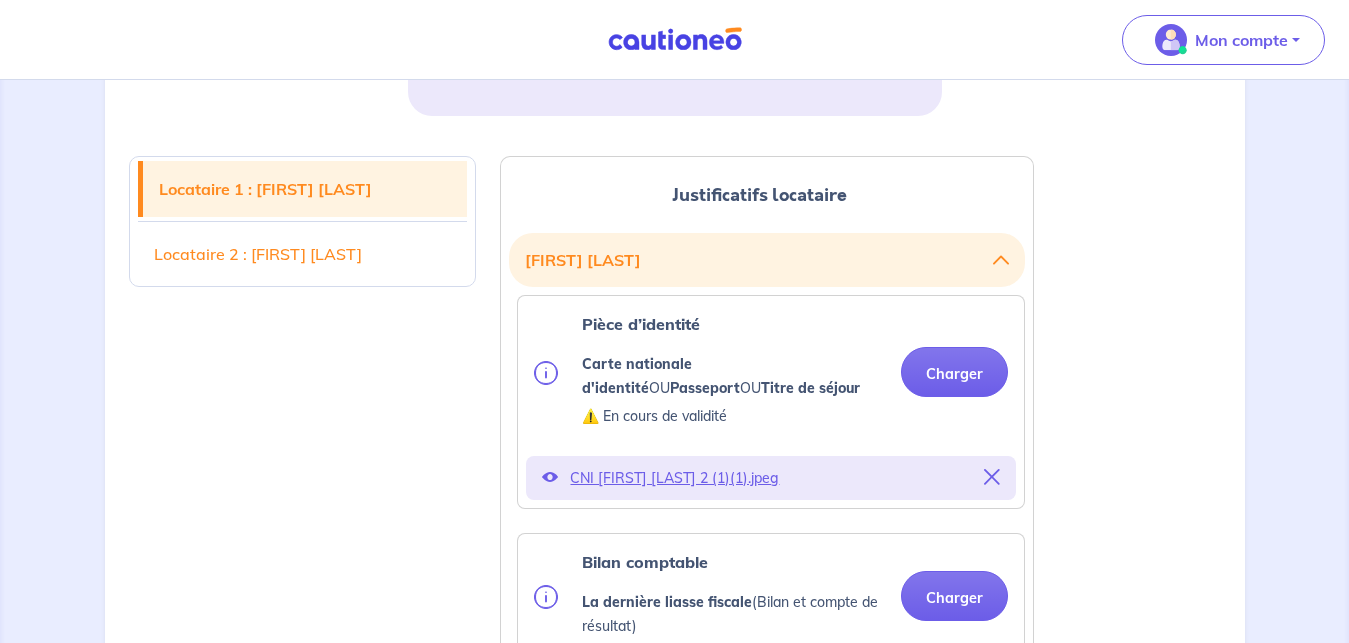 scroll, scrollTop: 510, scrollLeft: 0, axis: vertical 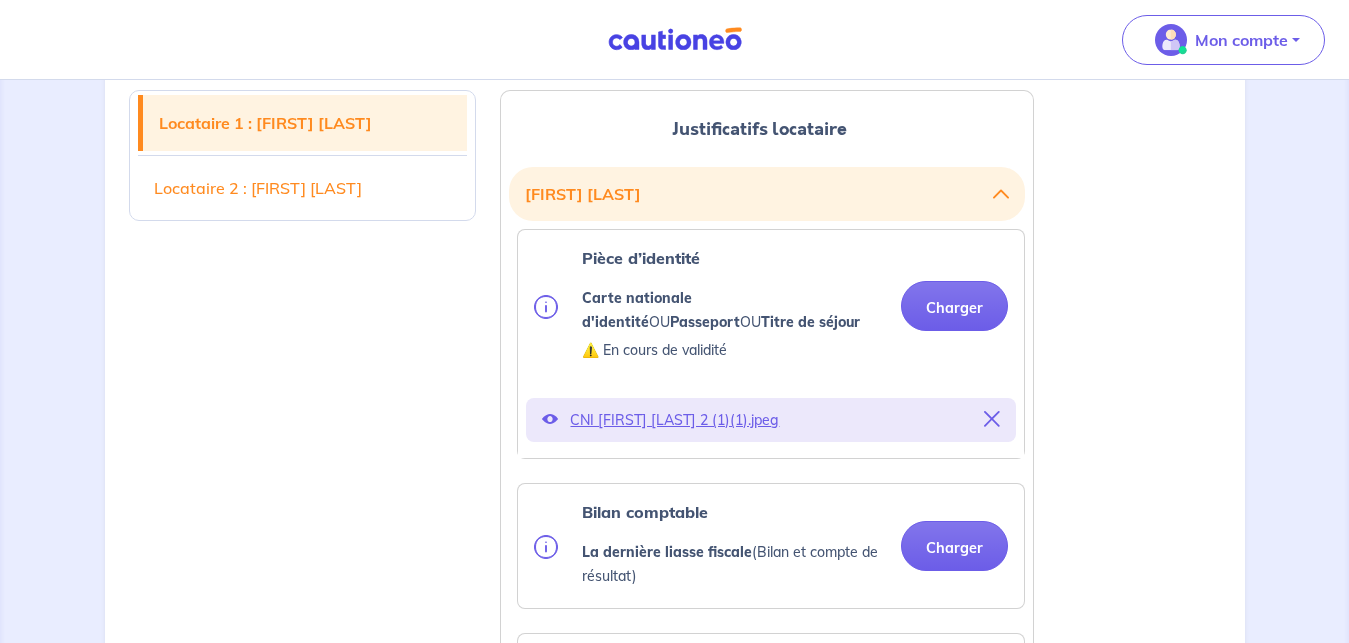 click on "CNI JEREMY LN 2 (1)(1).jpeg" at bounding box center [771, 420] 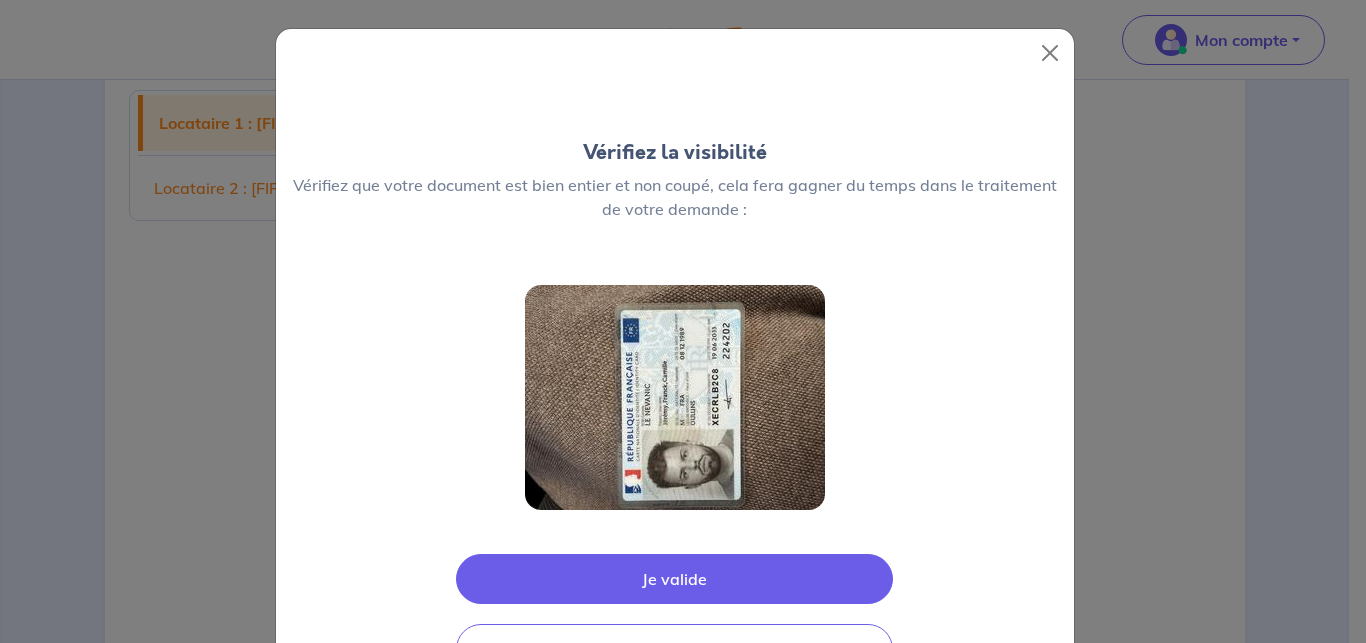 click on "Je valide" at bounding box center (674, 579) 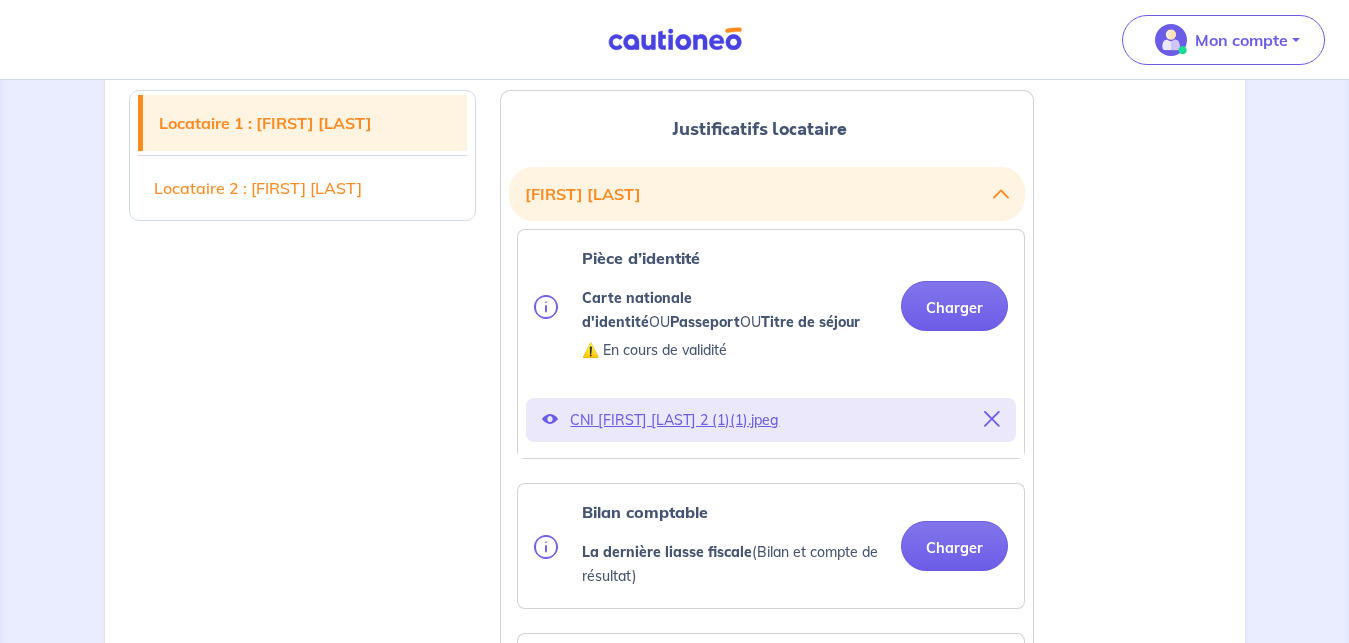 scroll, scrollTop: 714, scrollLeft: 0, axis: vertical 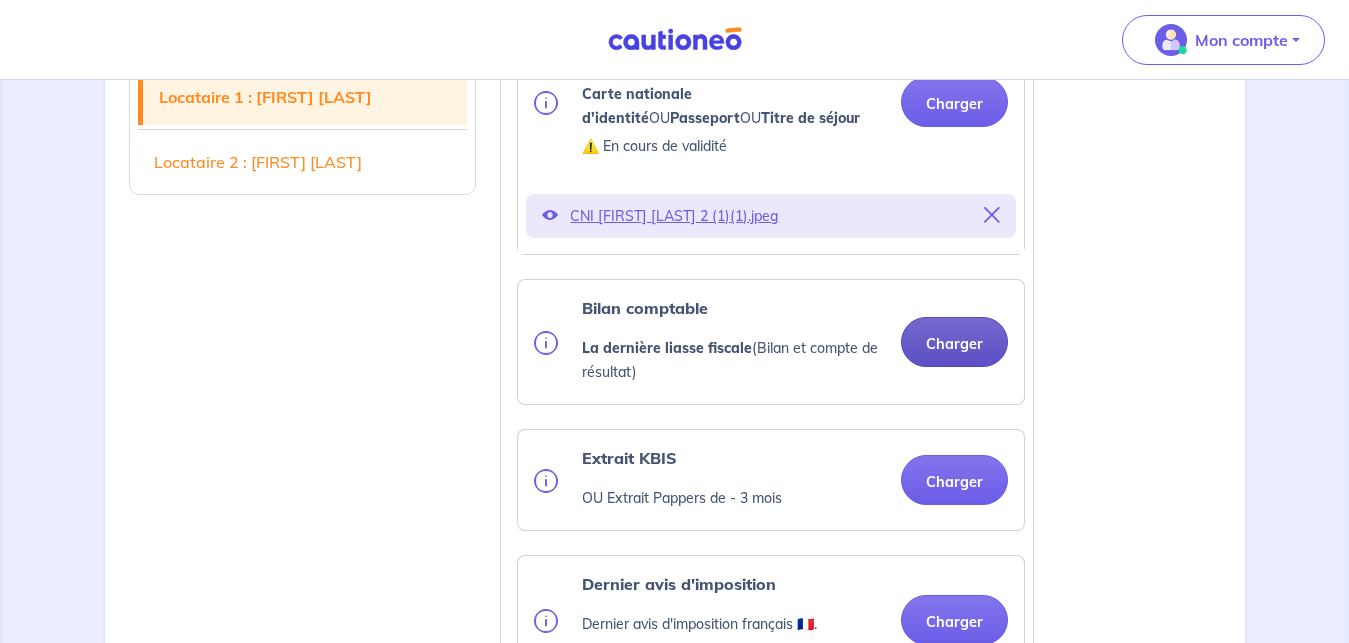 click on "Charger" at bounding box center [954, 342] 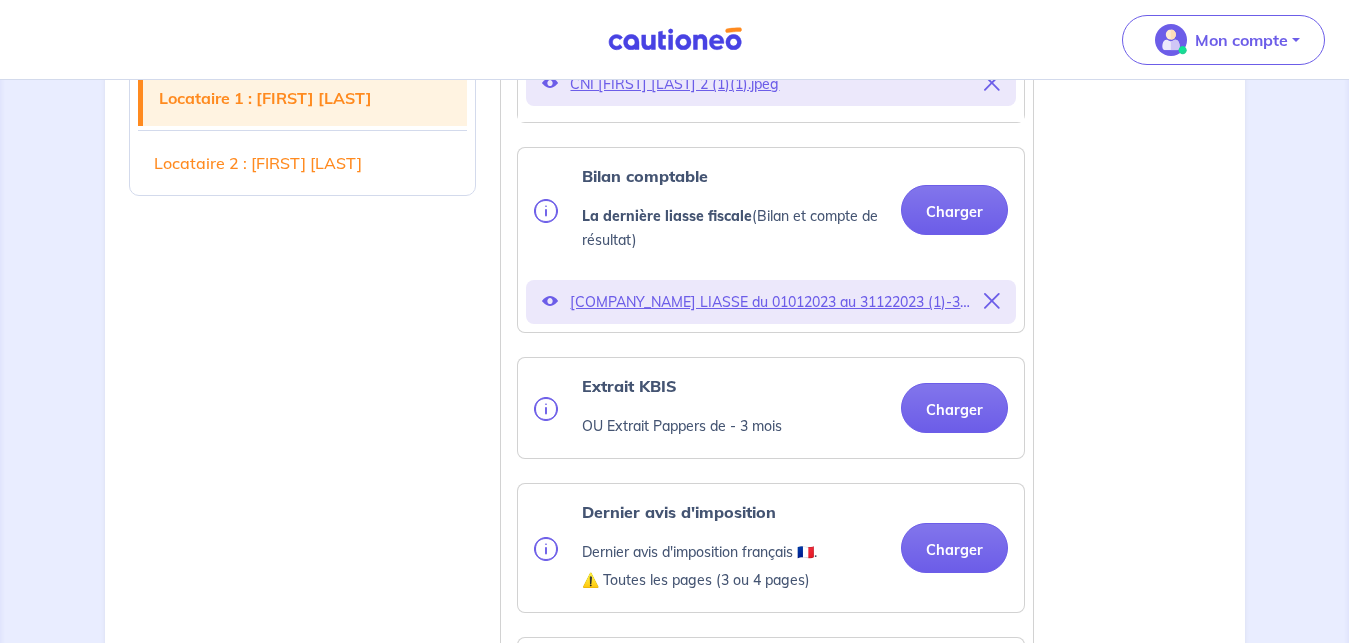 scroll, scrollTop: 918, scrollLeft: 0, axis: vertical 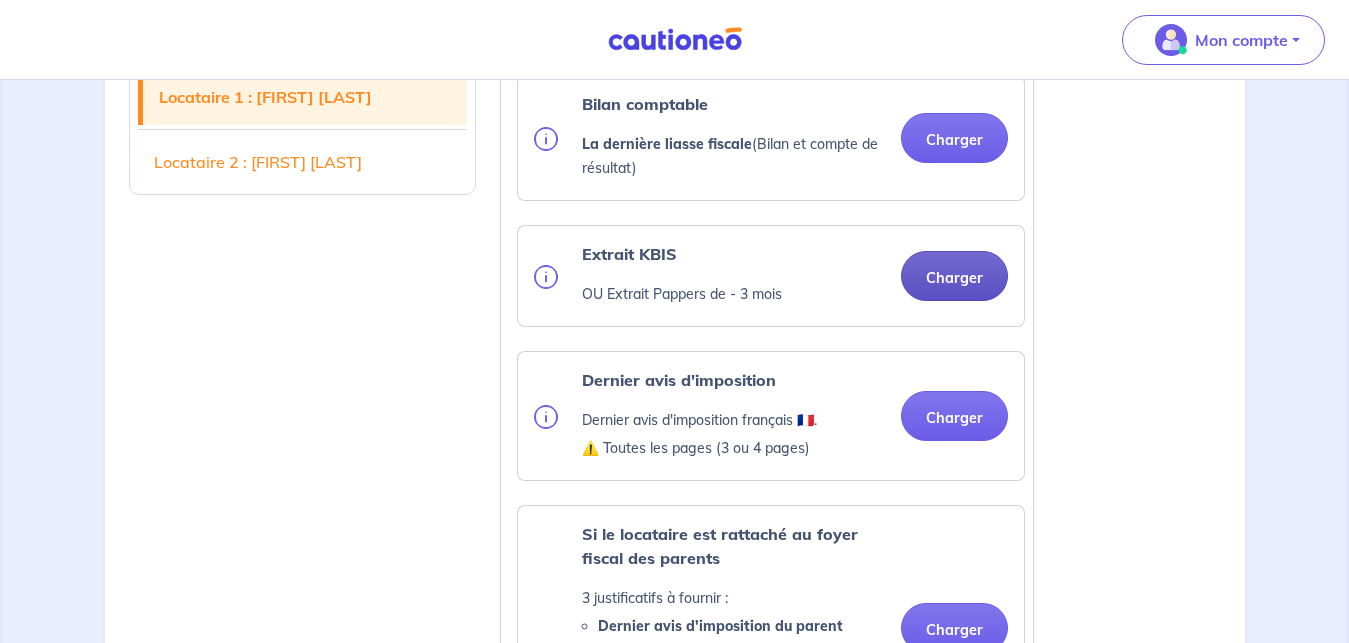 click on "Pièce d’identité Carte nationale d'identité  OU  Passeport  OU  Titre de séjour
⚠️ En cours de validité Charger CNI JEREMY LN 2 (1)(1).jpeg Bilan comptable La dernière liasse fiscale  (Bilan et compte de résultat) Charger Extrait KBIS OU Extrait Pappers de - 3 mois Charger Dernier avis d'imposition Dernier avis d'imposition français 🇫🇷.
⚠️ Toutes les pages (3 ou 4 pages) Charger Si le locataire est rattaché au foyer fiscal des parents 3 justificatifs à fournir :
Dernier avis d'imposition du parent
Attestation sur l'honneur signée  précisant le rattachement au foyer fiscal
Pièce d’identité du parent signataire de l'attestation
Charger Autres documents Tout document nous aidant à étudier le dossier : CAF, allocations, pension alimentaire... Charger Ou Dossier locataire en 1 fichier unique Transmettez uniquement le dossier, s'il est en  1 seul fichier  et  au format PDF Charger" at bounding box center [767, 508] 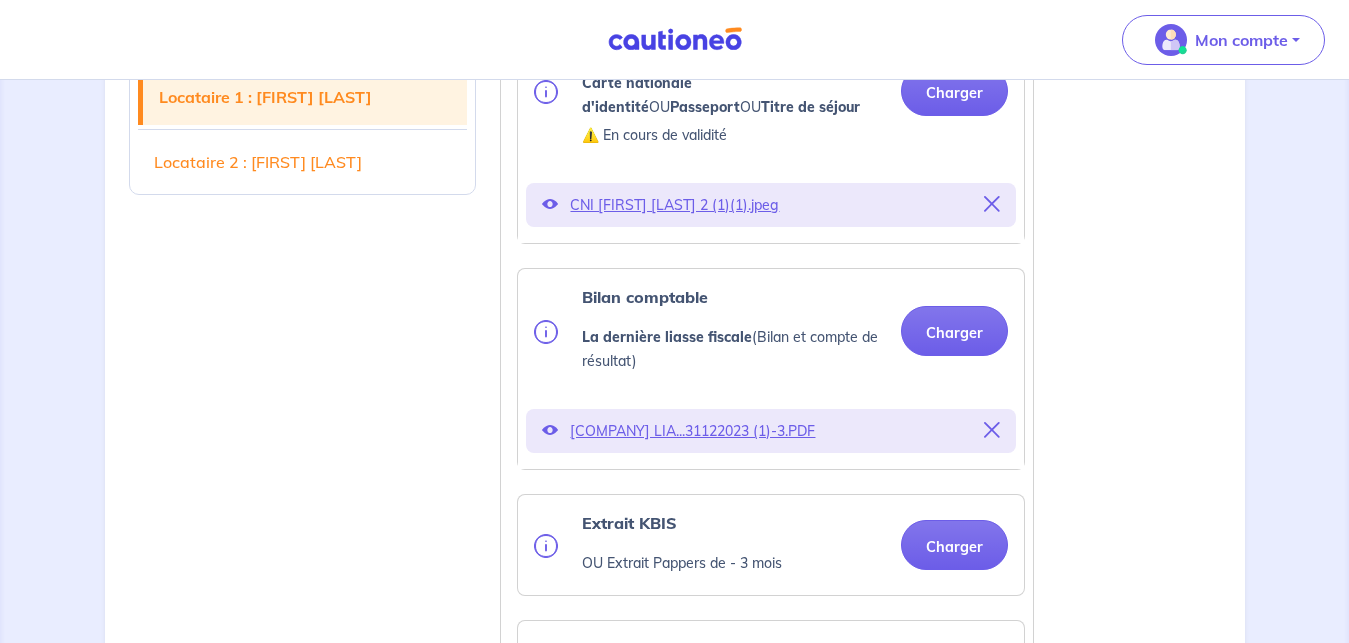 scroll, scrollTop: 816, scrollLeft: 0, axis: vertical 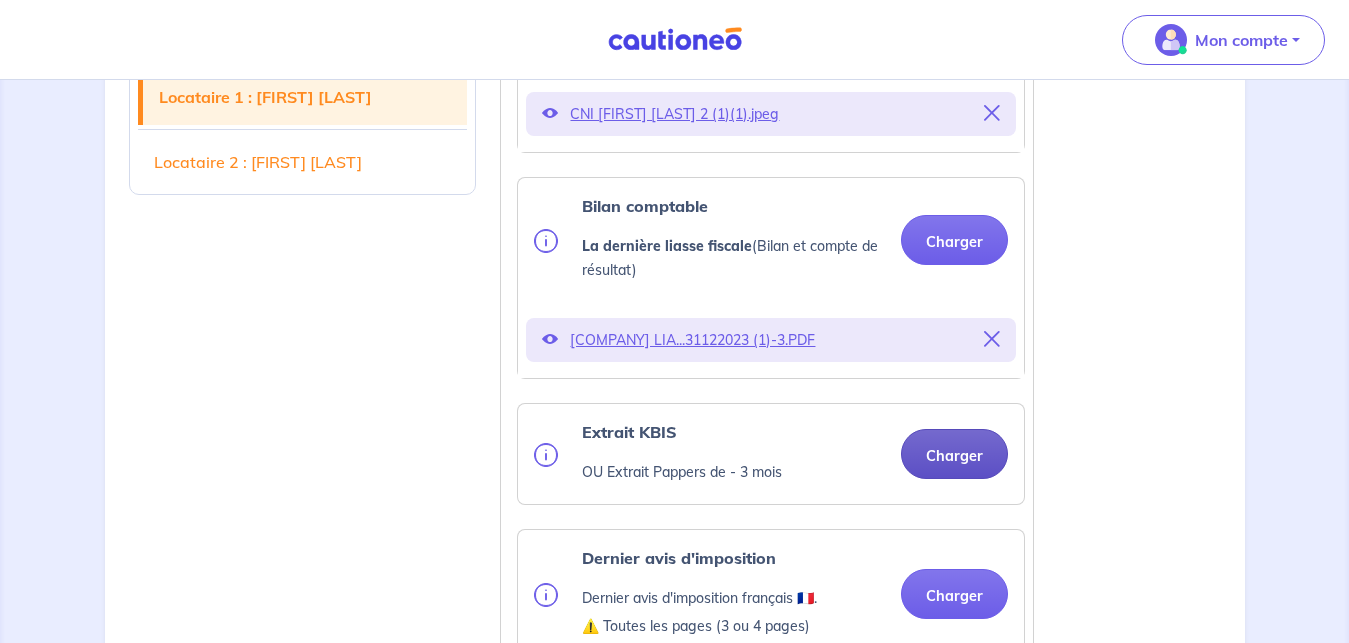 click on "Charger" at bounding box center (954, 454) 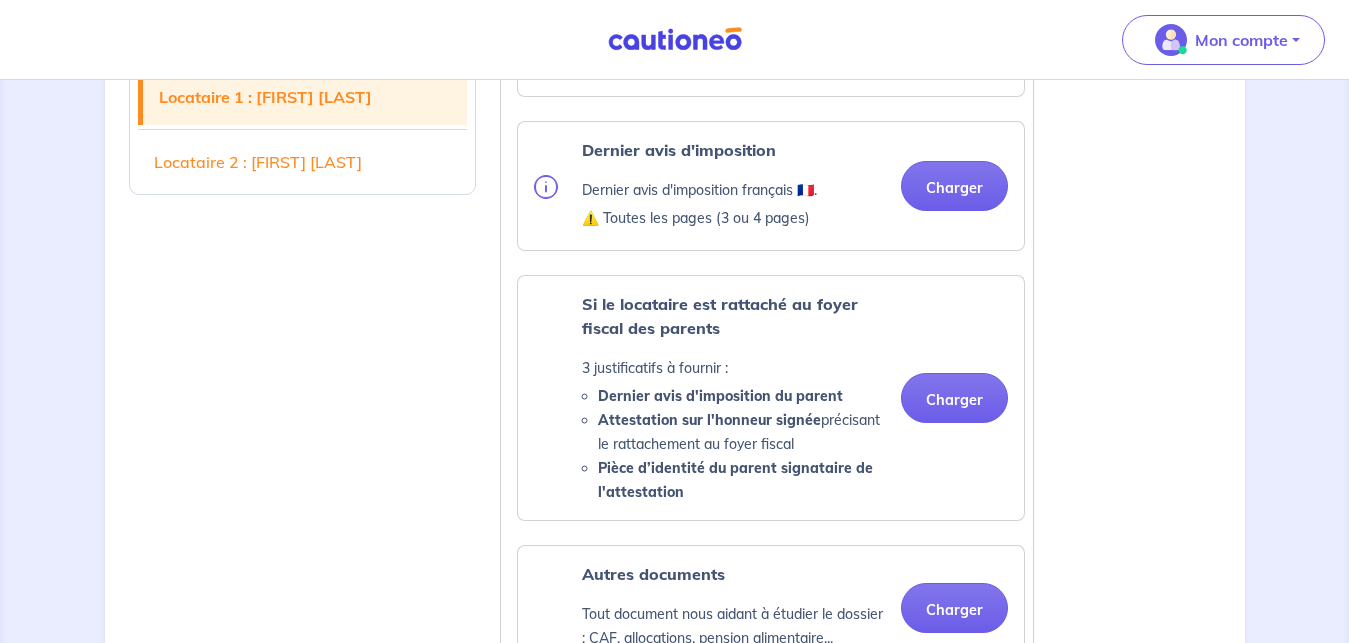 scroll, scrollTop: 1122, scrollLeft: 0, axis: vertical 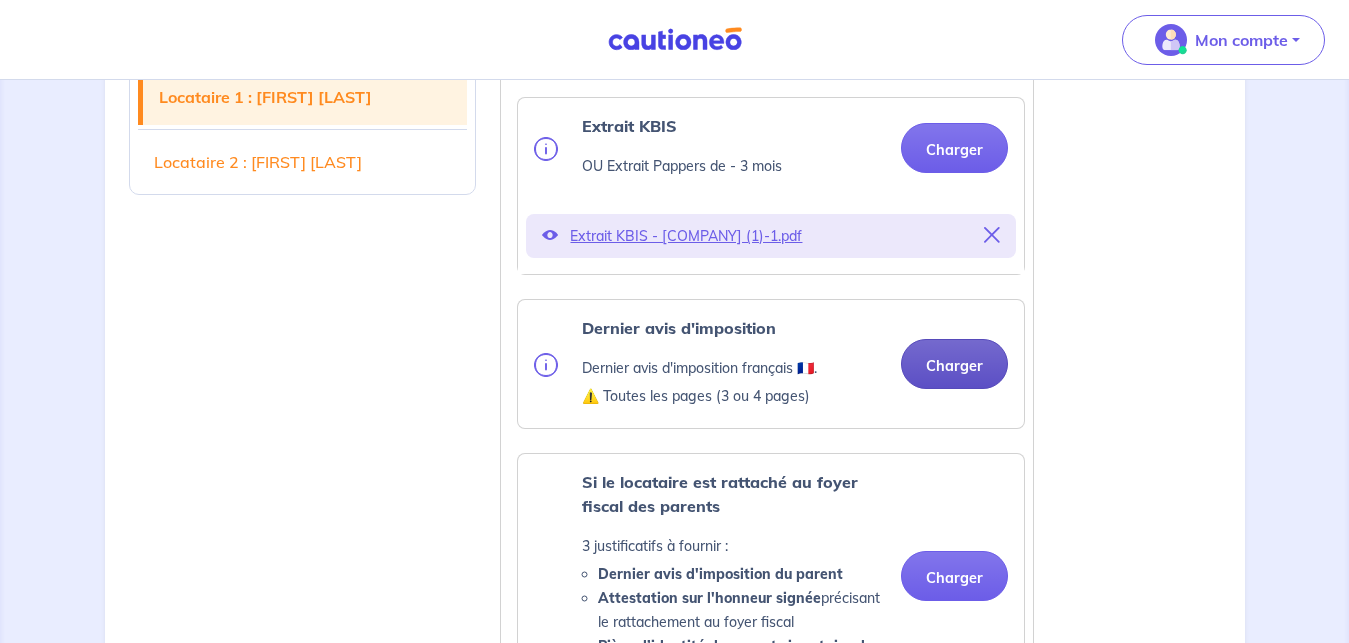 click on "Charger" at bounding box center [954, 364] 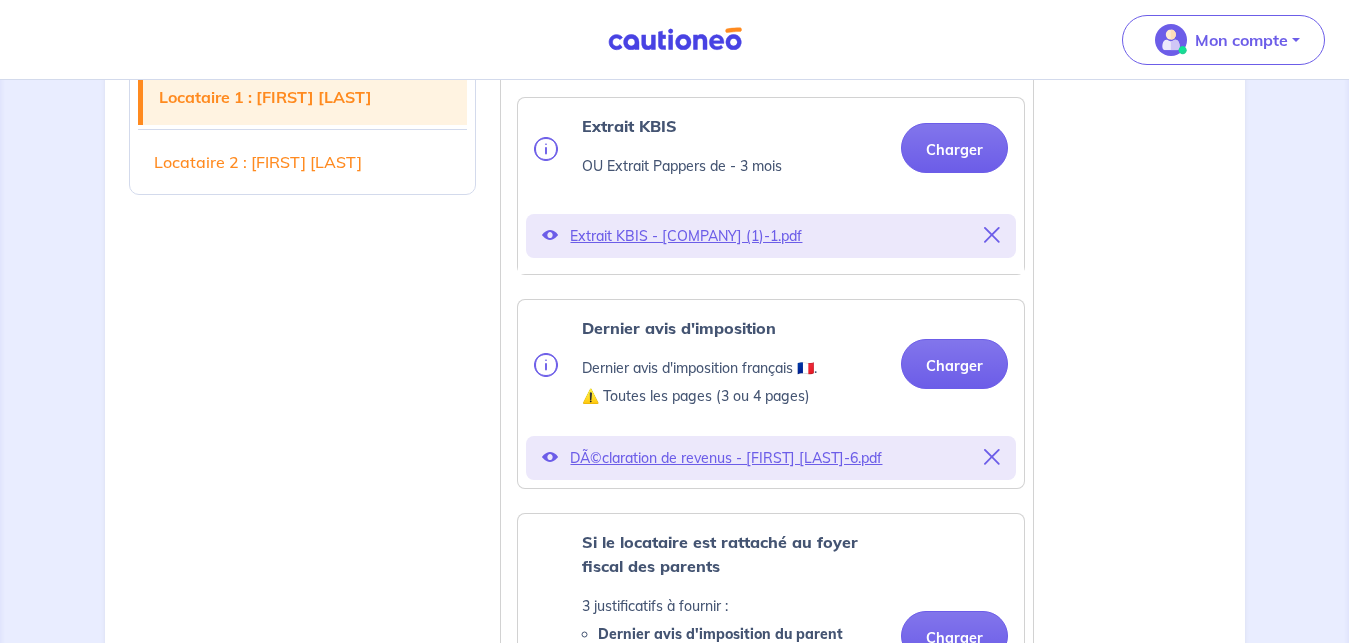 scroll, scrollTop: 1224, scrollLeft: 0, axis: vertical 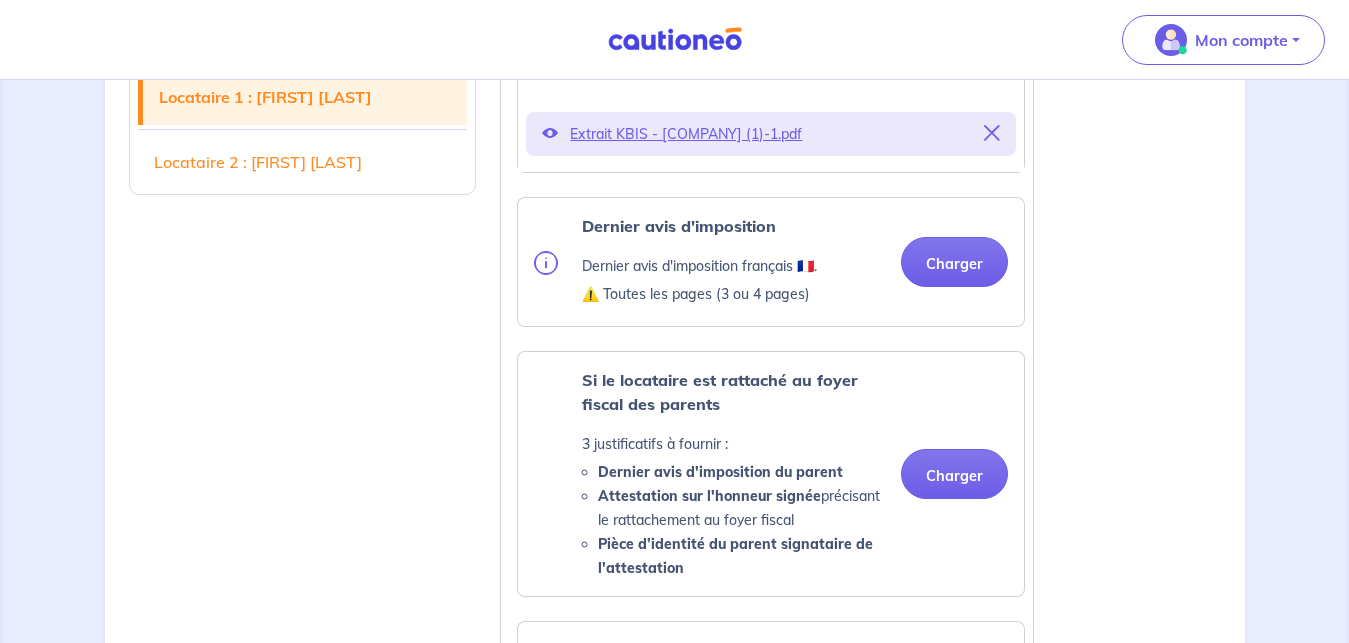 click on "Si le locataire est rattaché au foyer fiscal des parents 3 justificatifs à fournir :
Dernier avis d'imposition du parent
Attestation sur l'honneur signée  précisant le rattachement au foyer fiscal
Pièce d’identité du parent signataire de l'attestation
Charger" at bounding box center [771, 474] 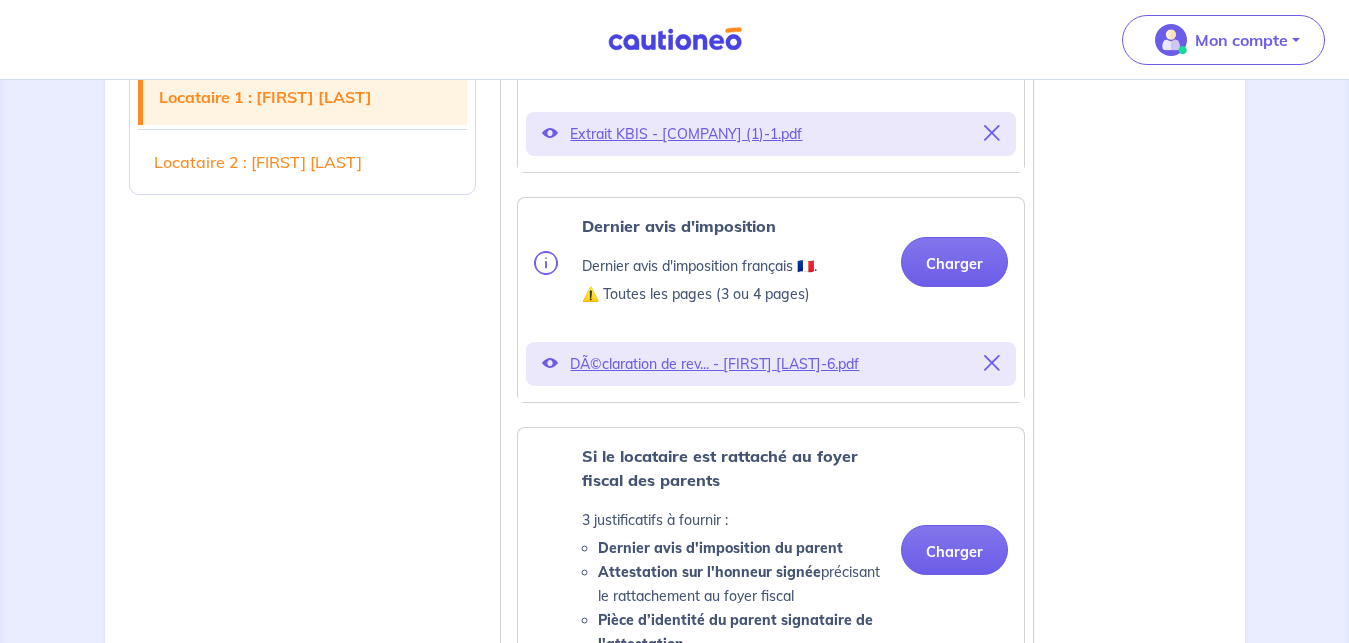 click at bounding box center [992, 363] 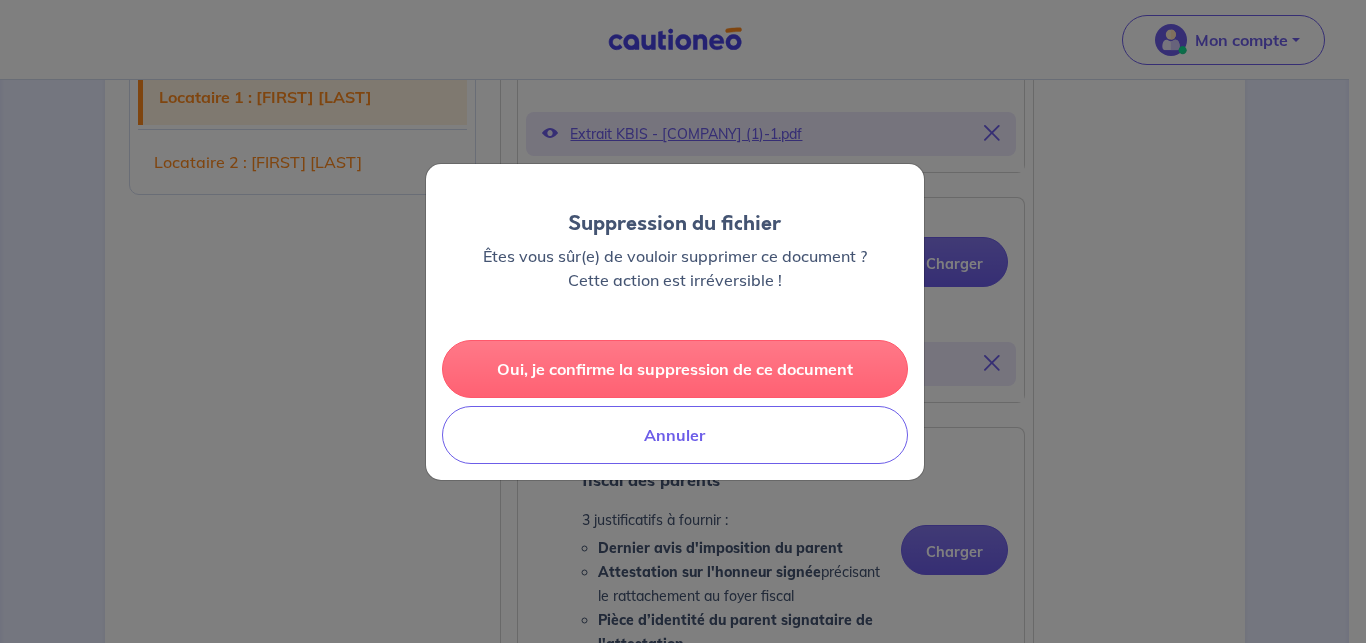 click on "Oui, je confirme la suppression de ce document" at bounding box center [675, 369] 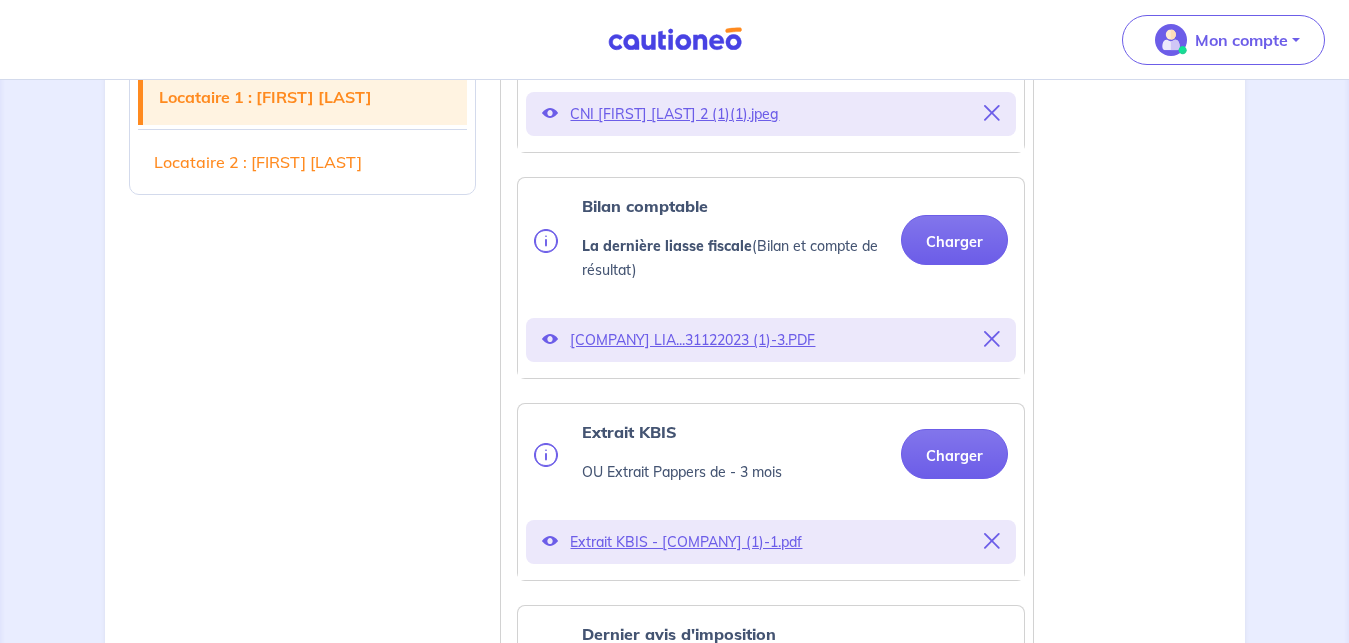 scroll, scrollTop: 1224, scrollLeft: 0, axis: vertical 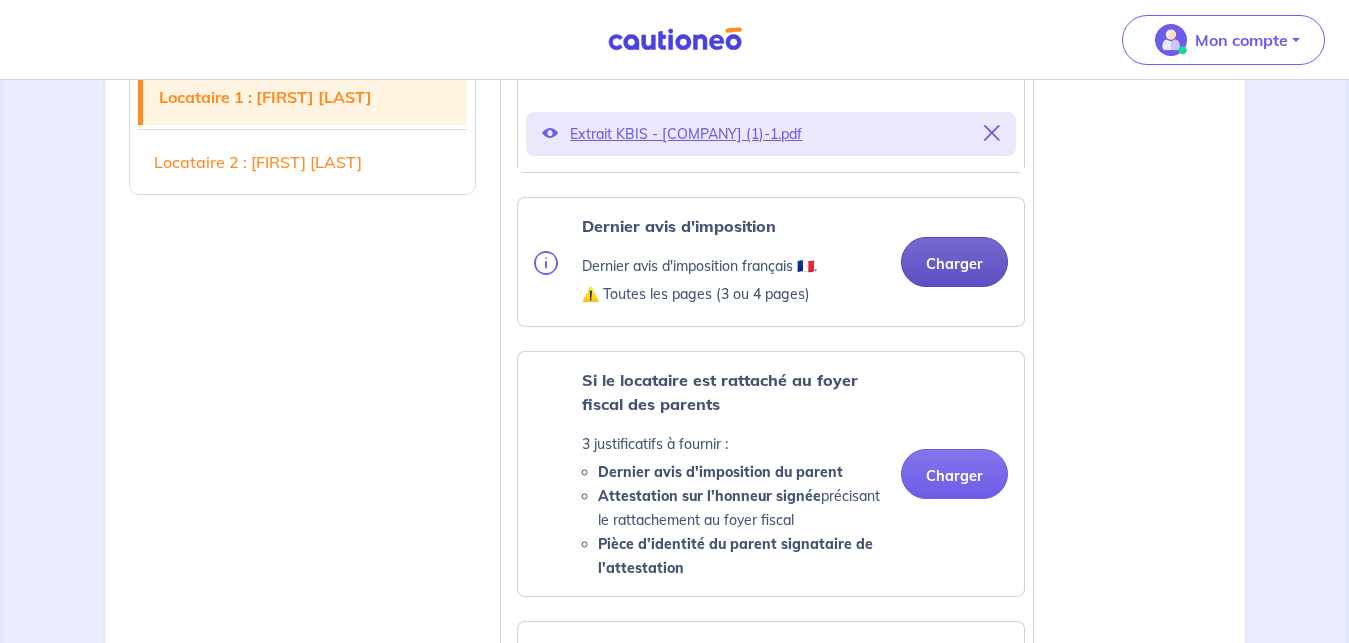 click on "Charger" at bounding box center [954, 262] 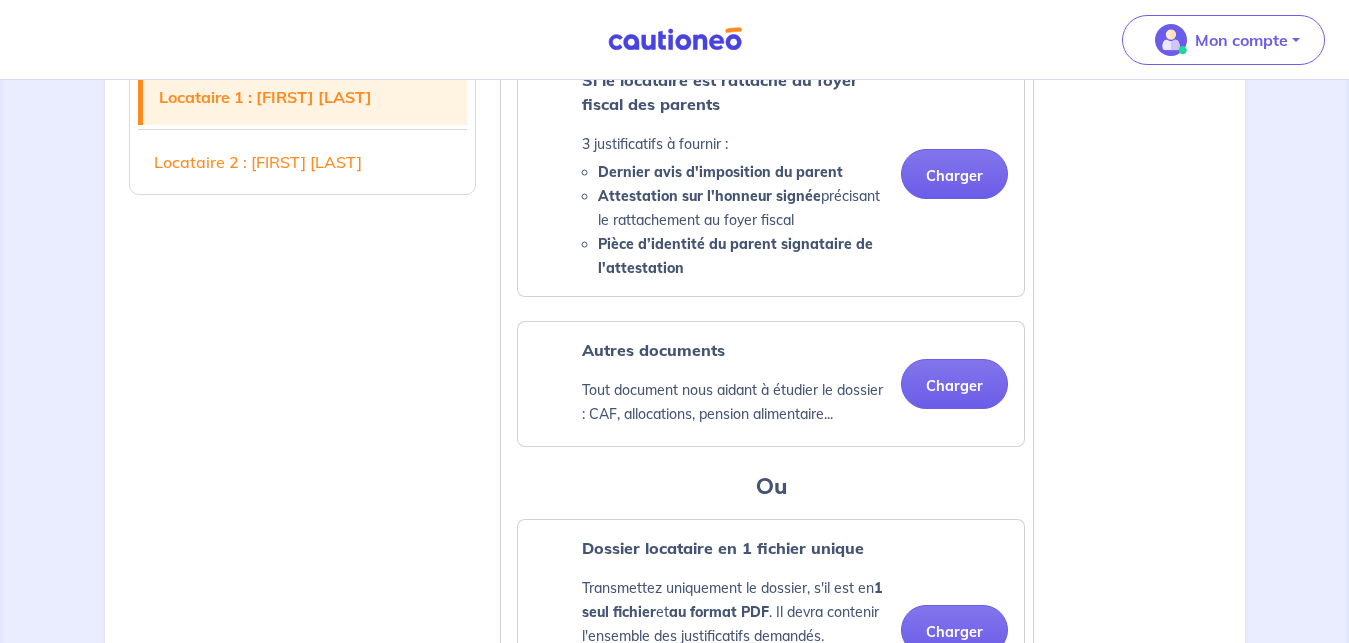 scroll, scrollTop: 1632, scrollLeft: 0, axis: vertical 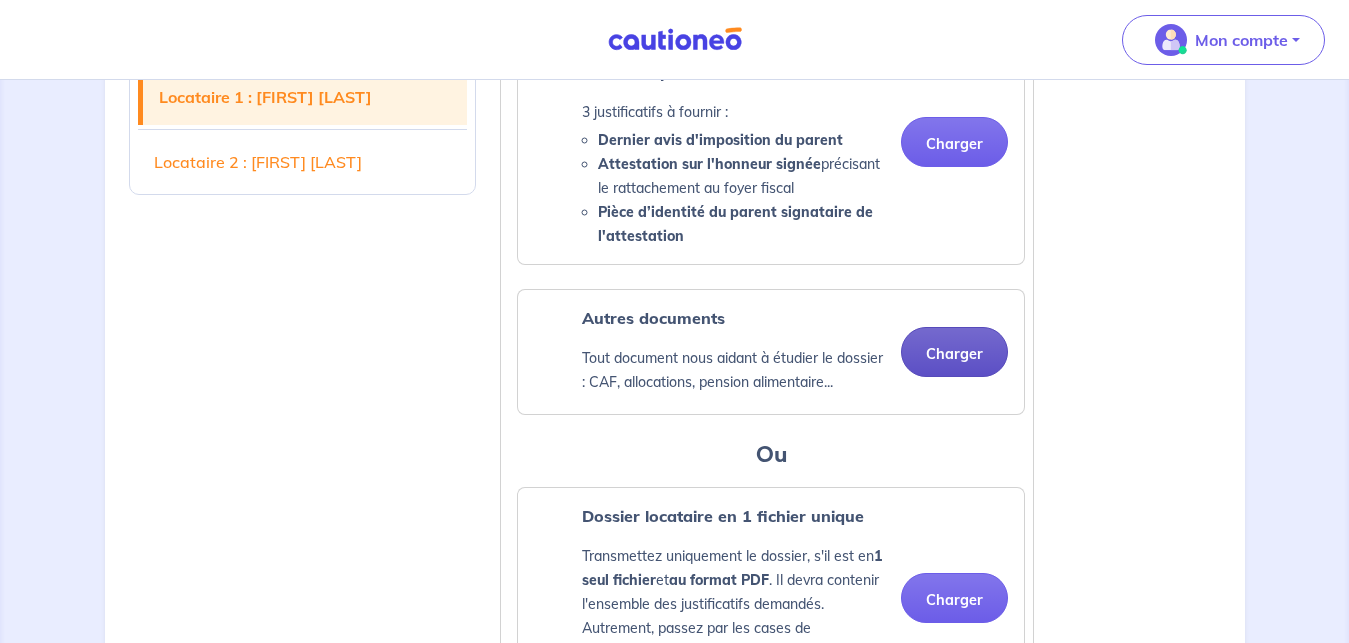 click on "Charger" at bounding box center [954, 352] 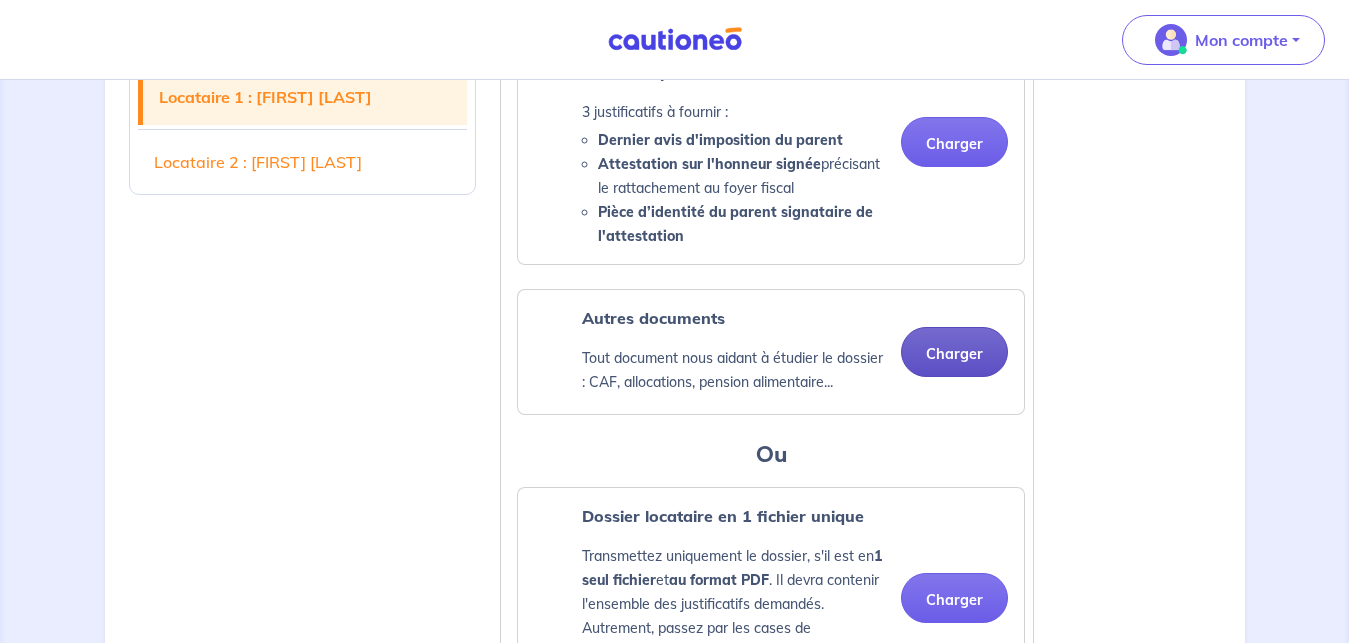 click on "Charger" at bounding box center (954, 352) 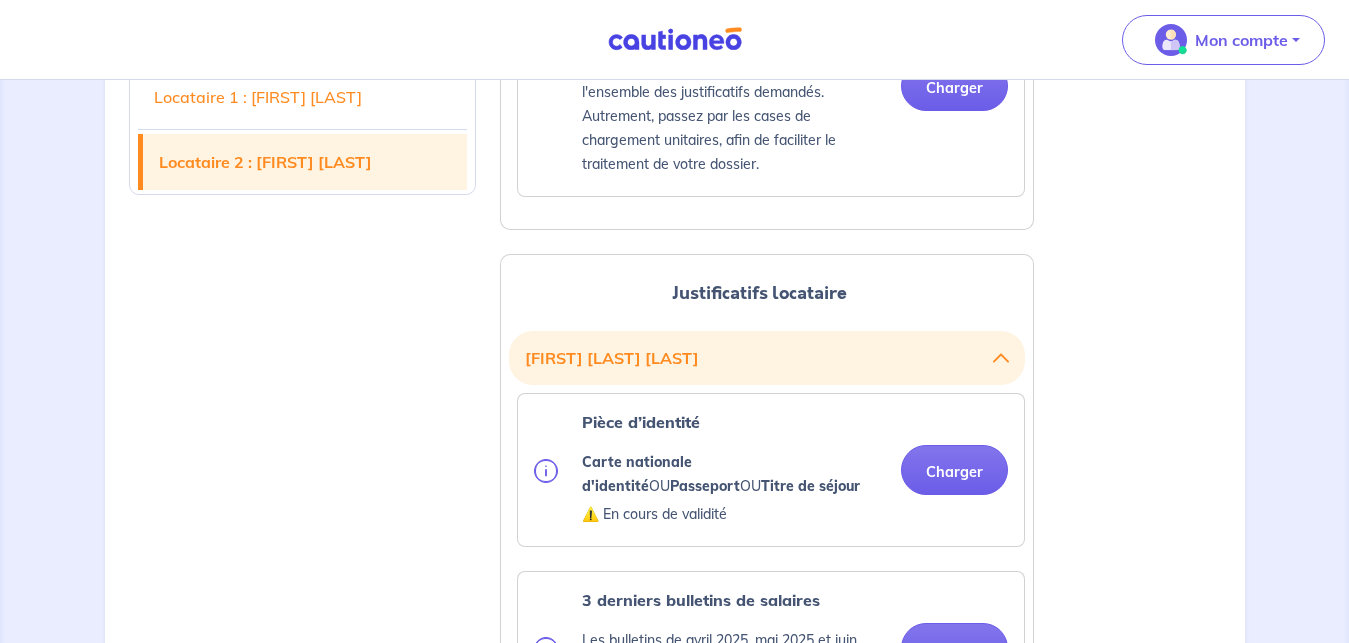 scroll, scrollTop: 2346, scrollLeft: 0, axis: vertical 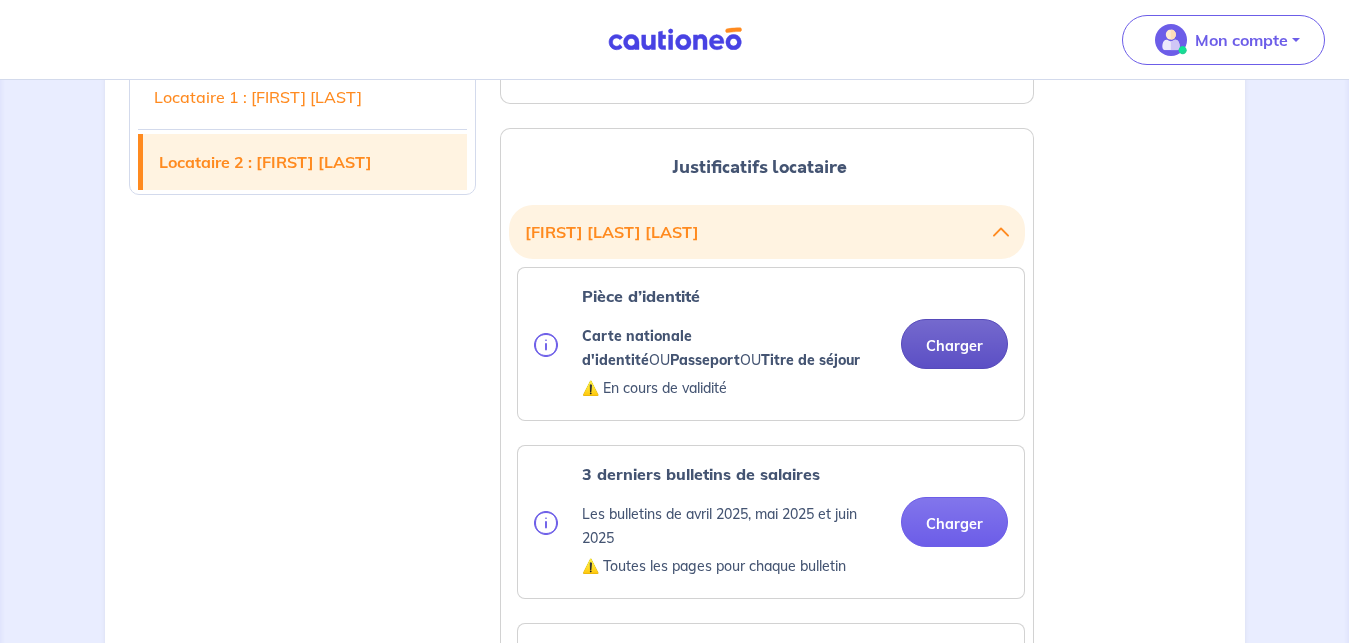 click on "Charger" at bounding box center (954, 344) 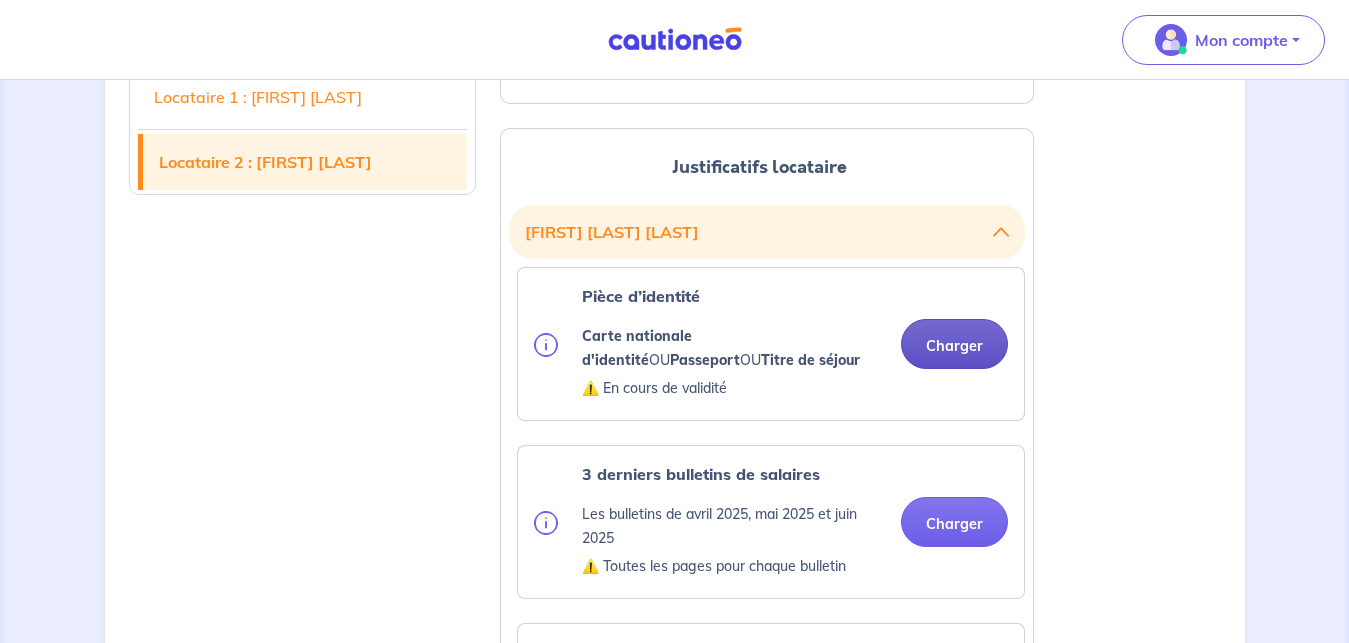 click on "Charger" at bounding box center [954, 344] 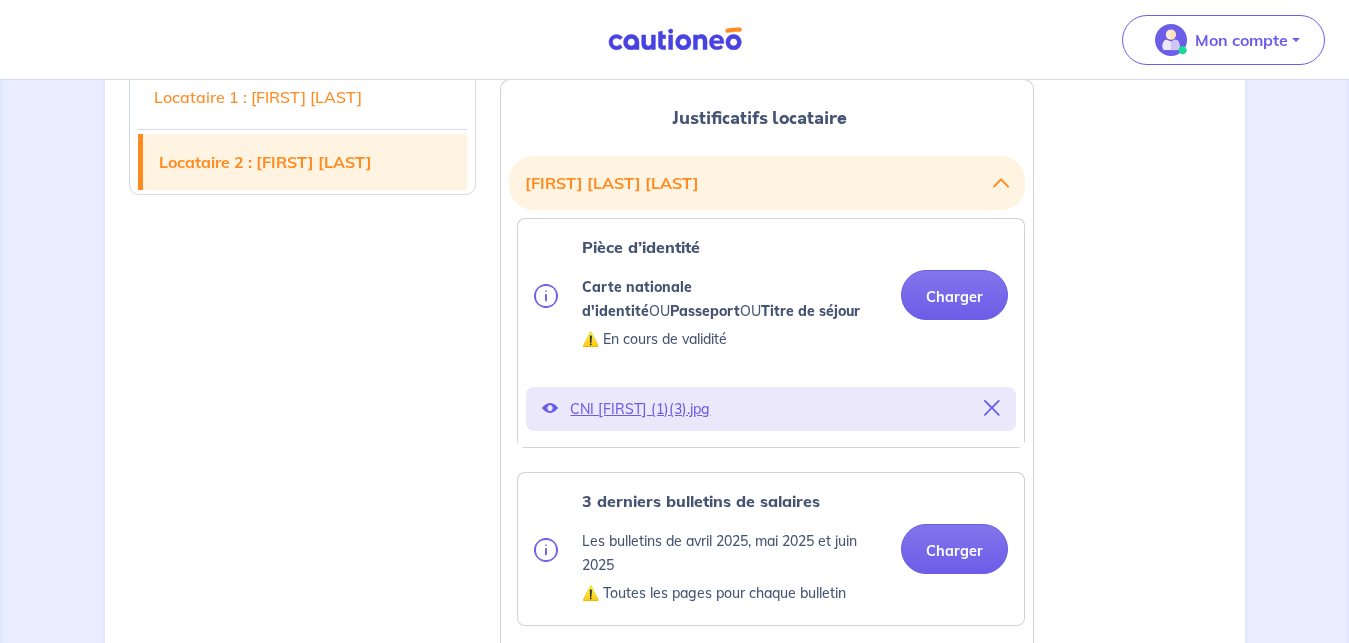 scroll, scrollTop: 2448, scrollLeft: 0, axis: vertical 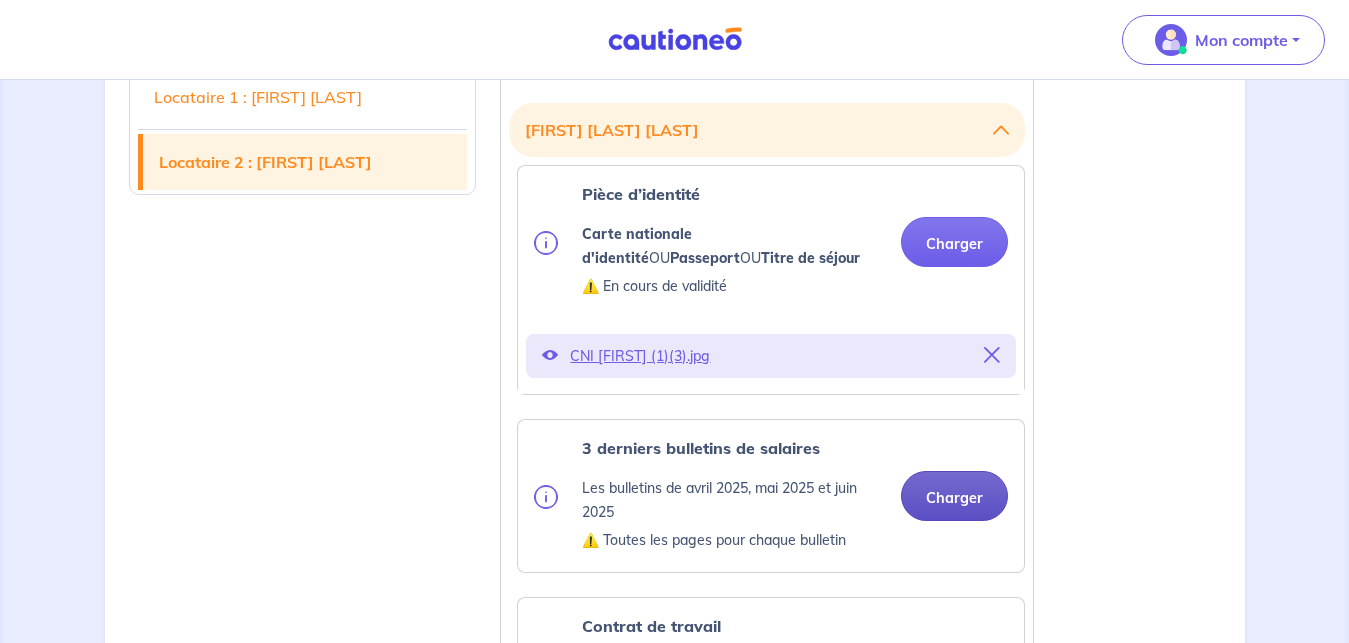 click on "Charger" at bounding box center (954, 496) 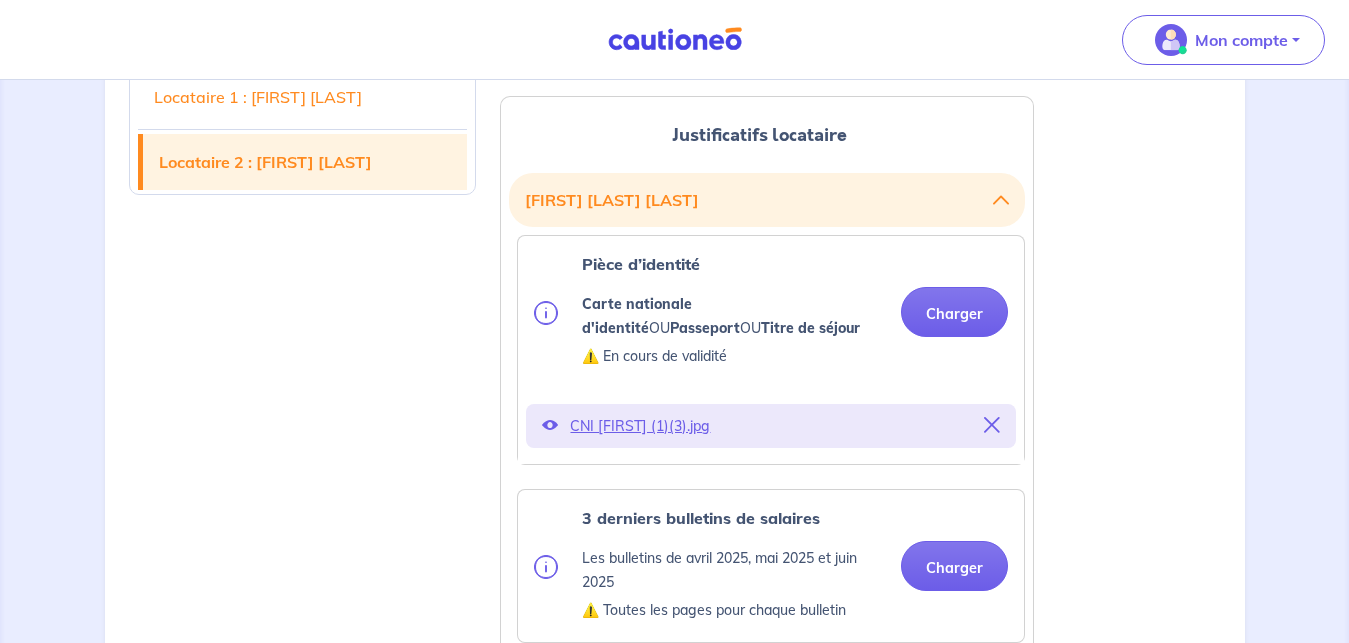 scroll, scrollTop: 2346, scrollLeft: 0, axis: vertical 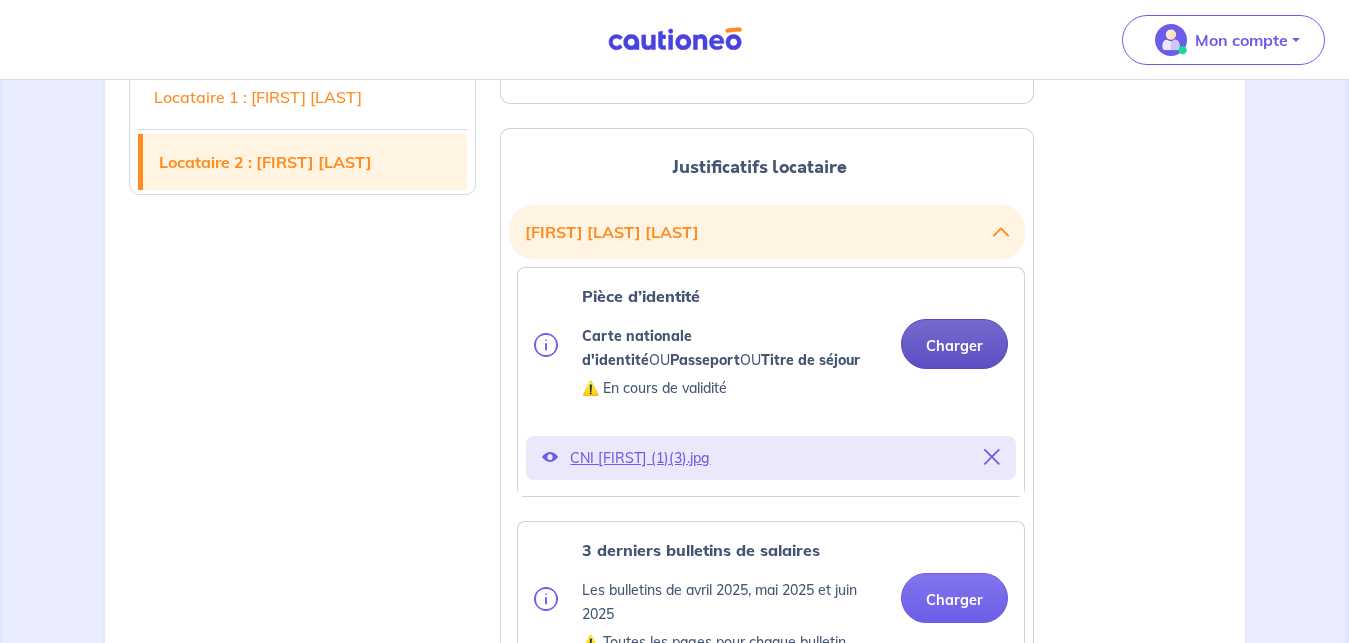 click on "Charger" at bounding box center (954, 344) 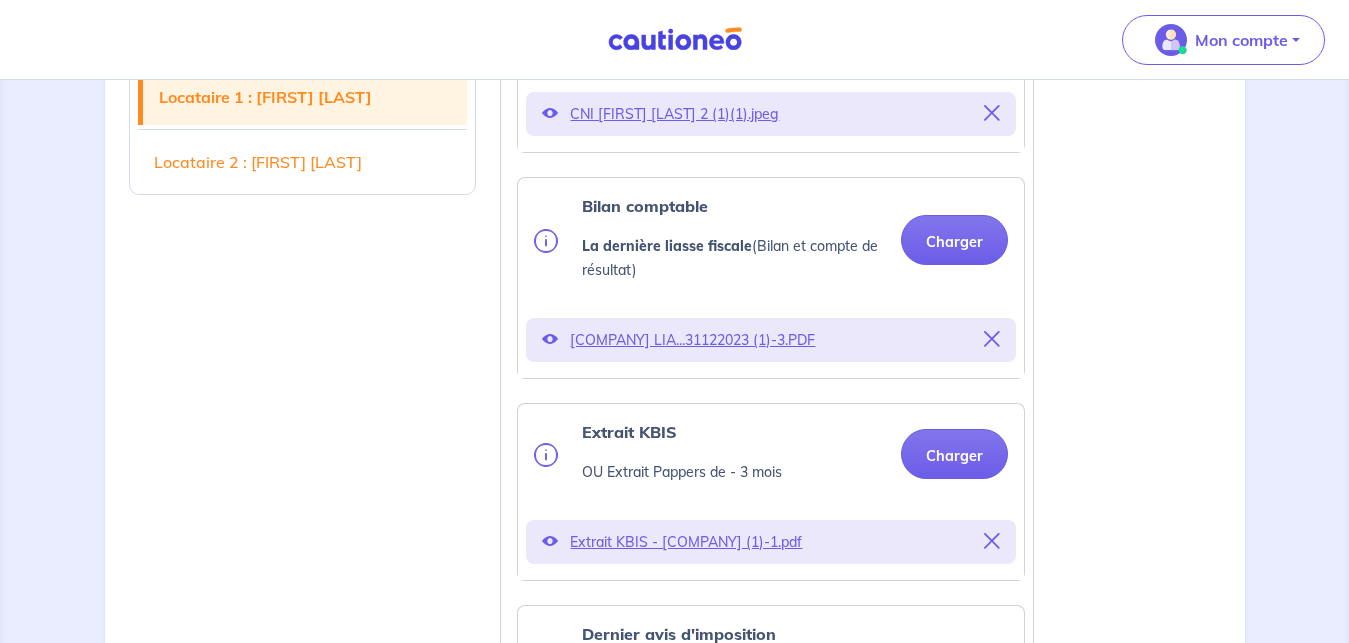 scroll, scrollTop: 408, scrollLeft: 0, axis: vertical 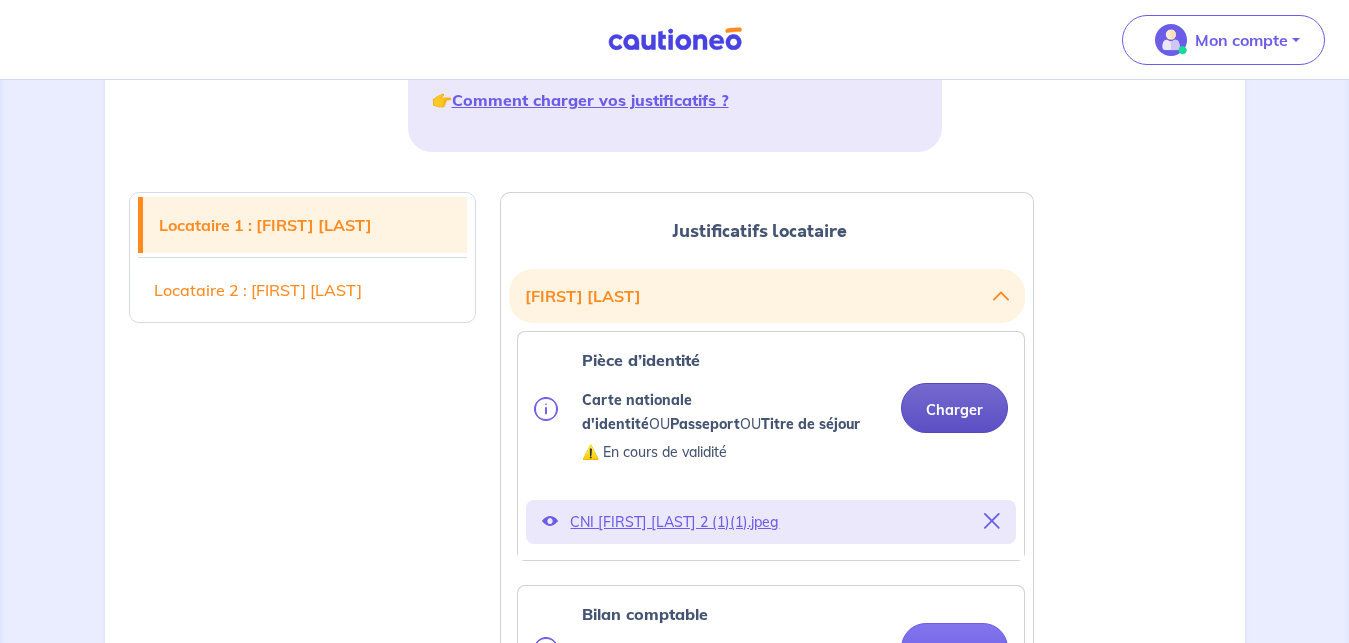 click on "Charger" at bounding box center [954, 408] 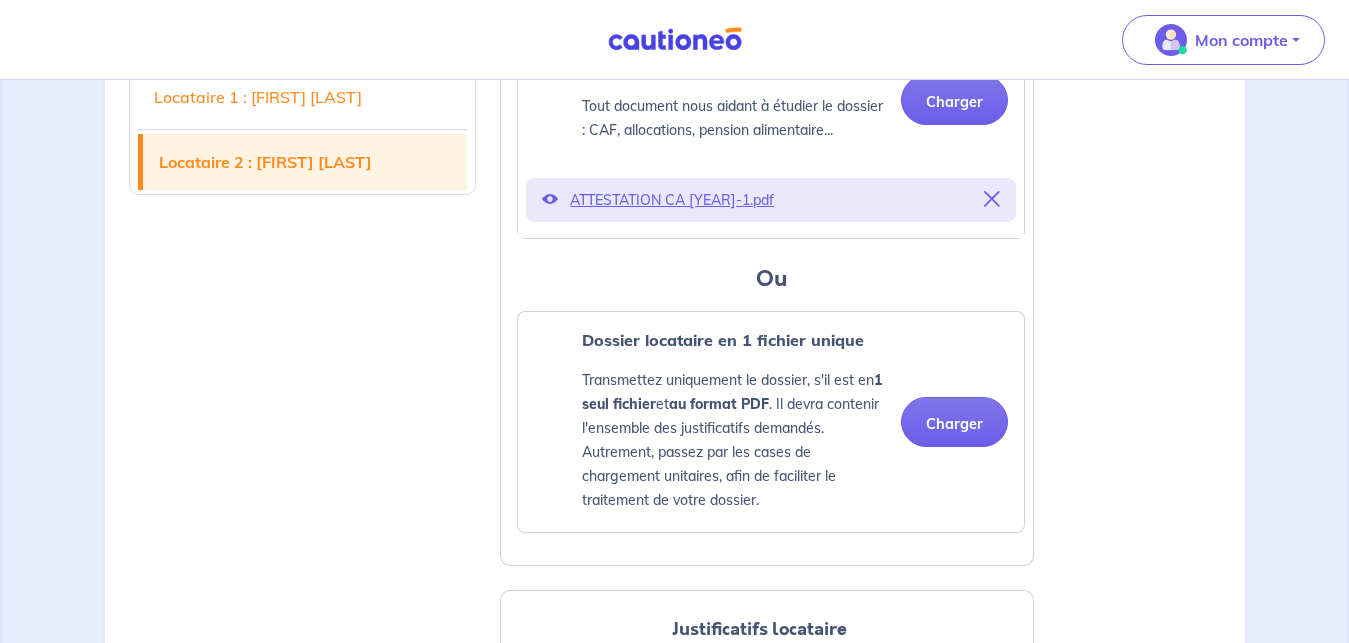 scroll, scrollTop: 1938, scrollLeft: 0, axis: vertical 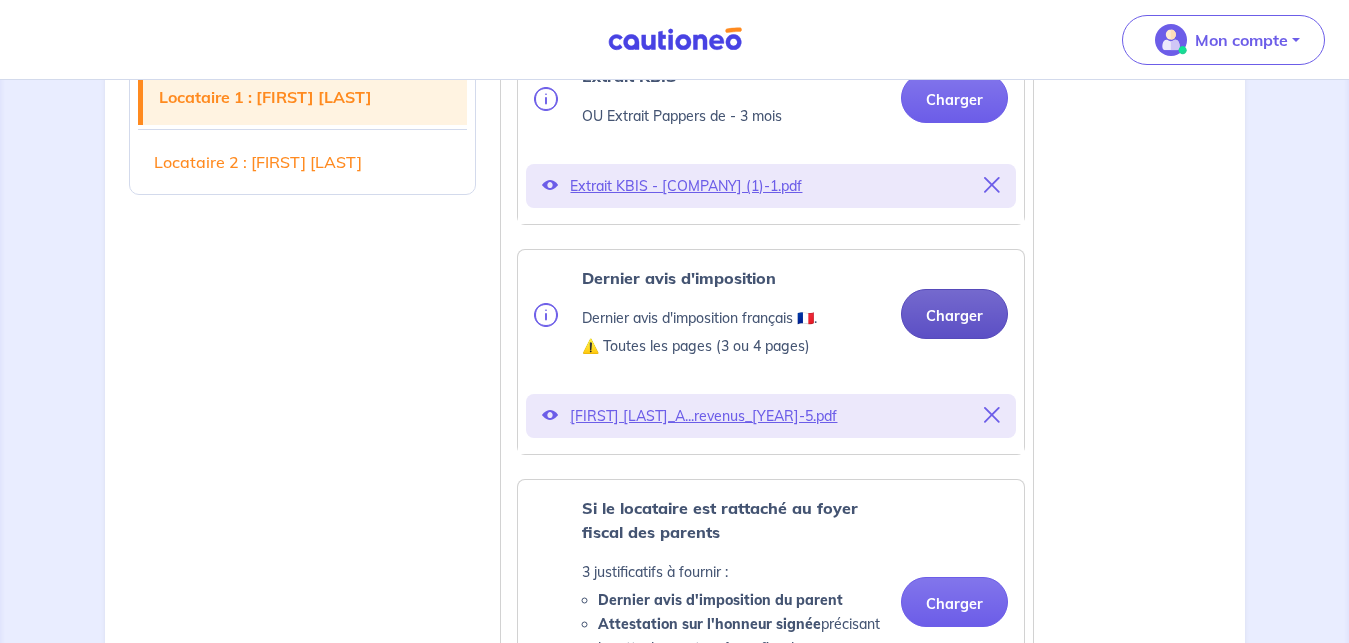 click on "Charger" at bounding box center (954, 314) 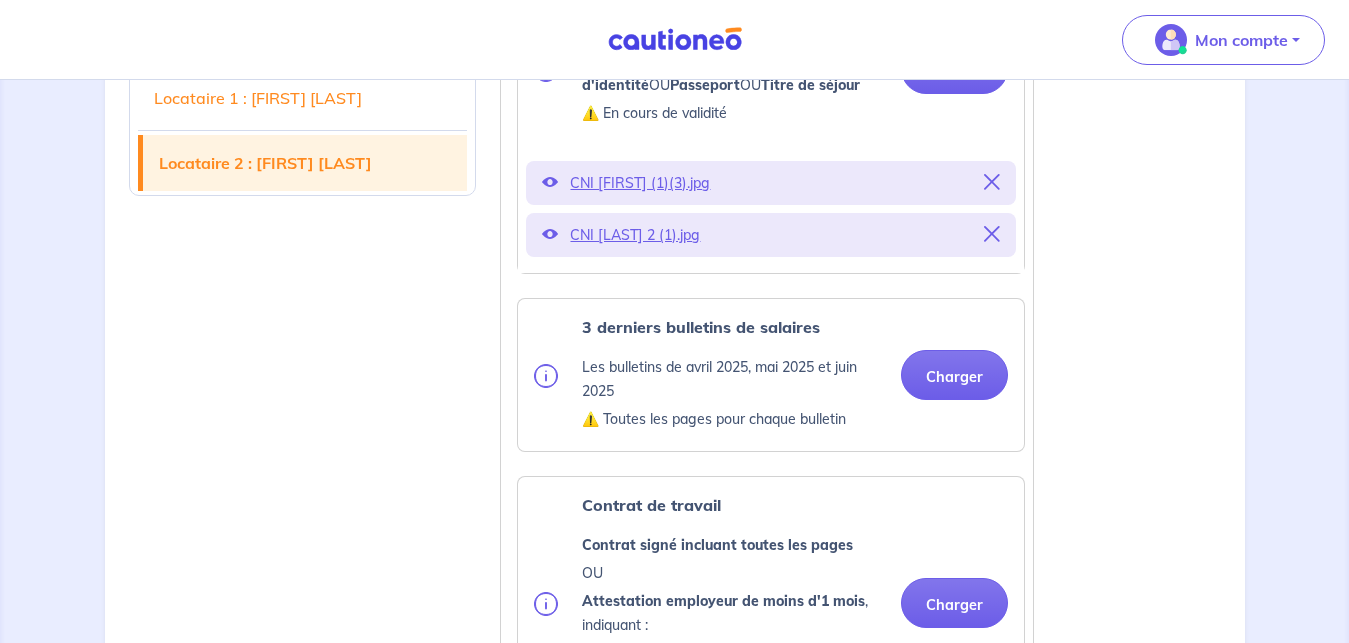 scroll, scrollTop: 2754, scrollLeft: 0, axis: vertical 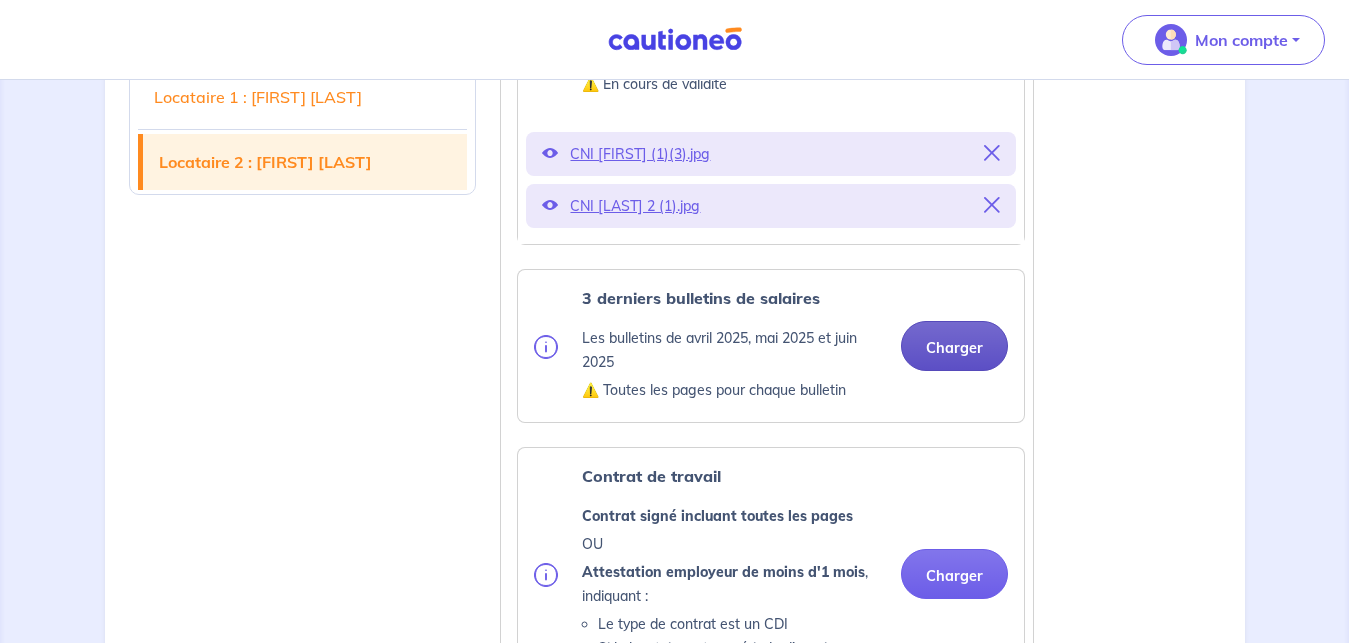click on "Charger" at bounding box center [954, 346] 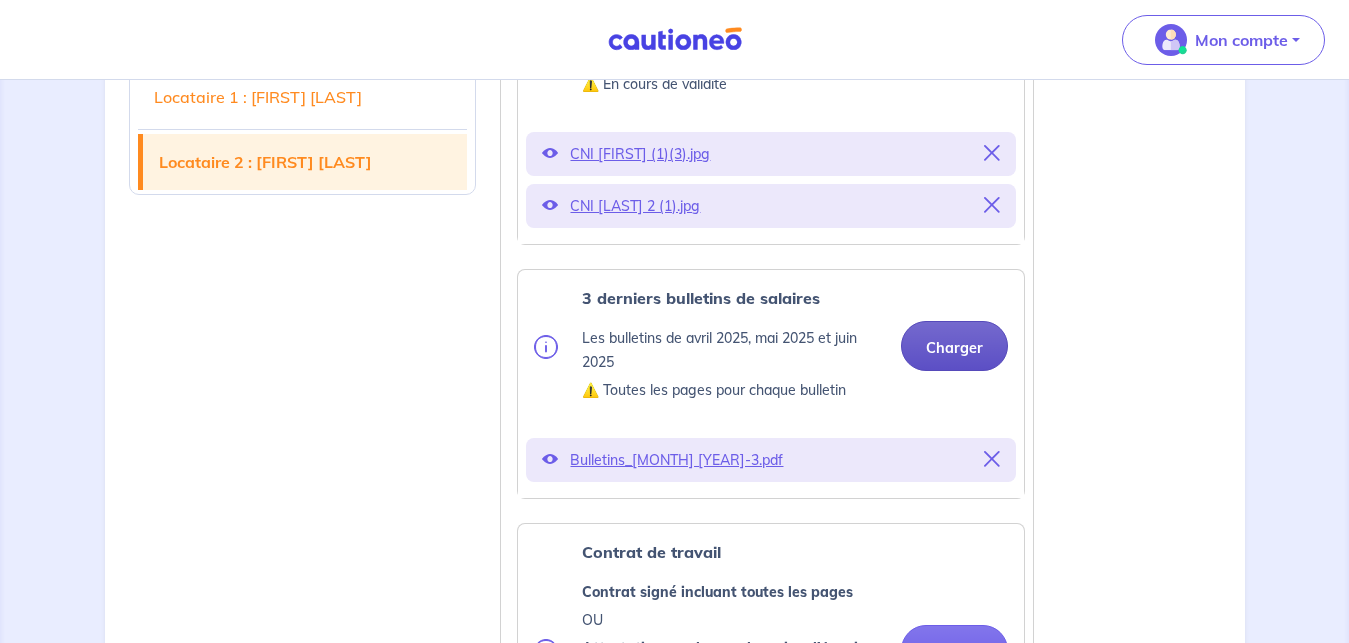 click on "Charger" at bounding box center (954, 346) 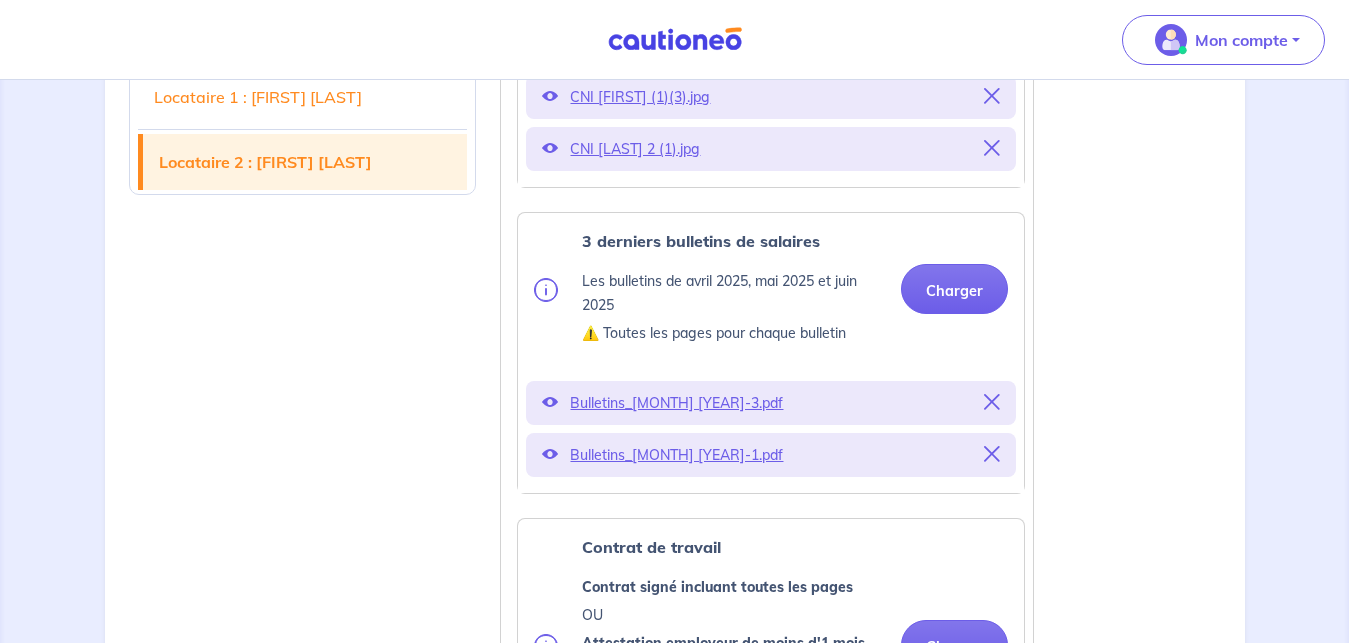 scroll, scrollTop: 2856, scrollLeft: 0, axis: vertical 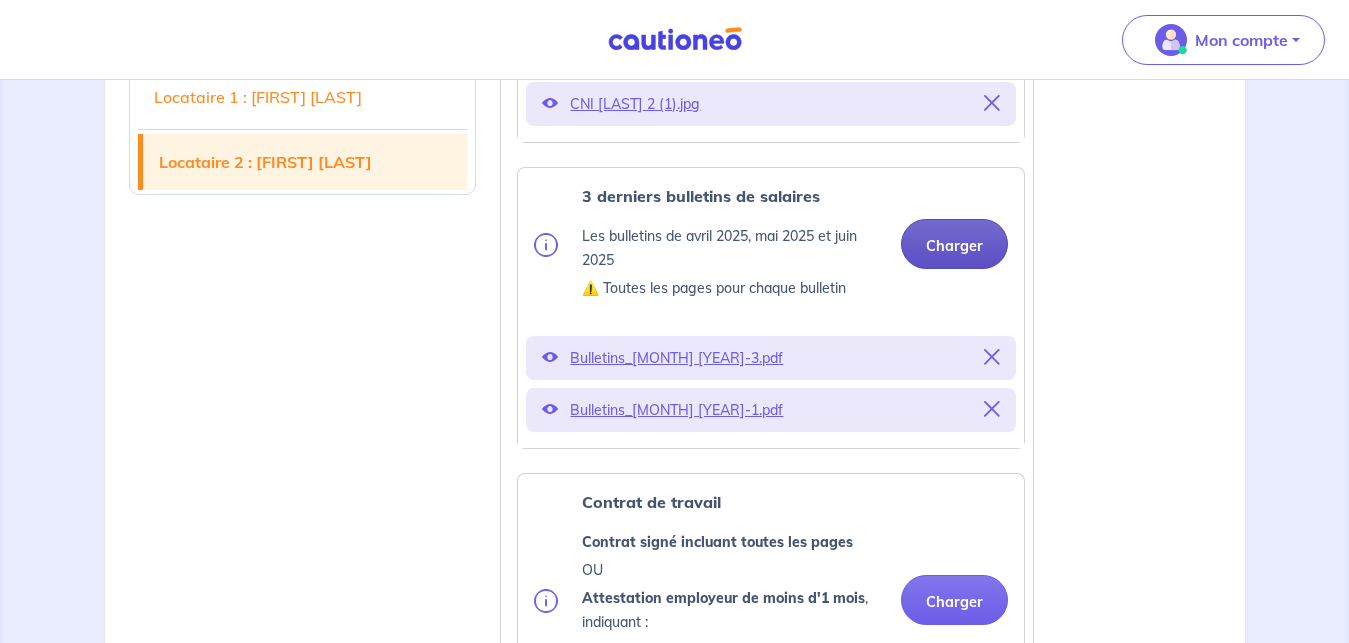 click on "Charger" at bounding box center [954, 244] 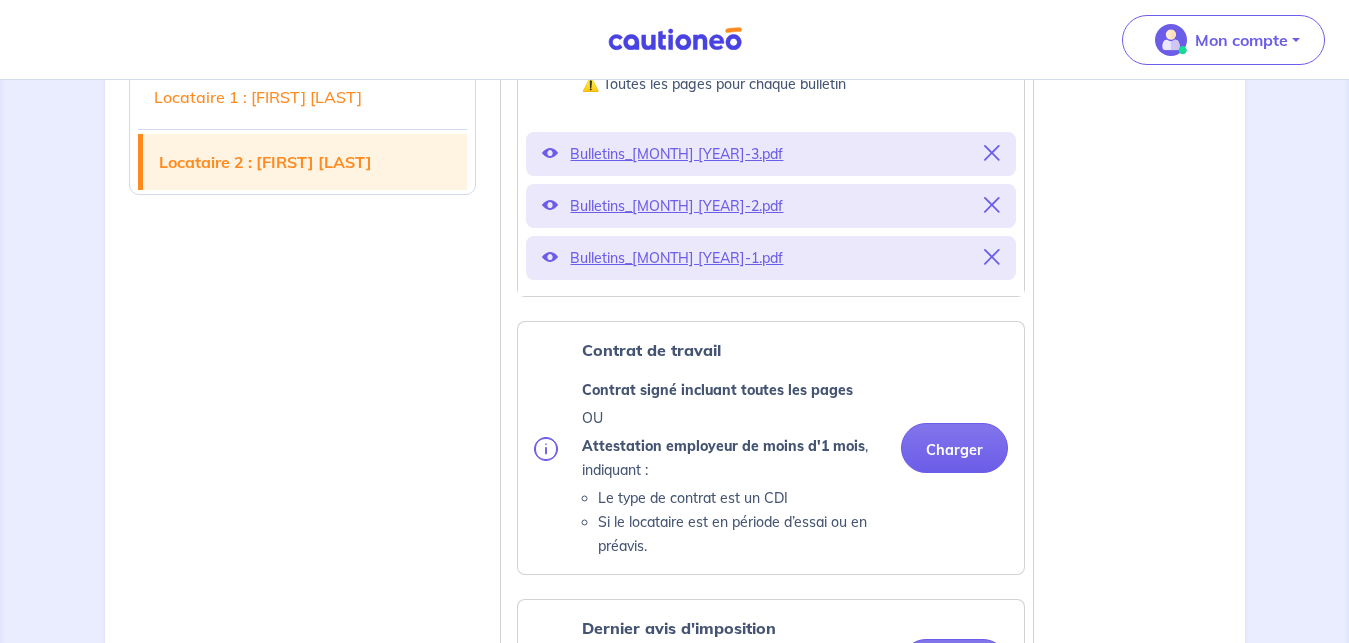 scroll, scrollTop: 3162, scrollLeft: 0, axis: vertical 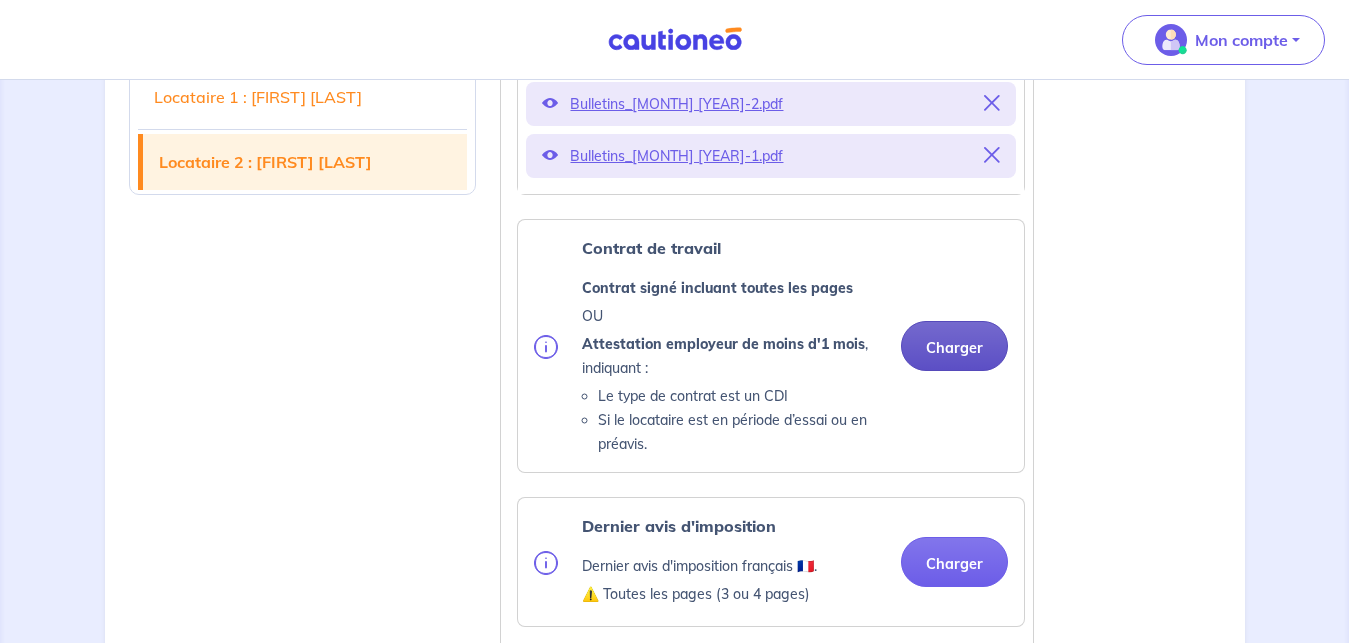 click on "Charger" at bounding box center (954, 346) 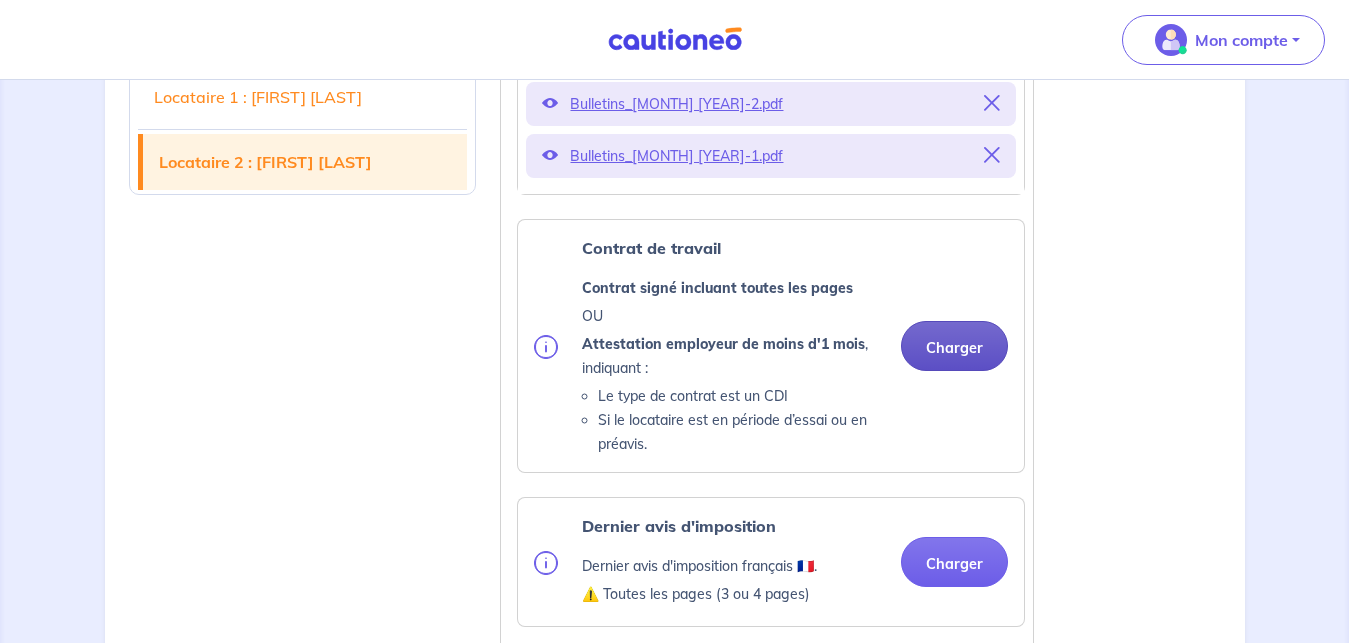 click on "Charger" at bounding box center [954, 346] 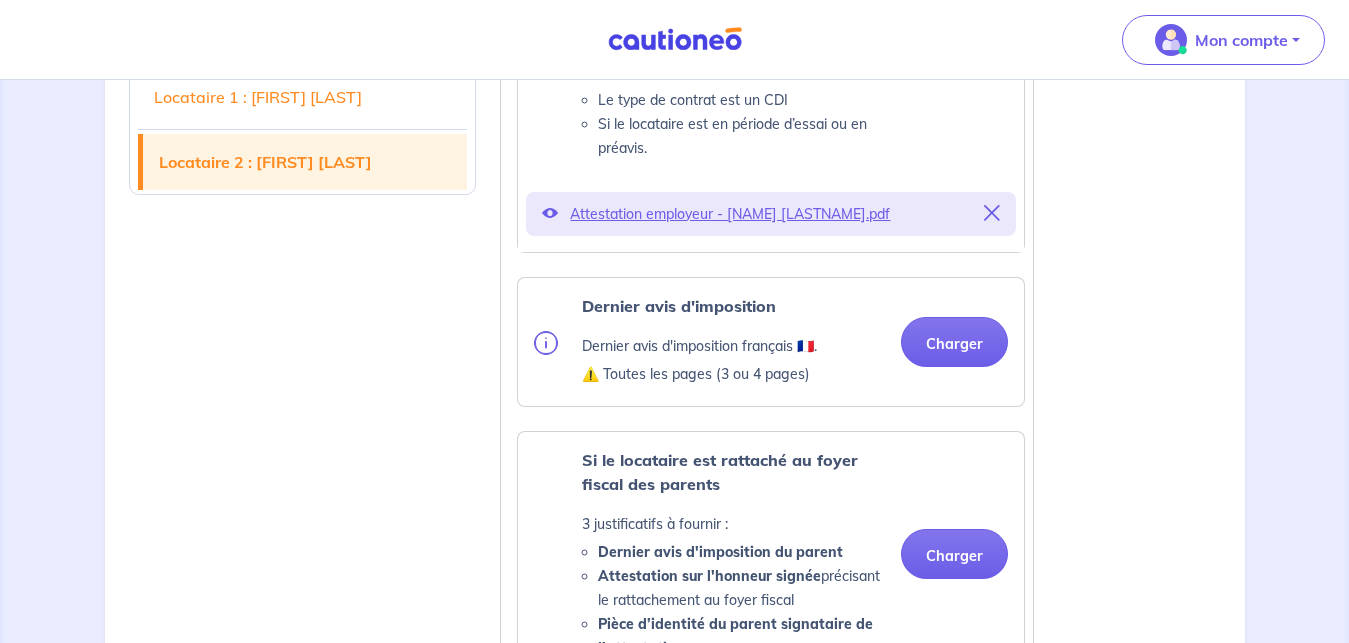 scroll, scrollTop: 3468, scrollLeft: 0, axis: vertical 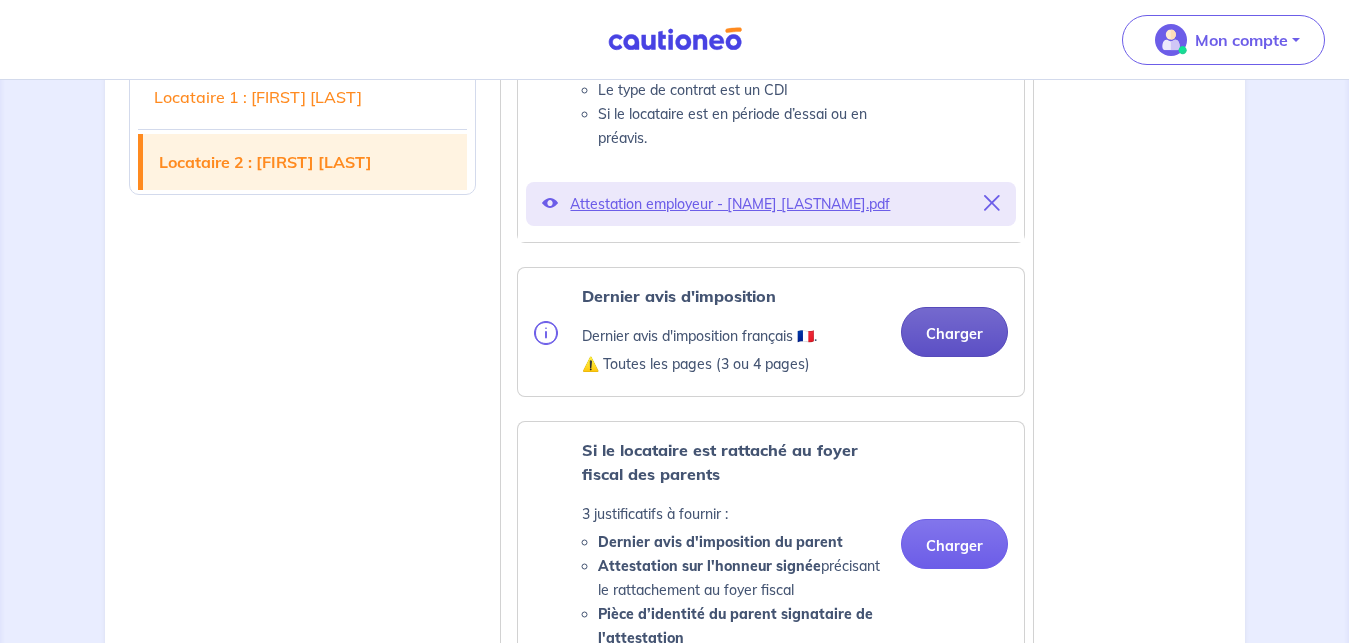 click on "Charger" at bounding box center (954, 332) 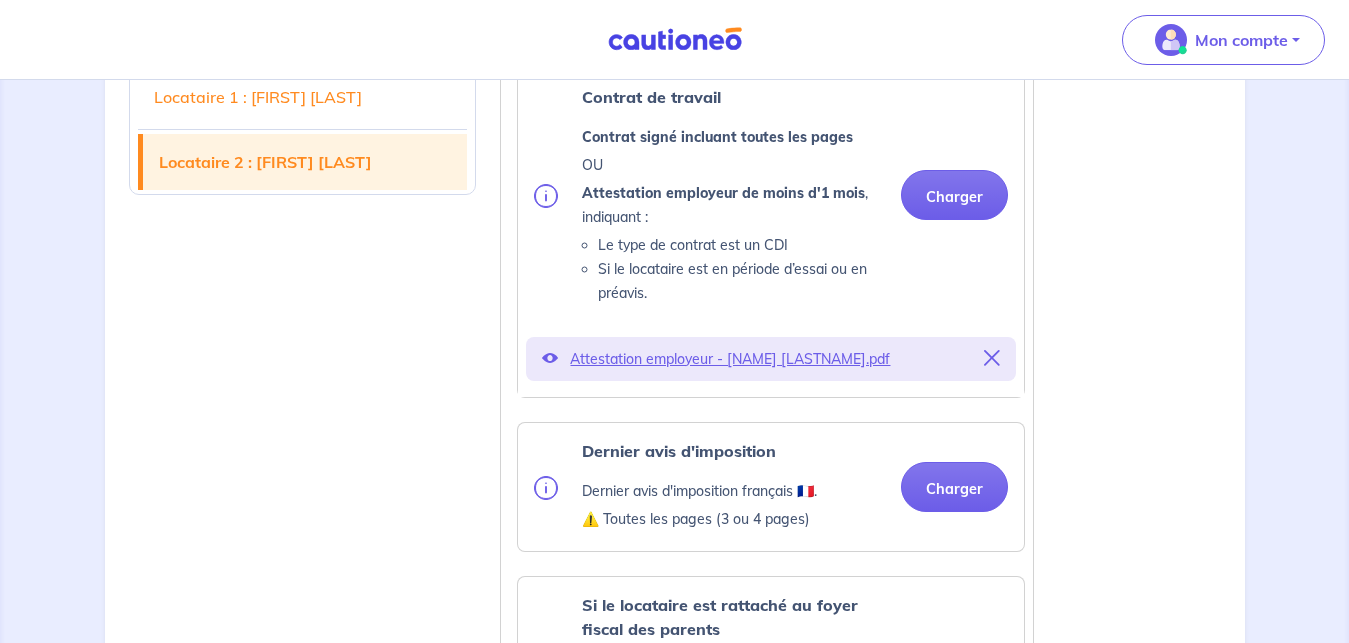 scroll, scrollTop: 3366, scrollLeft: 0, axis: vertical 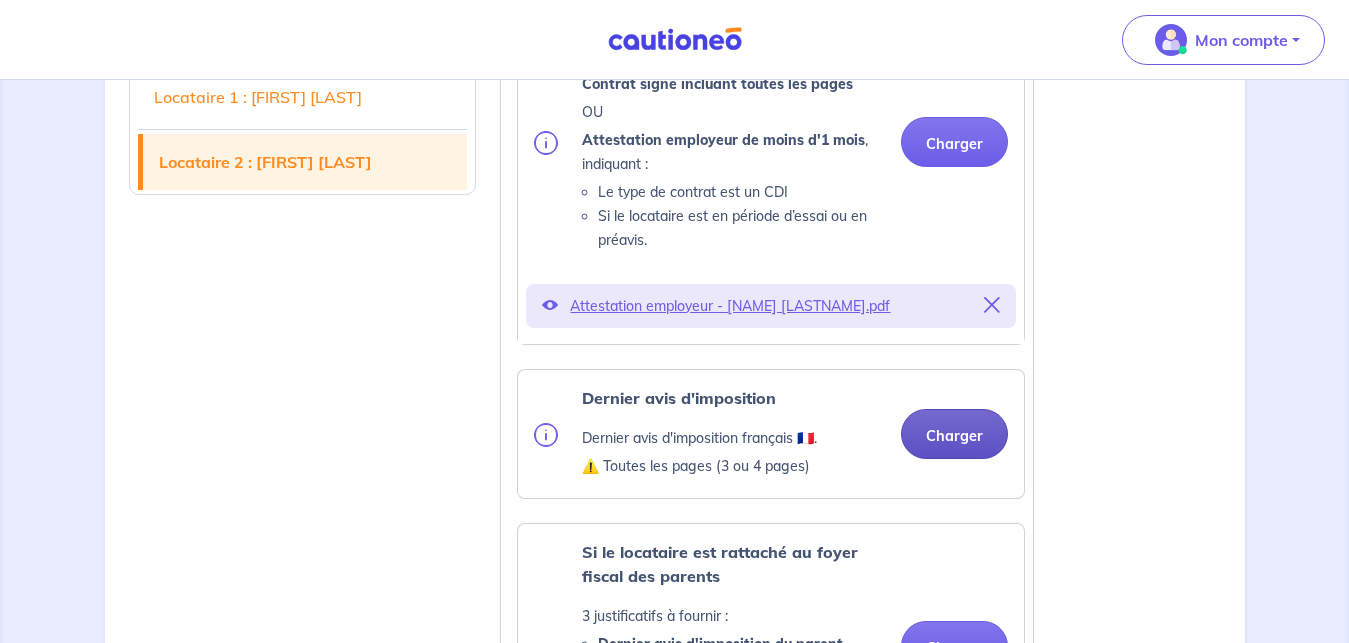click on "Charger" at bounding box center (954, 434) 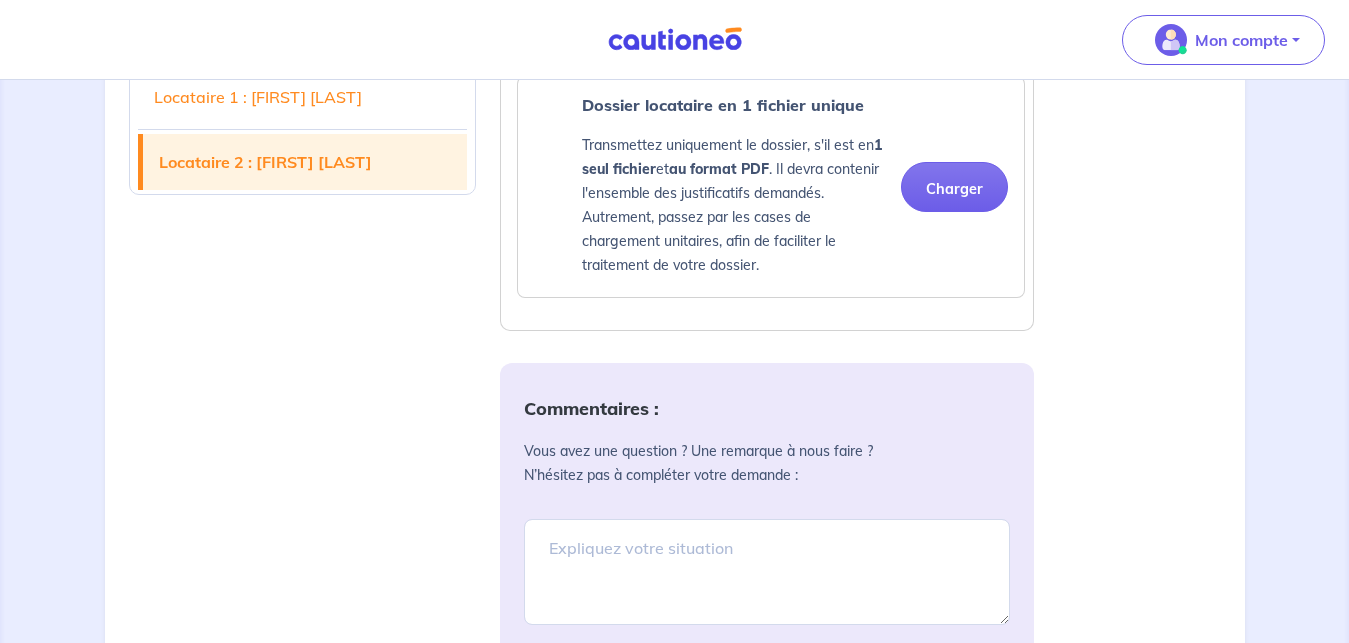 scroll, scrollTop: 4765, scrollLeft: 0, axis: vertical 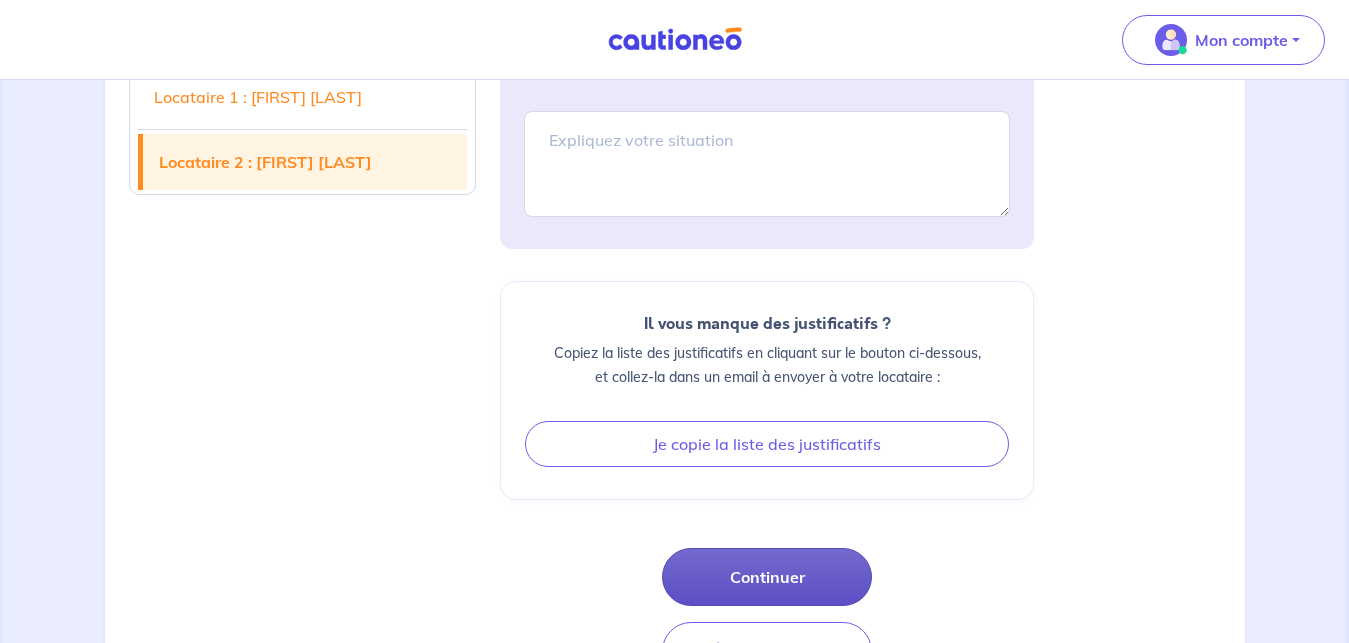 click on "Continuer" at bounding box center (767, 577) 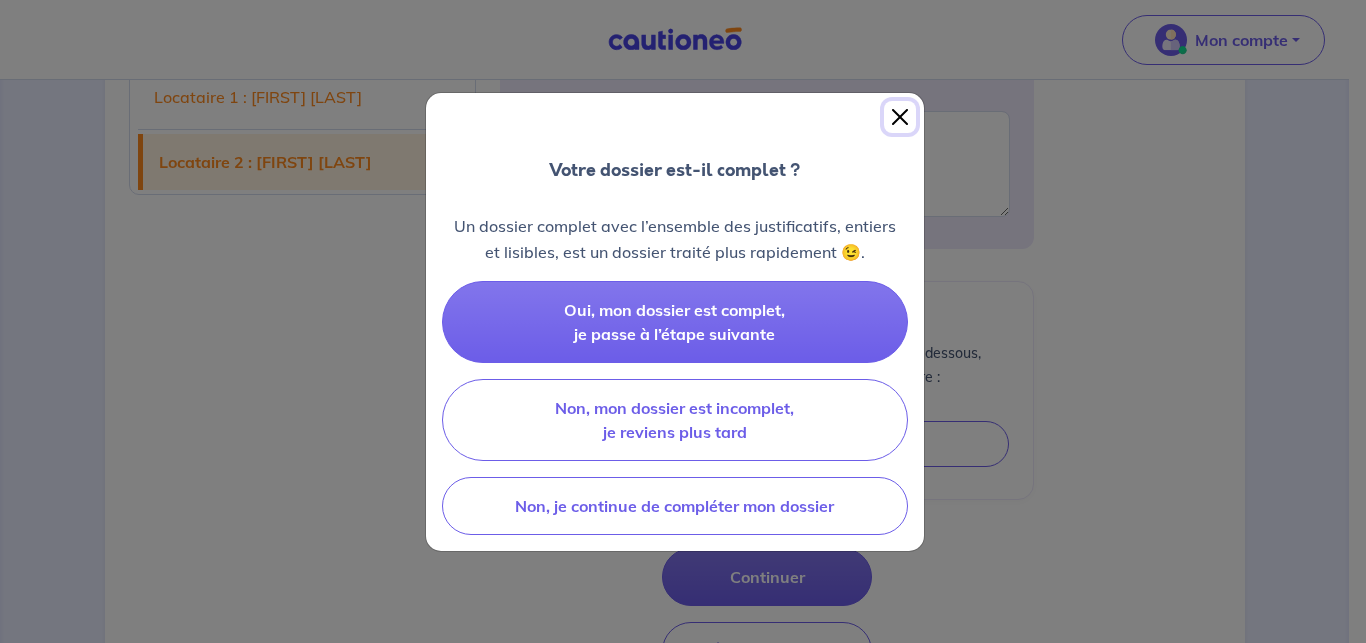 click at bounding box center [900, 117] 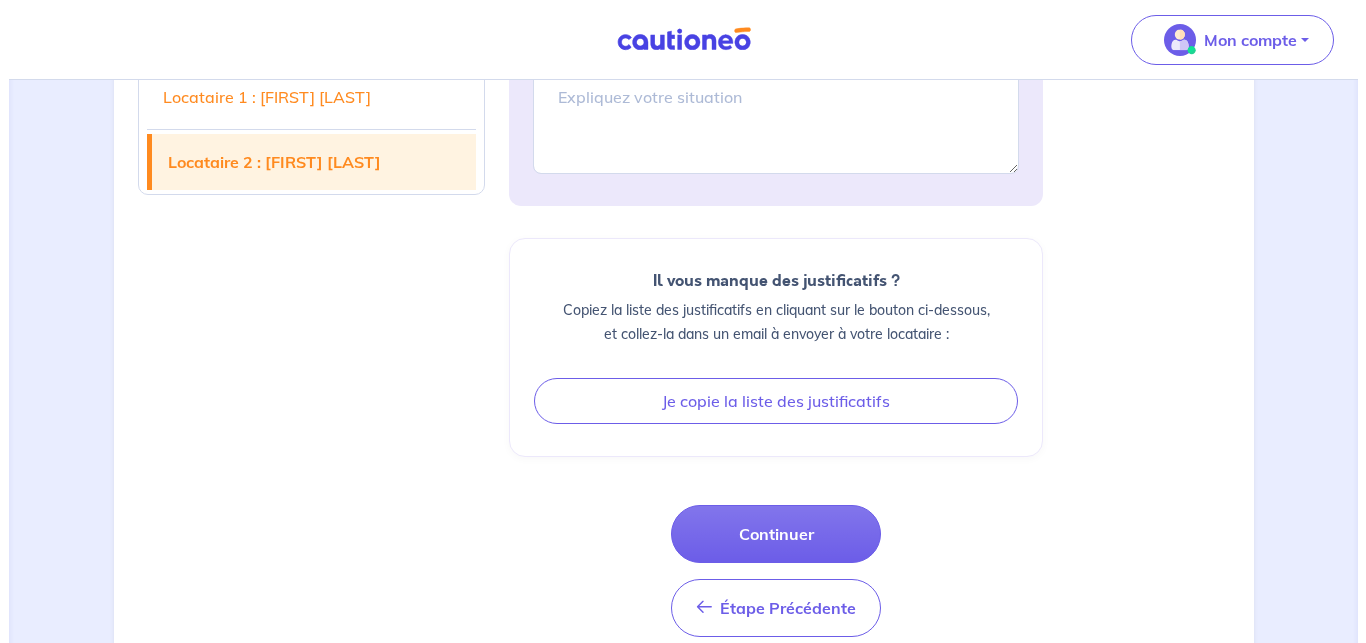 scroll, scrollTop: 4867, scrollLeft: 0, axis: vertical 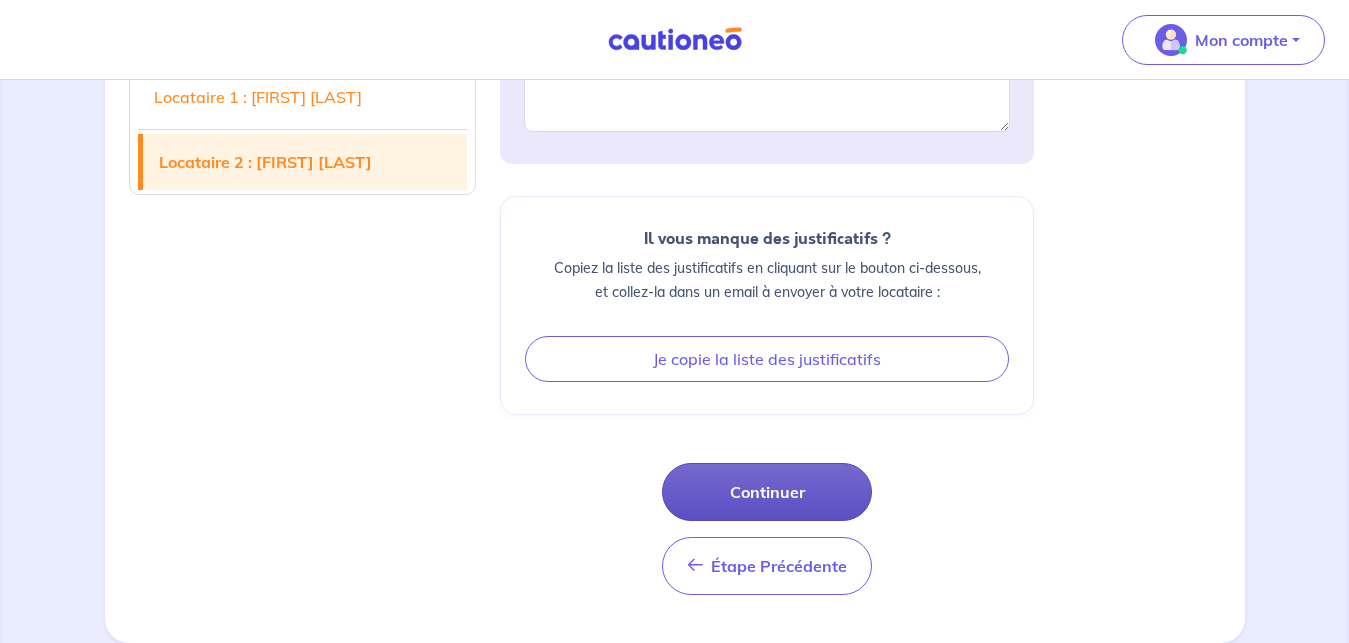click on "Continuer" at bounding box center [767, 492] 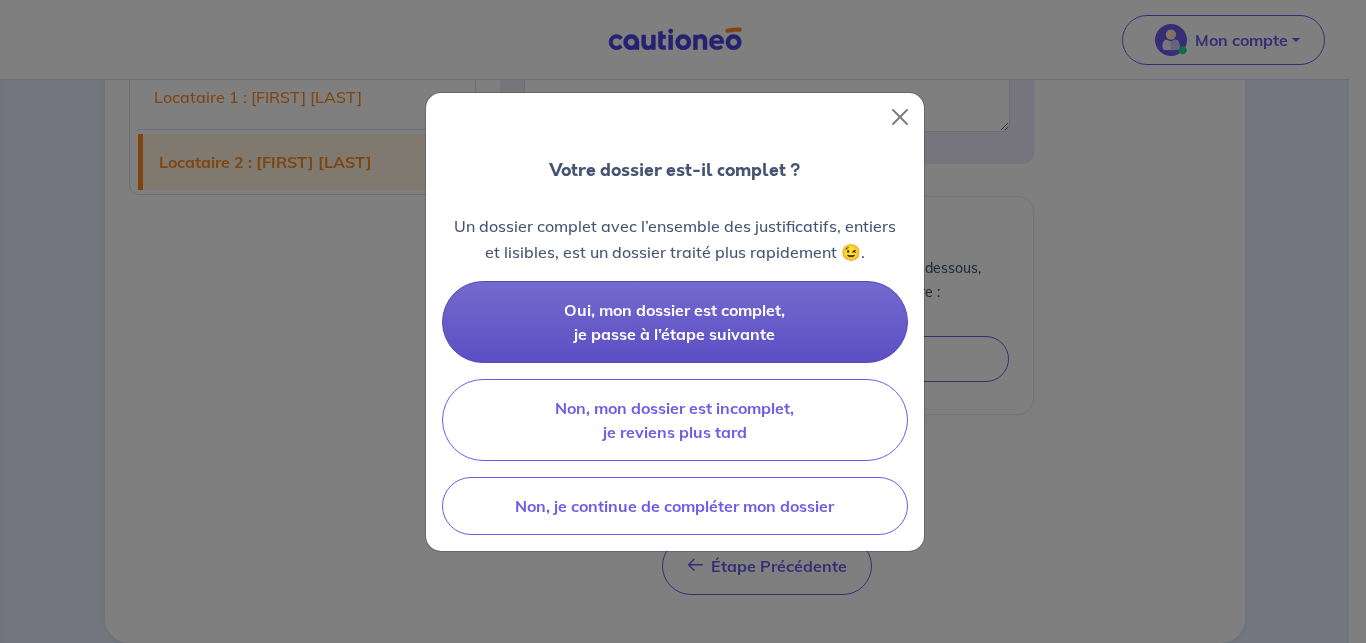 click on "Oui, mon dossier est complet,
je passe à l’étape suivante" at bounding box center [674, 322] 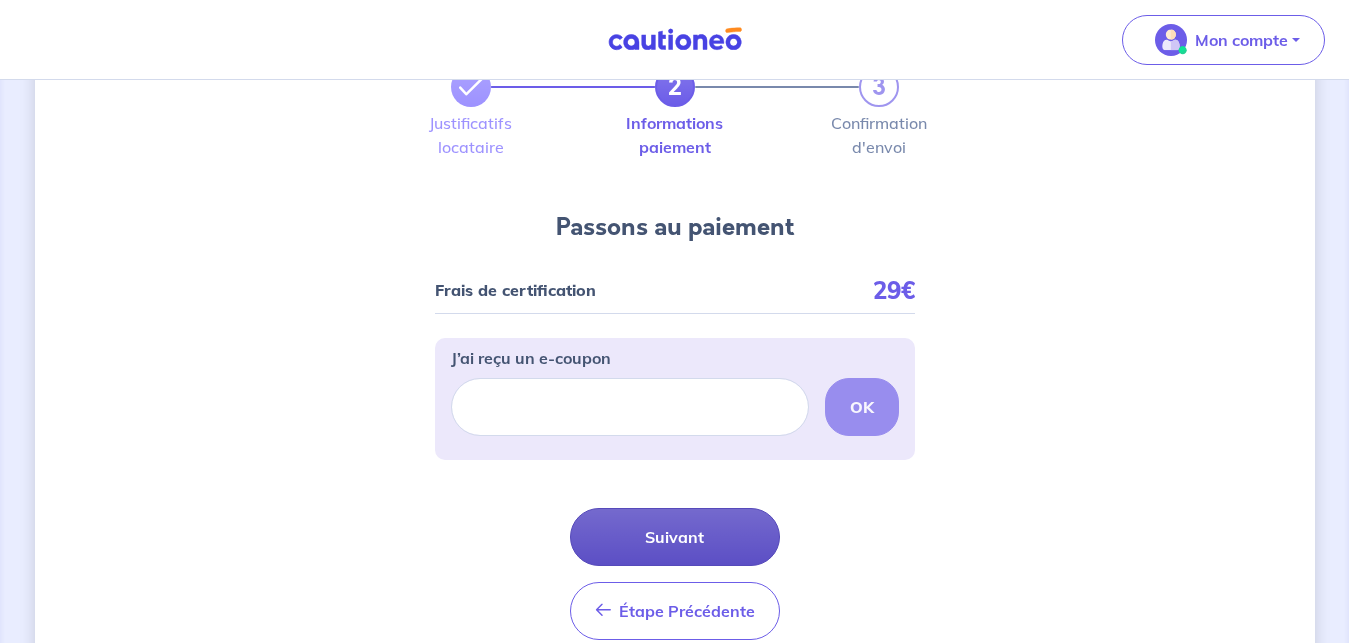 scroll, scrollTop: 102, scrollLeft: 0, axis: vertical 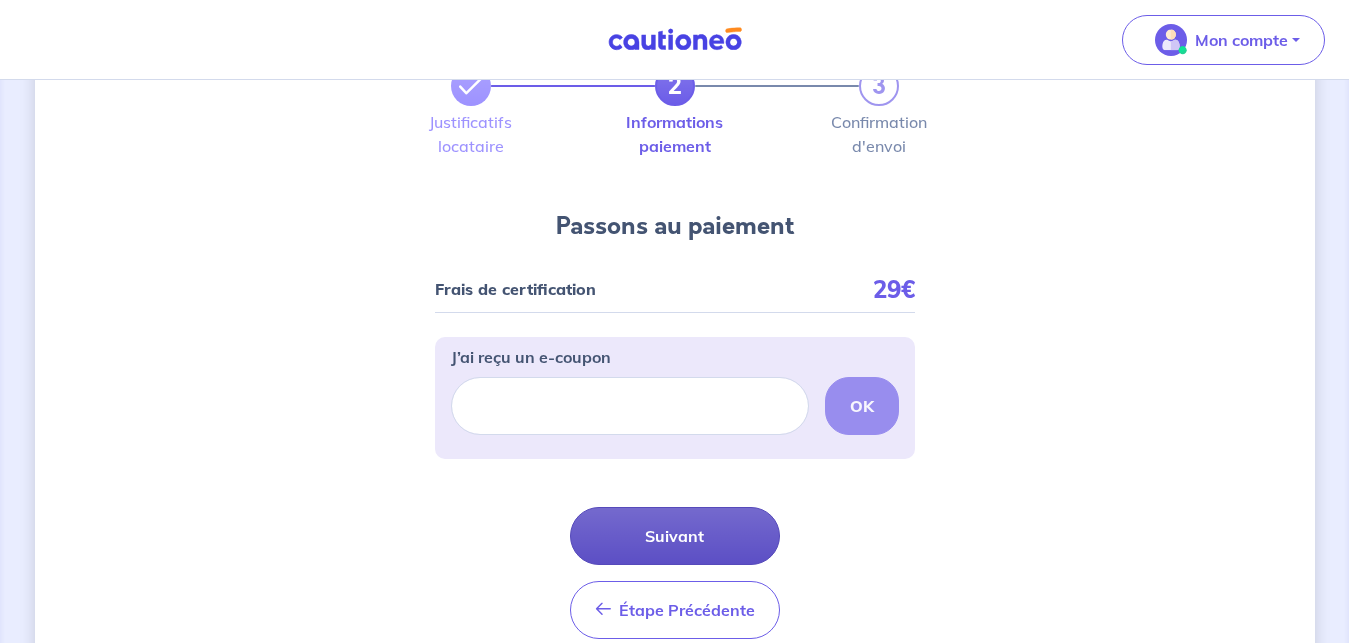click on "Suivant" at bounding box center [675, 536] 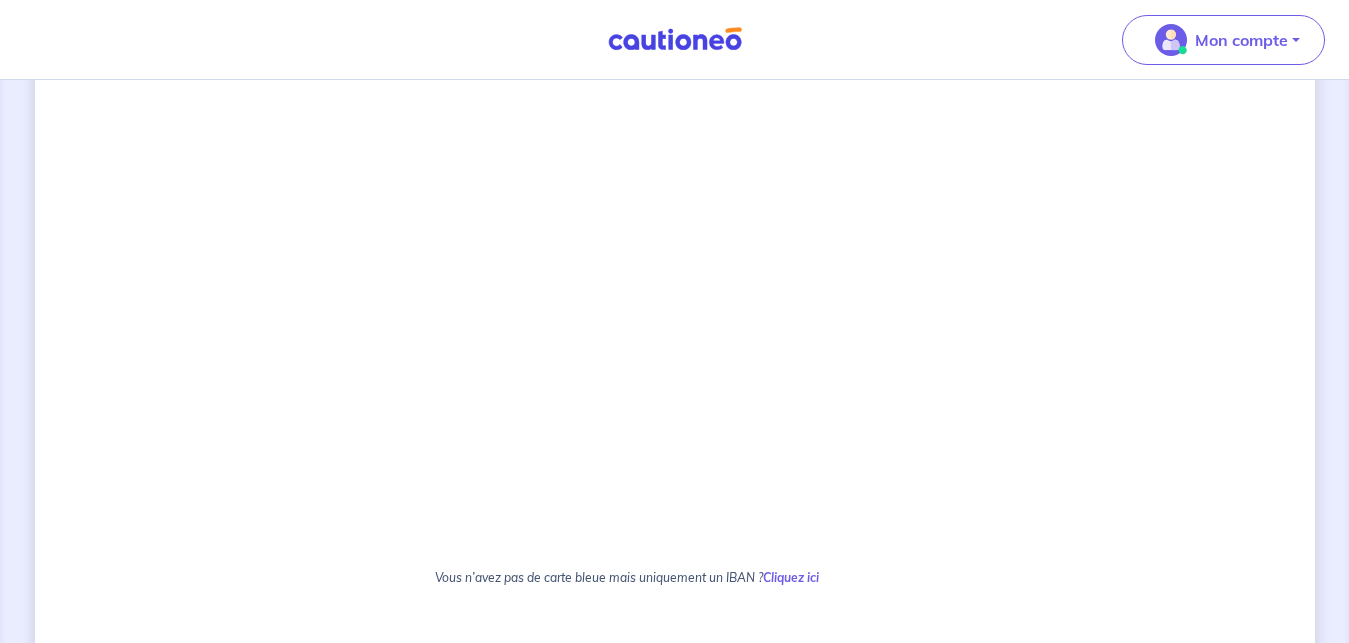 scroll, scrollTop: 1176, scrollLeft: 0, axis: vertical 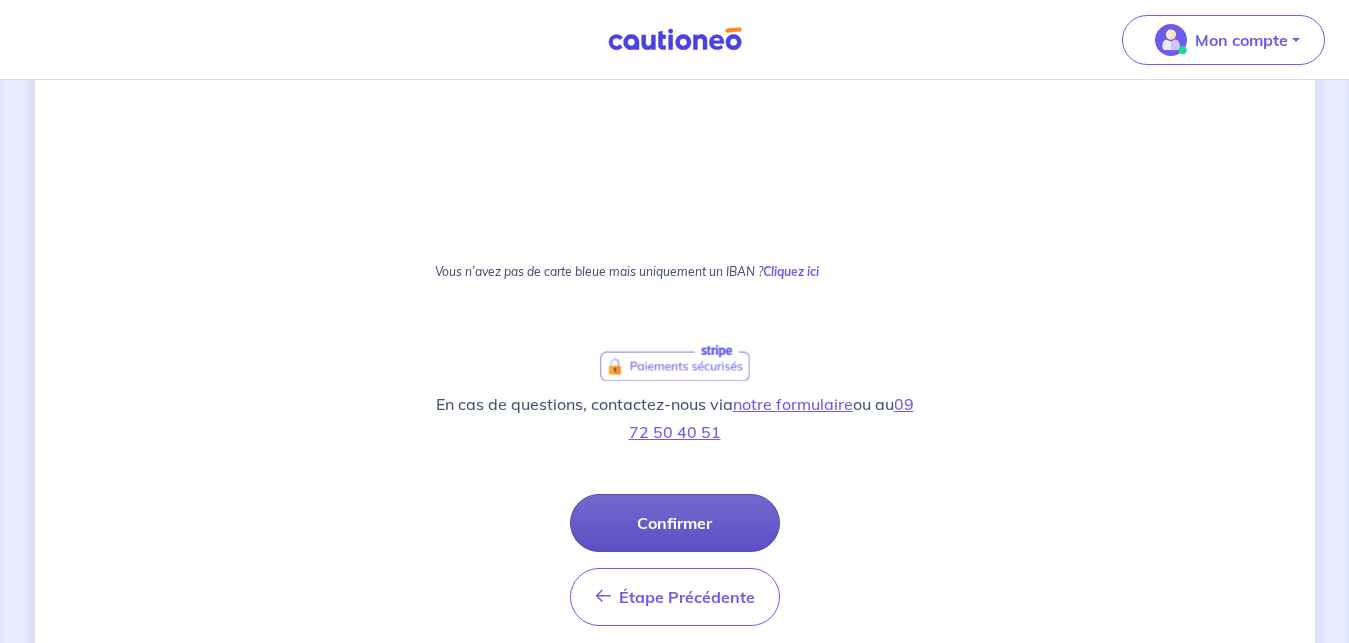 click on "Confirmer" at bounding box center (675, 523) 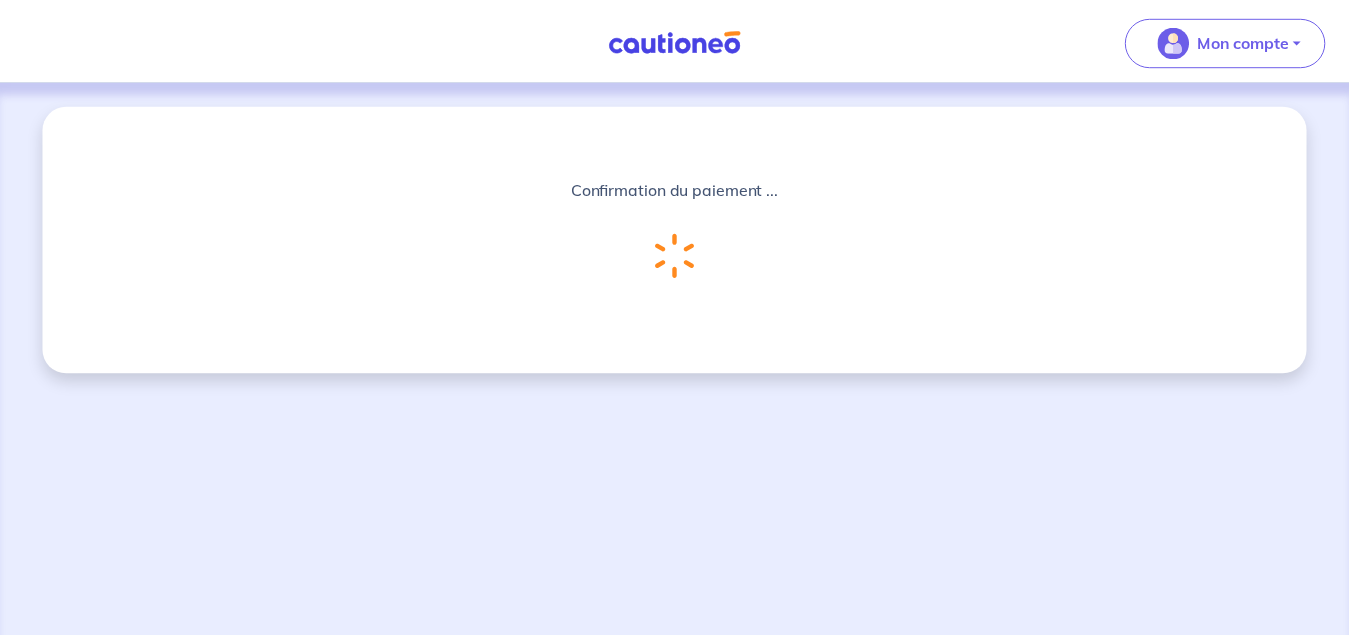 scroll, scrollTop: 0, scrollLeft: 0, axis: both 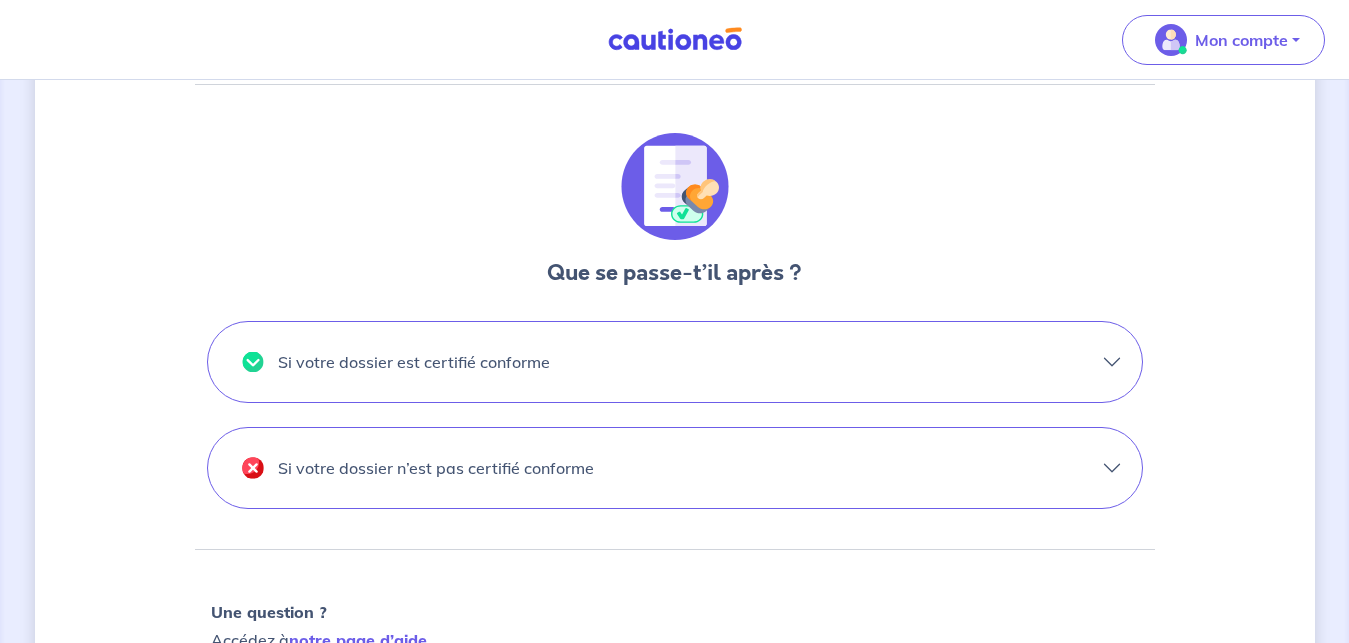 click on "Si votre dossier est certifié conforme" at bounding box center [675, 362] 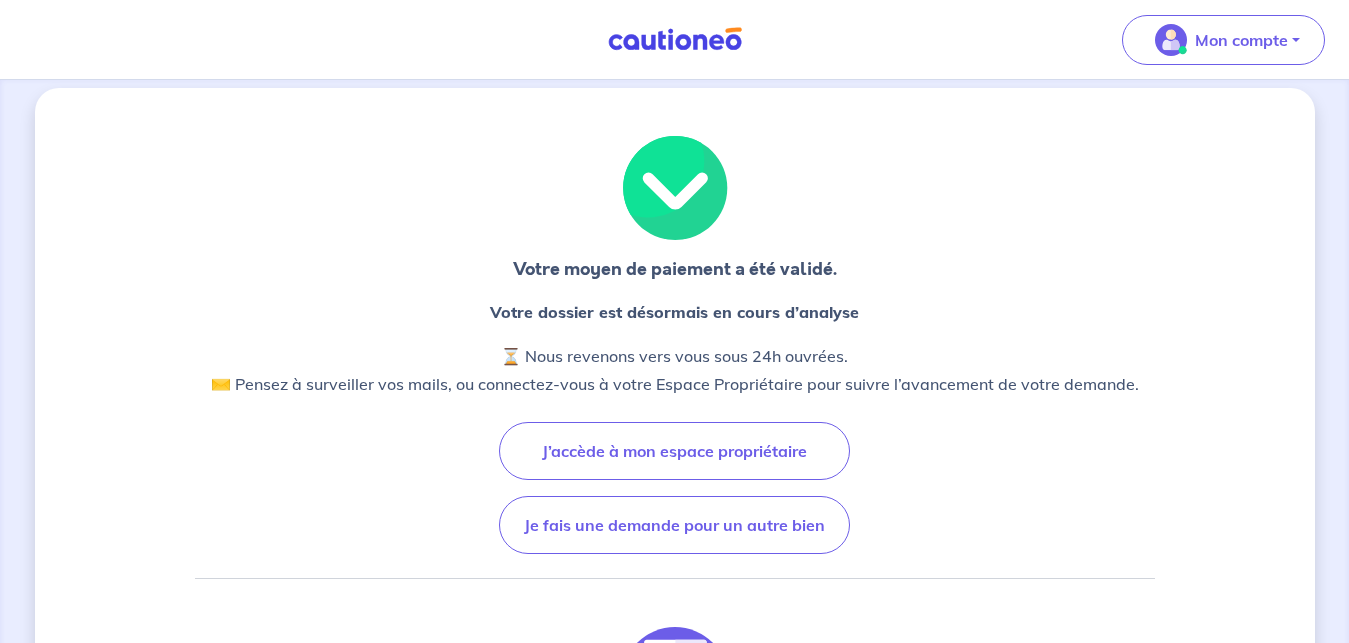 scroll, scrollTop: 0, scrollLeft: 0, axis: both 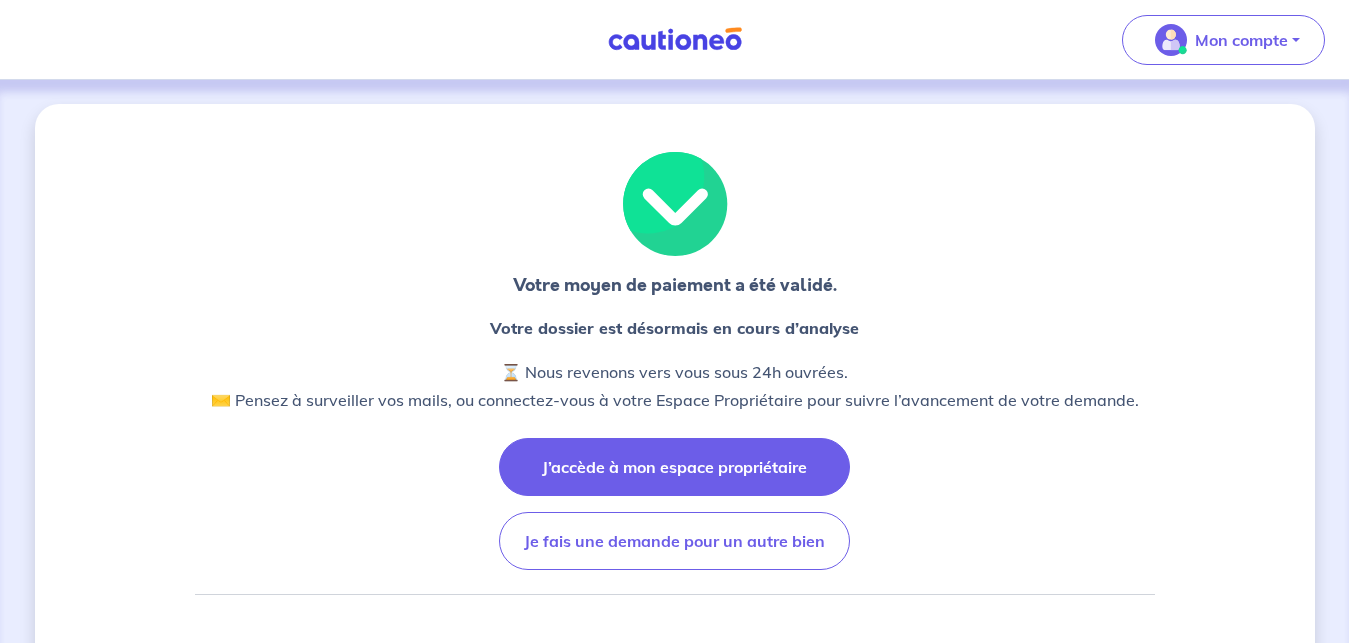 click on "J’accède à mon espace propriétaire" at bounding box center (674, 467) 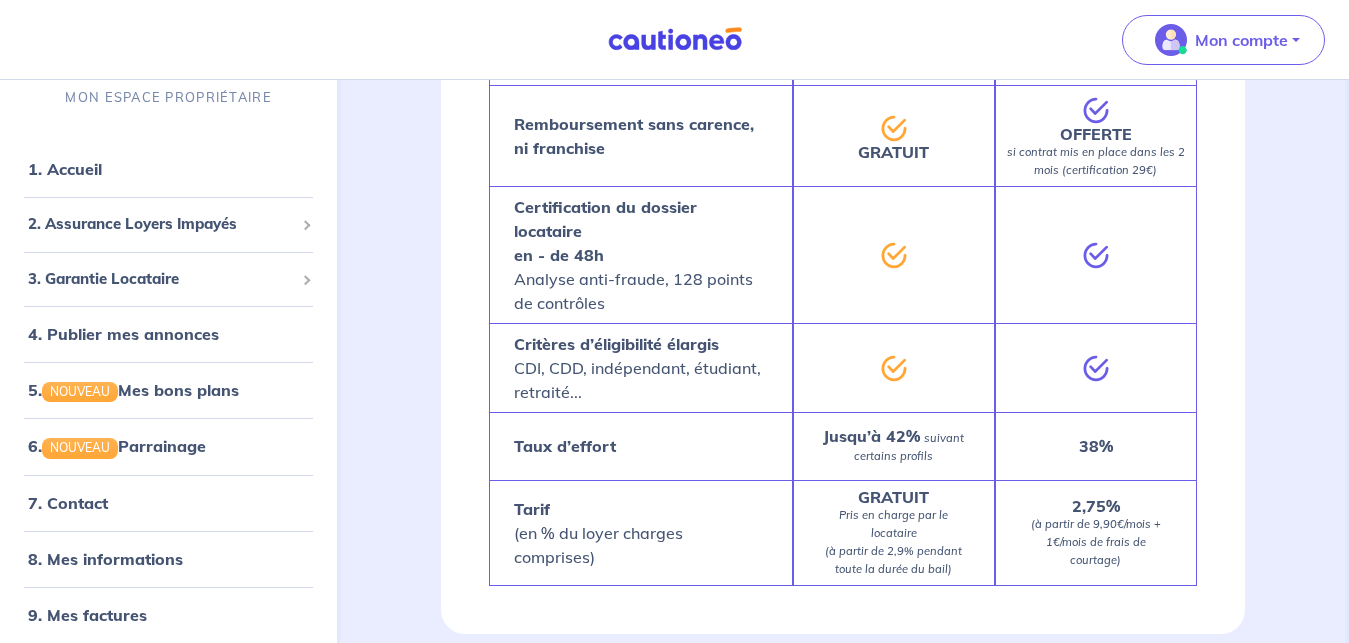 scroll, scrollTop: 1938, scrollLeft: 0, axis: vertical 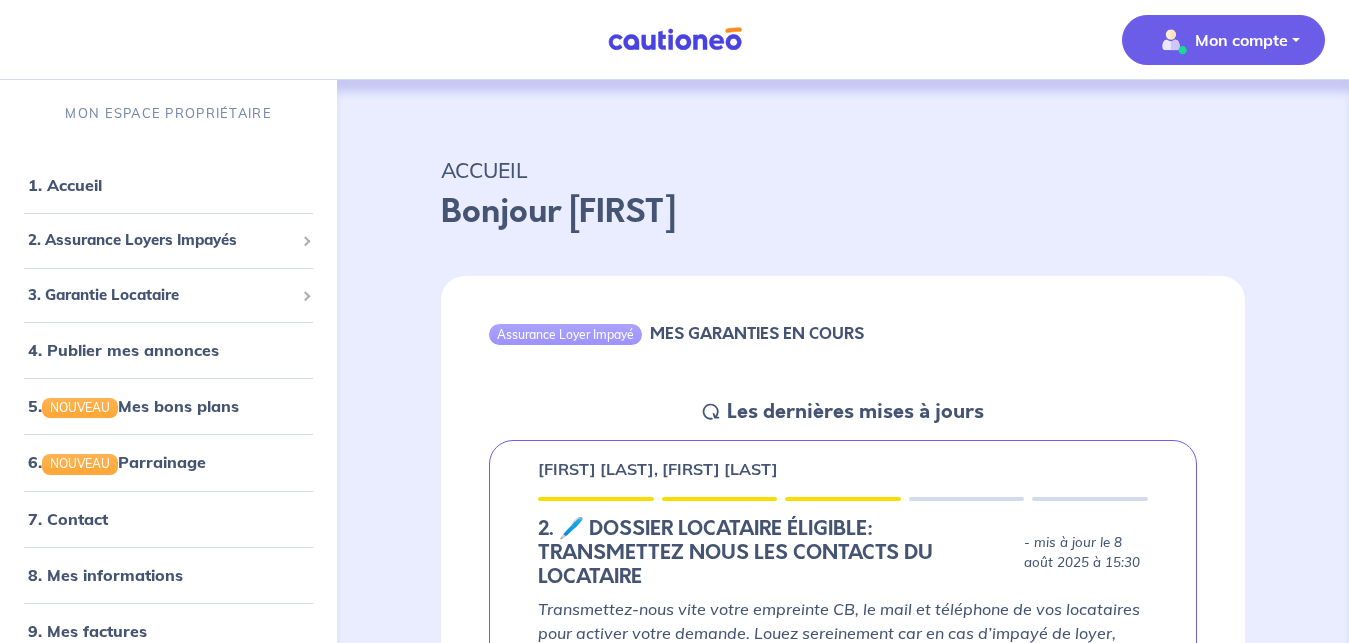 click on "Mon compte" at bounding box center [1241, 40] 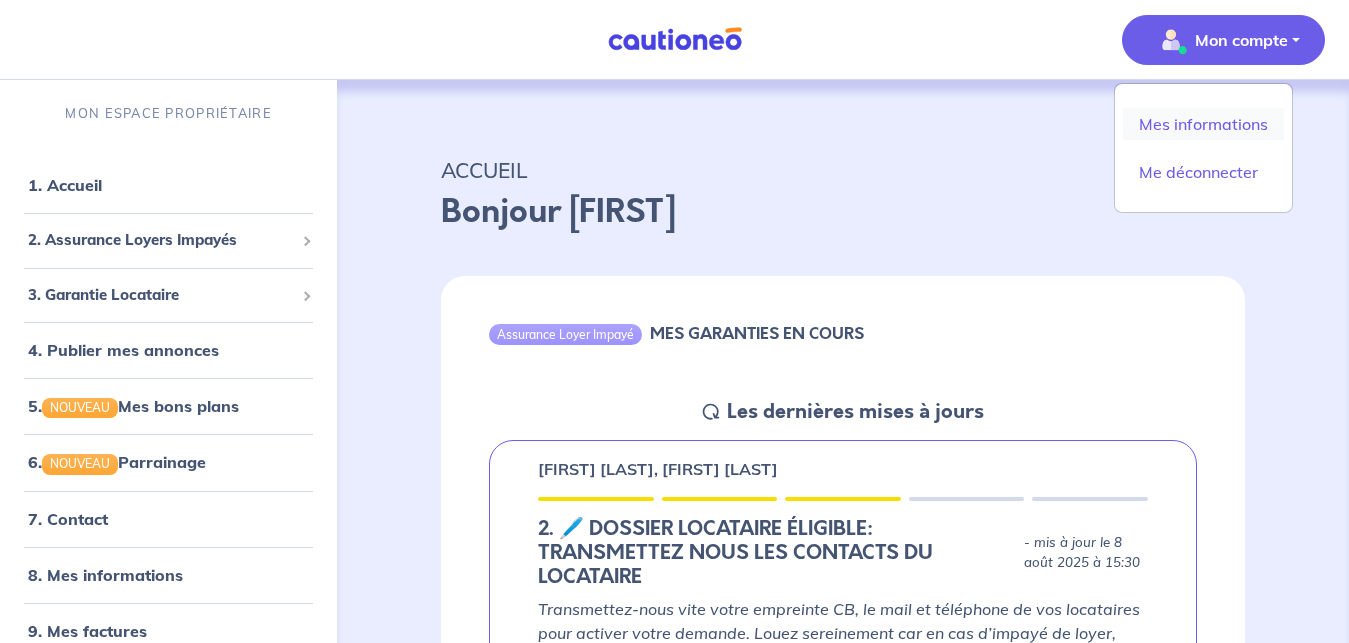 click on "Mes informations" at bounding box center (1203, 124) 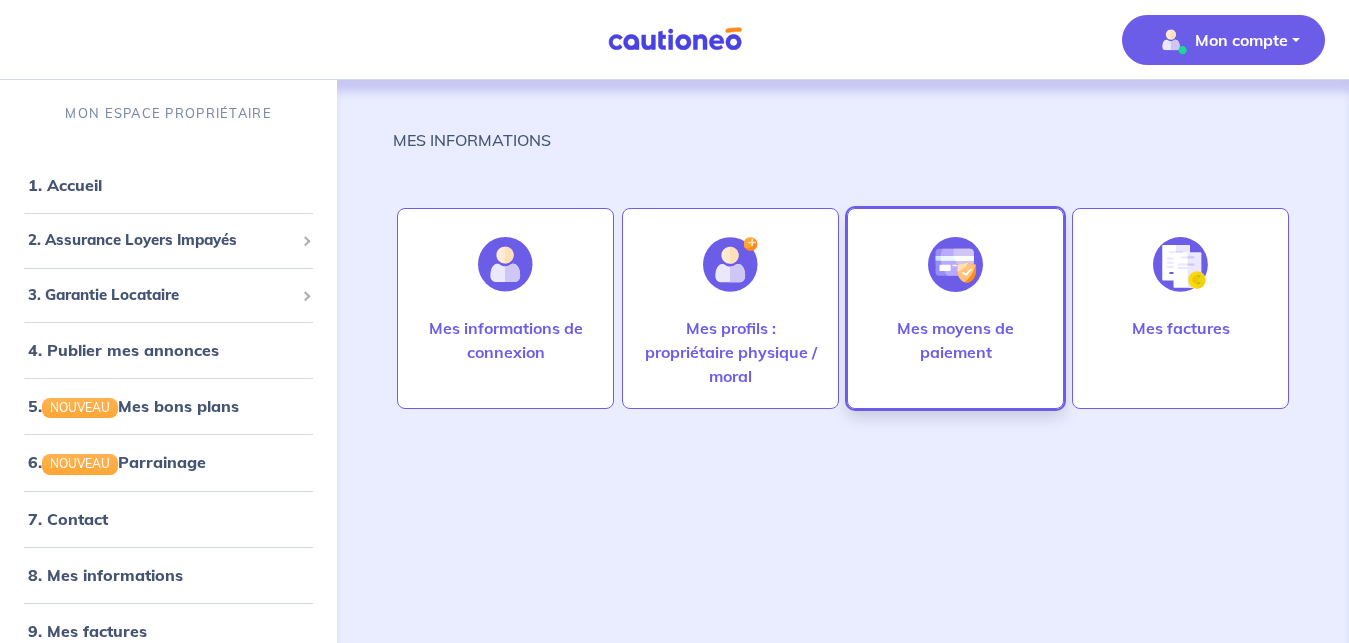 click at bounding box center (955, 264) 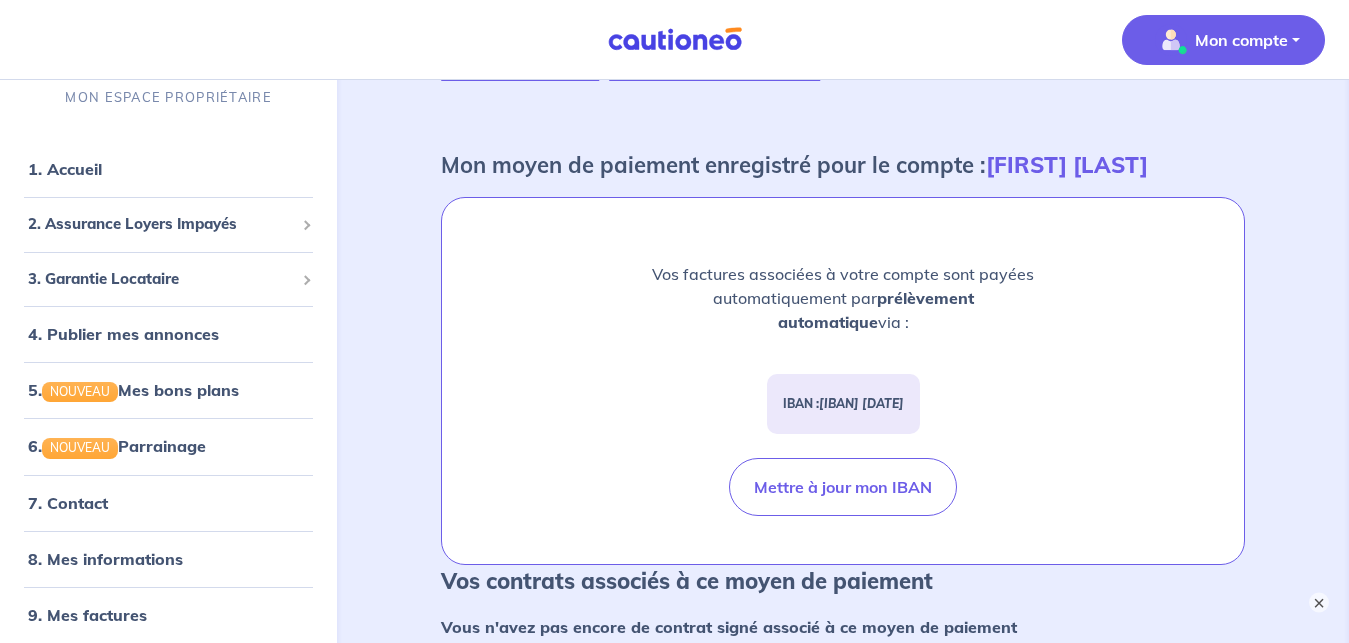 scroll, scrollTop: 102, scrollLeft: 0, axis: vertical 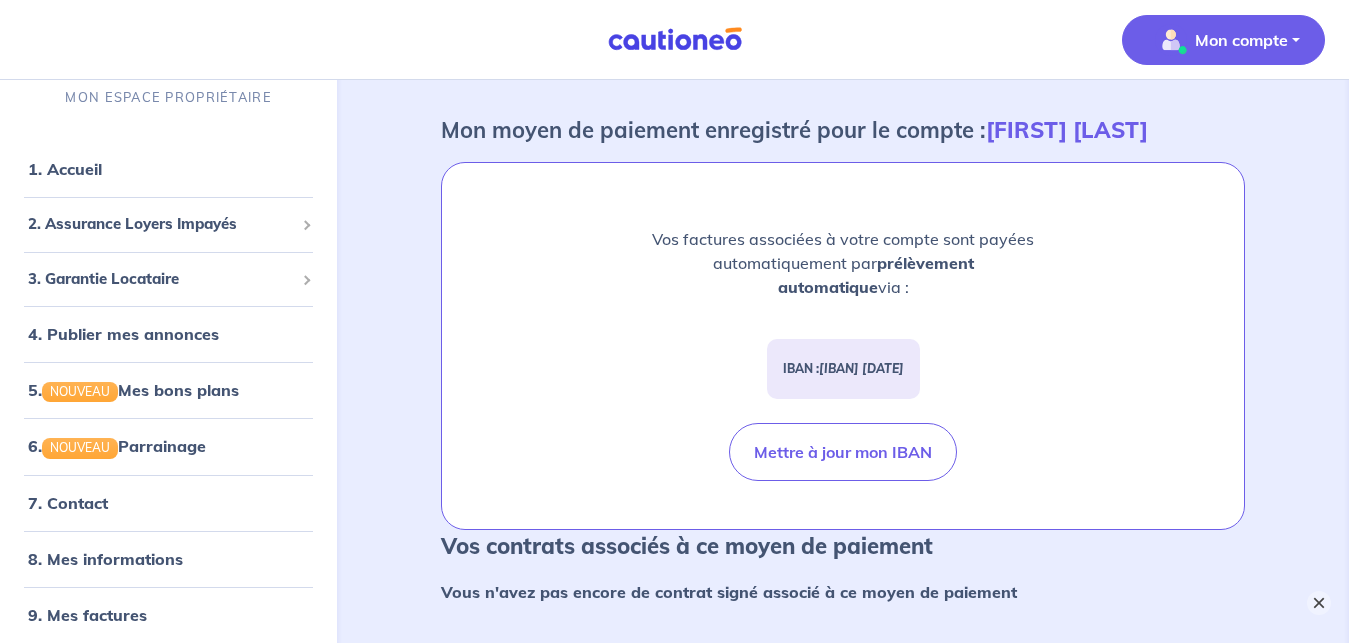 click on "×" at bounding box center (1319, 603) 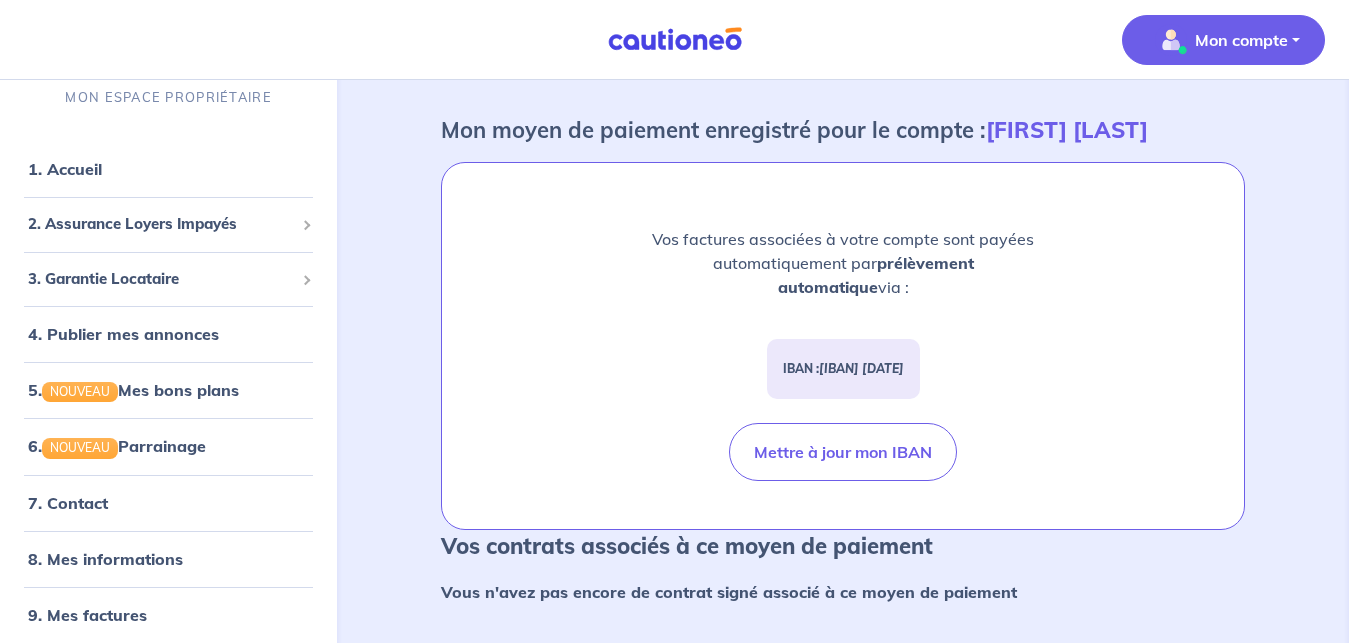 scroll, scrollTop: 0, scrollLeft: 0, axis: both 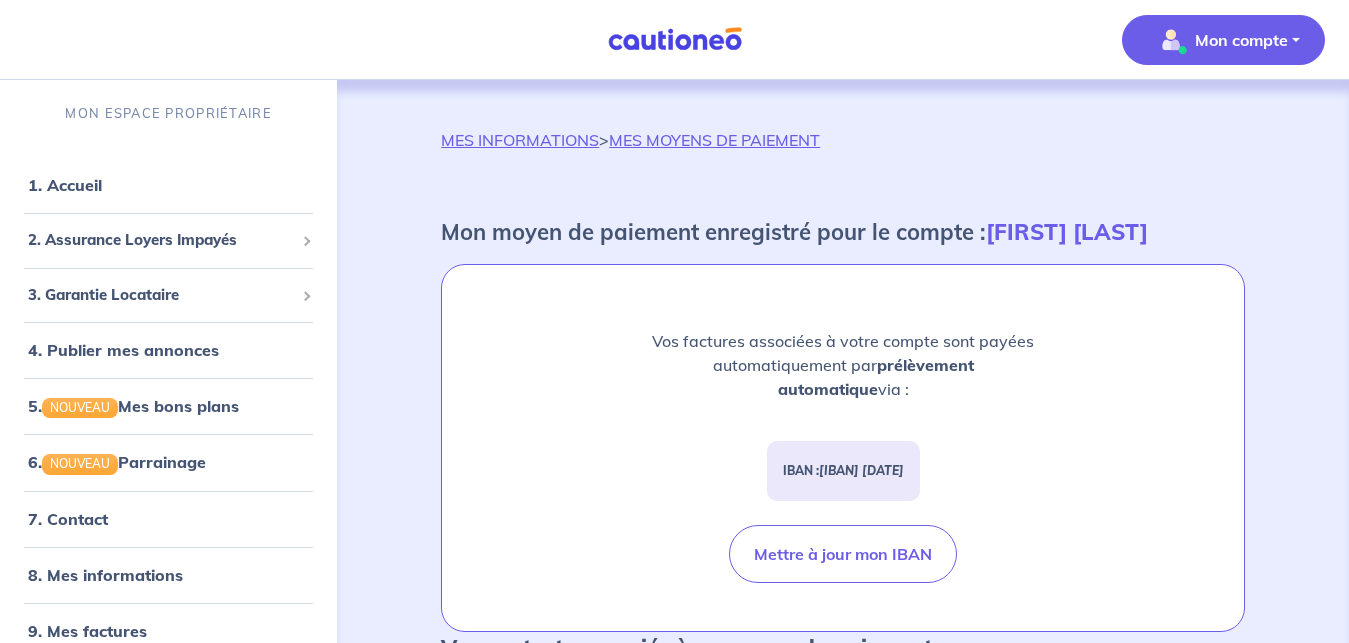 click on "Mon compte" at bounding box center [1241, 40] 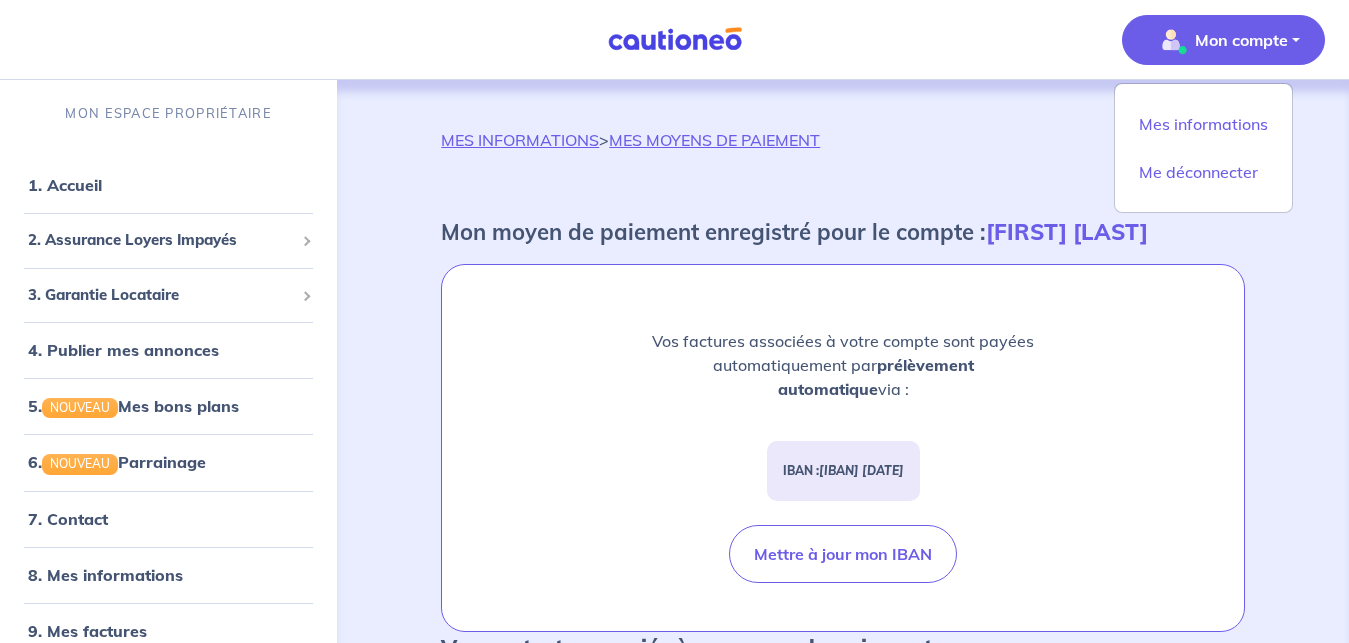 click on "MES INFORMATIONS  >  MES MOYENS DE PAIEMENT Mon moyen de paiement enregistré pour le compte :  Laurent Ronchail Vos factures associées à votre compte sont payées automatiquement par  prélèvement automatique  via : IBAN :  XXXXXXXXXXXX9107 12/2025 Mettre à jour mon IBAN Vos contrats associés à ce moyen de paiement Vous n'avez pas encore de contrat signé associé à ce moyen de paiement" at bounding box center [843, 426] 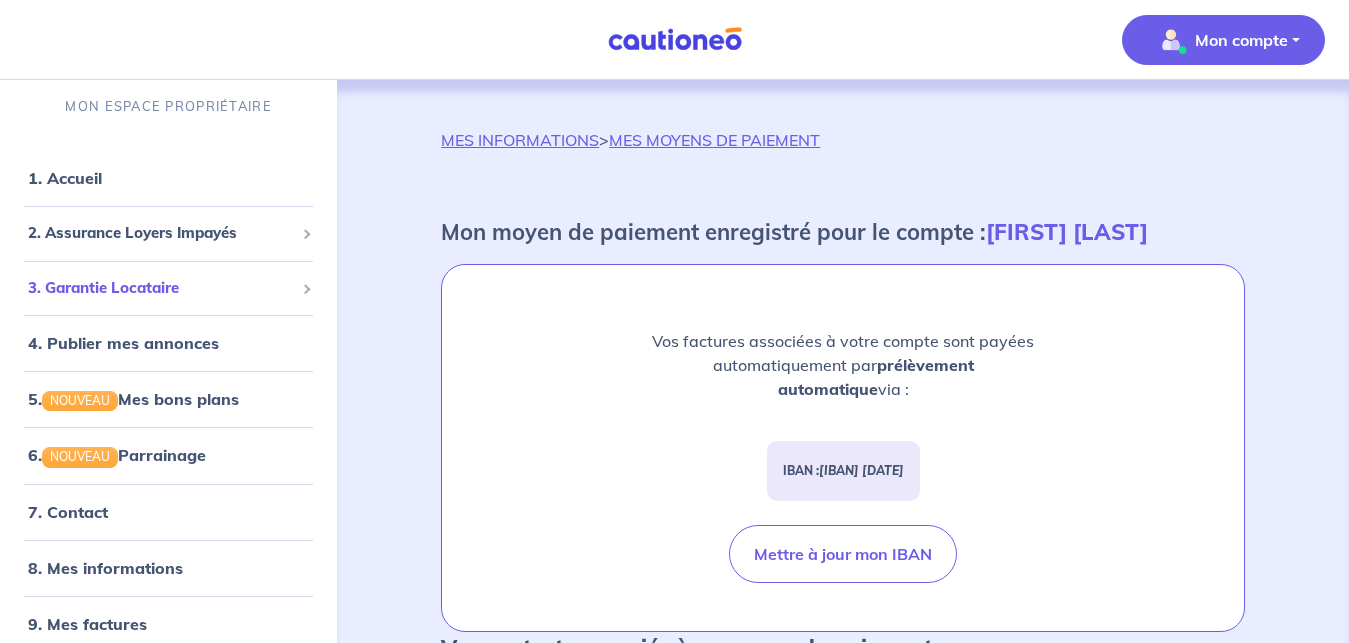 scroll, scrollTop: 9, scrollLeft: 0, axis: vertical 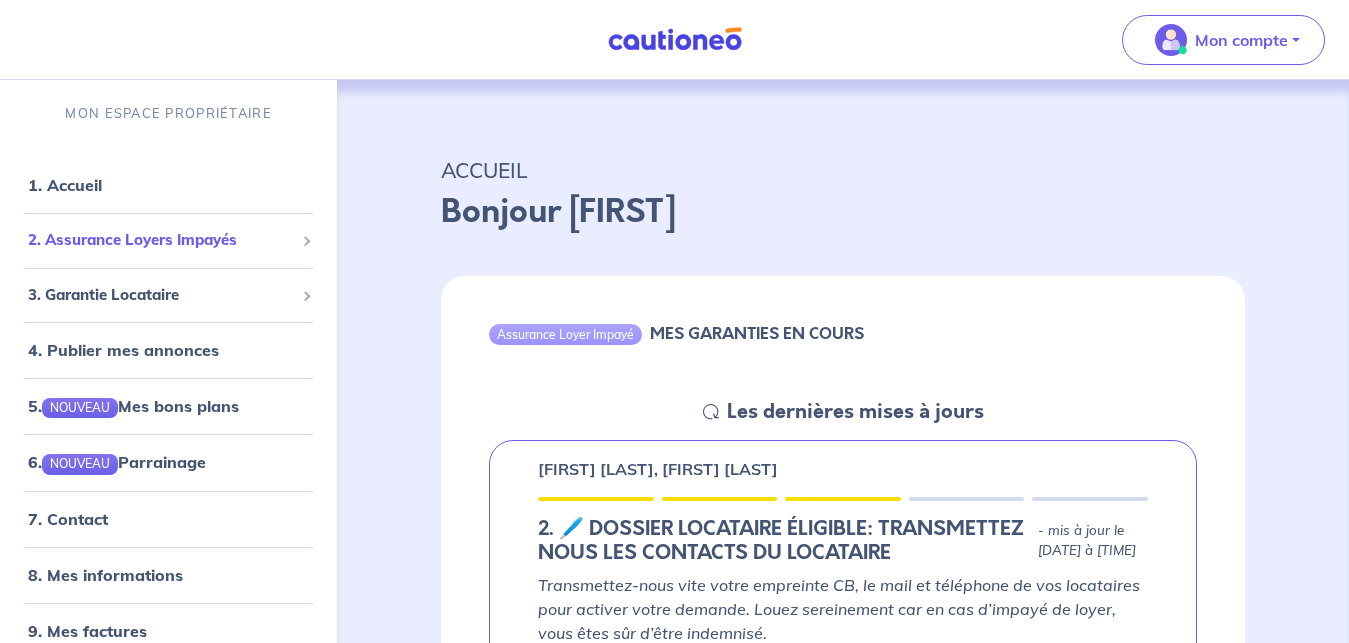 click on "2. Assurance Loyers Impayés" at bounding box center [161, 240] 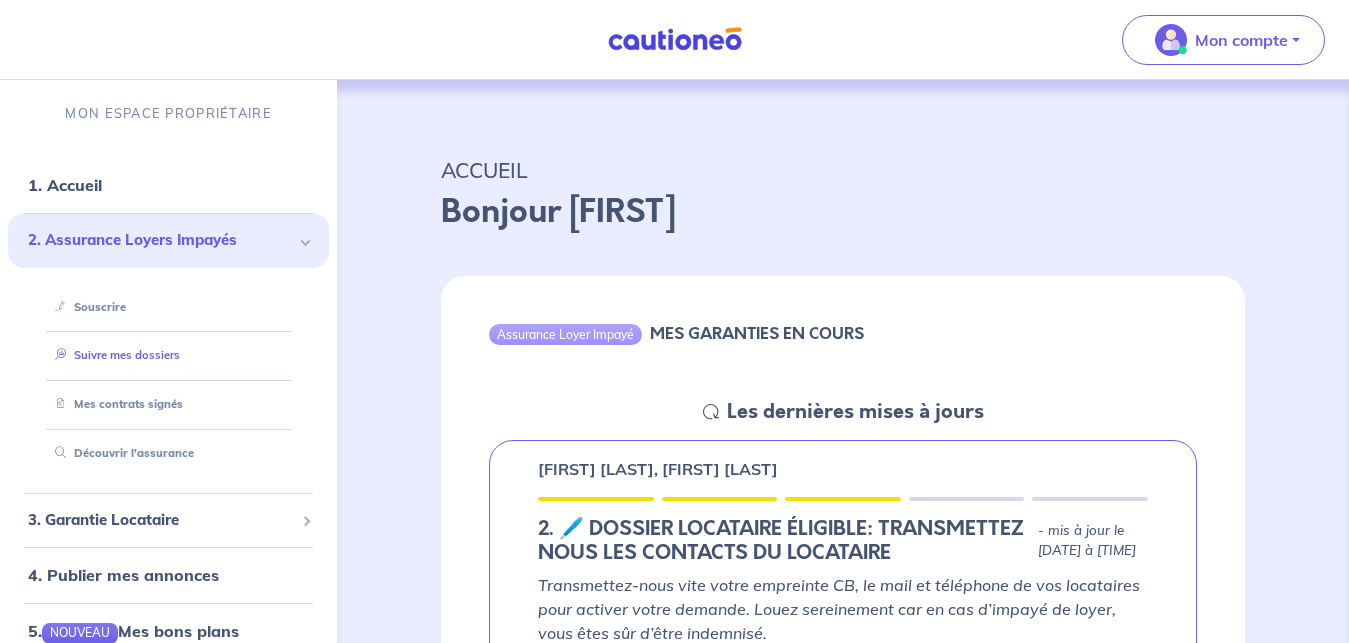 click on "Suivre mes dossiers" at bounding box center [113, 355] 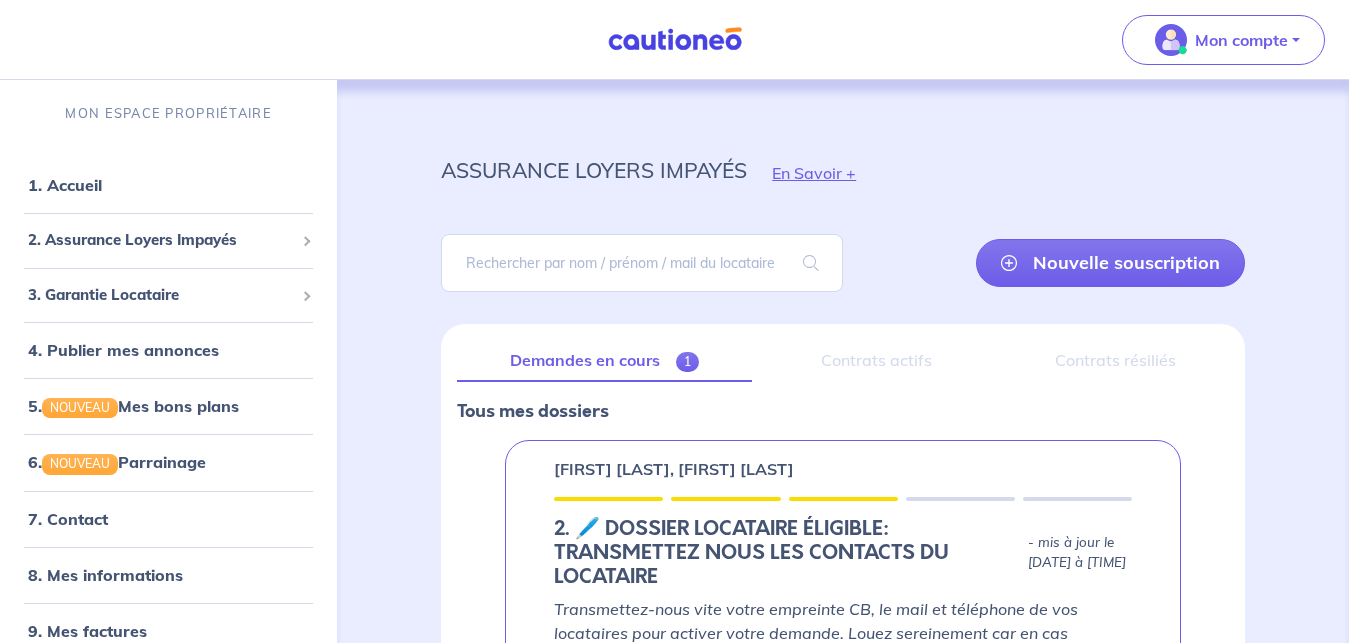 scroll, scrollTop: 306, scrollLeft: 0, axis: vertical 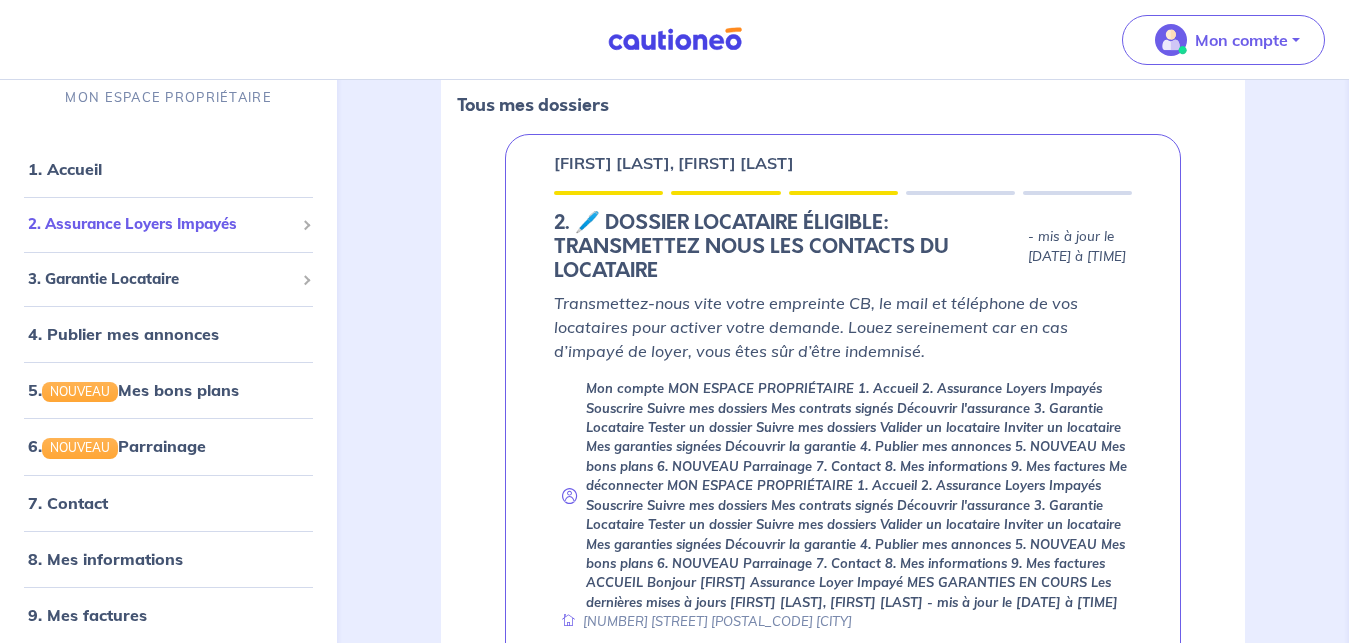 click on "2. Assurance Loyers Impayés" at bounding box center [161, 224] 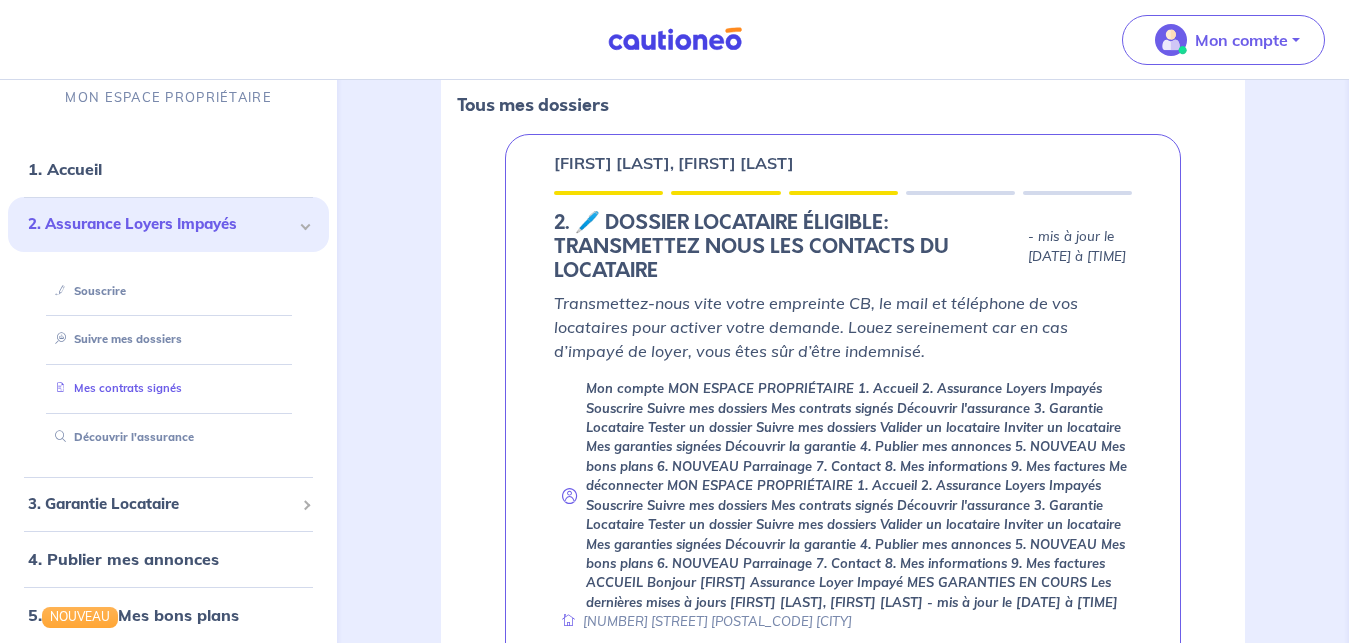 click on "Mes contrats signés" at bounding box center (114, 389) 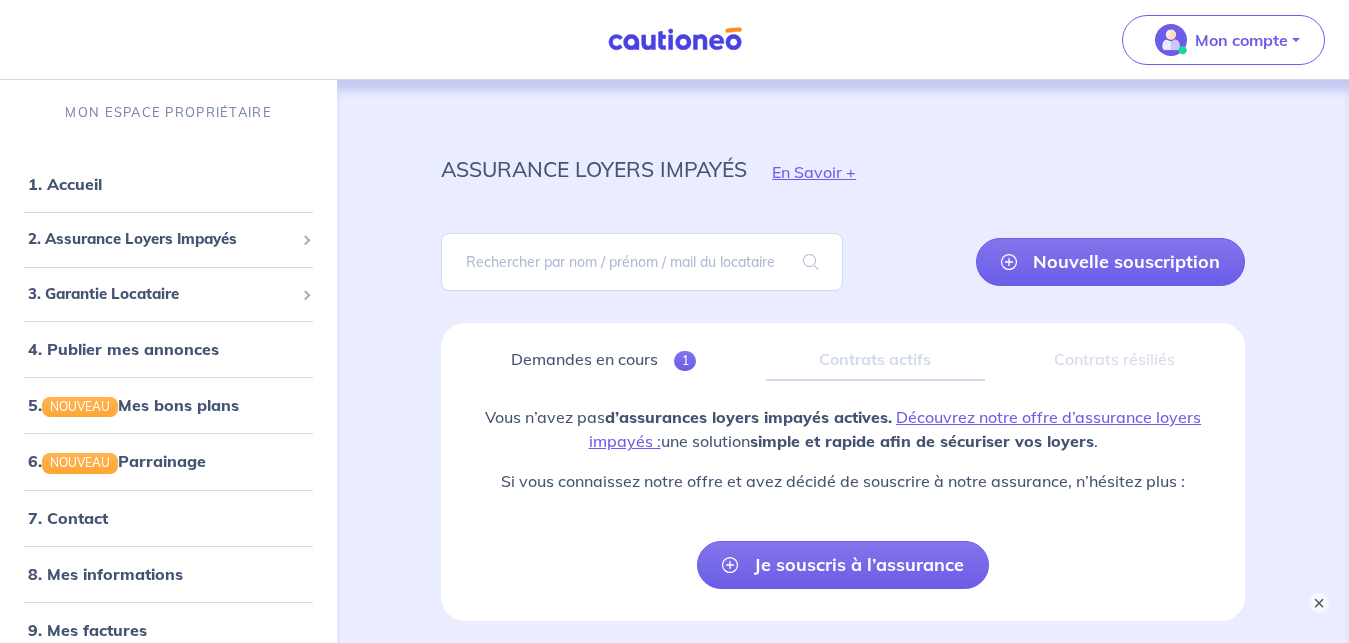 scroll, scrollTop: 0, scrollLeft: 0, axis: both 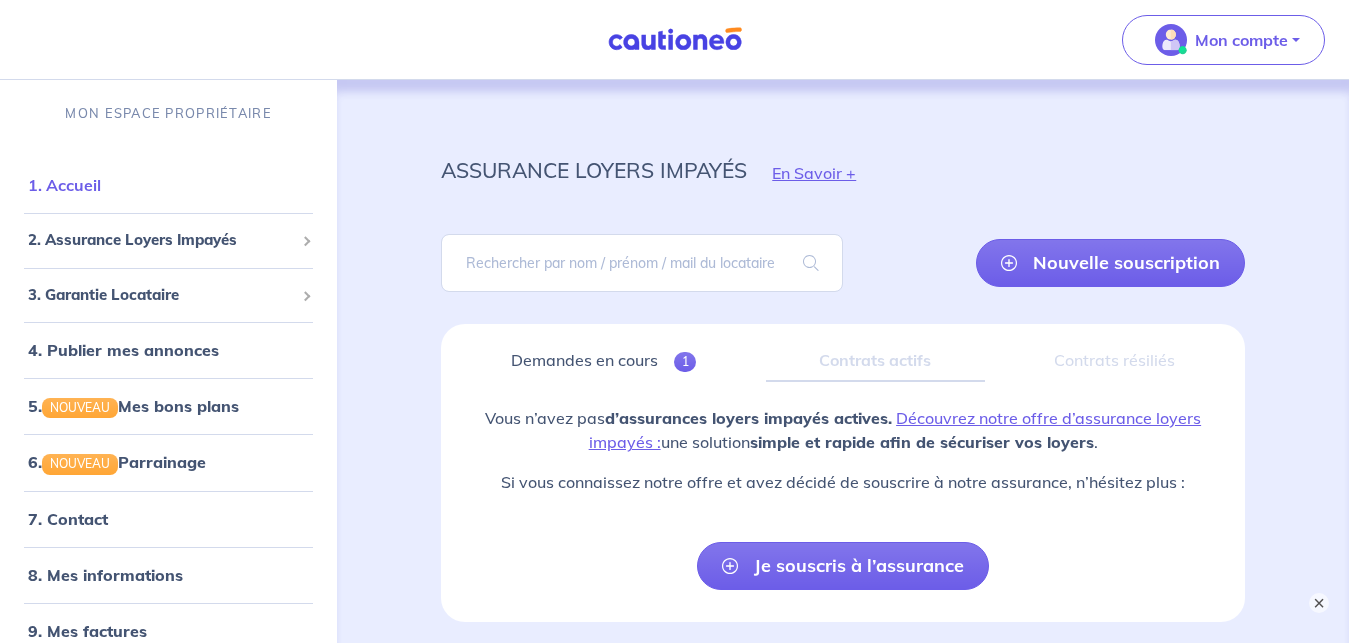 click on "1. Accueil" at bounding box center [64, 185] 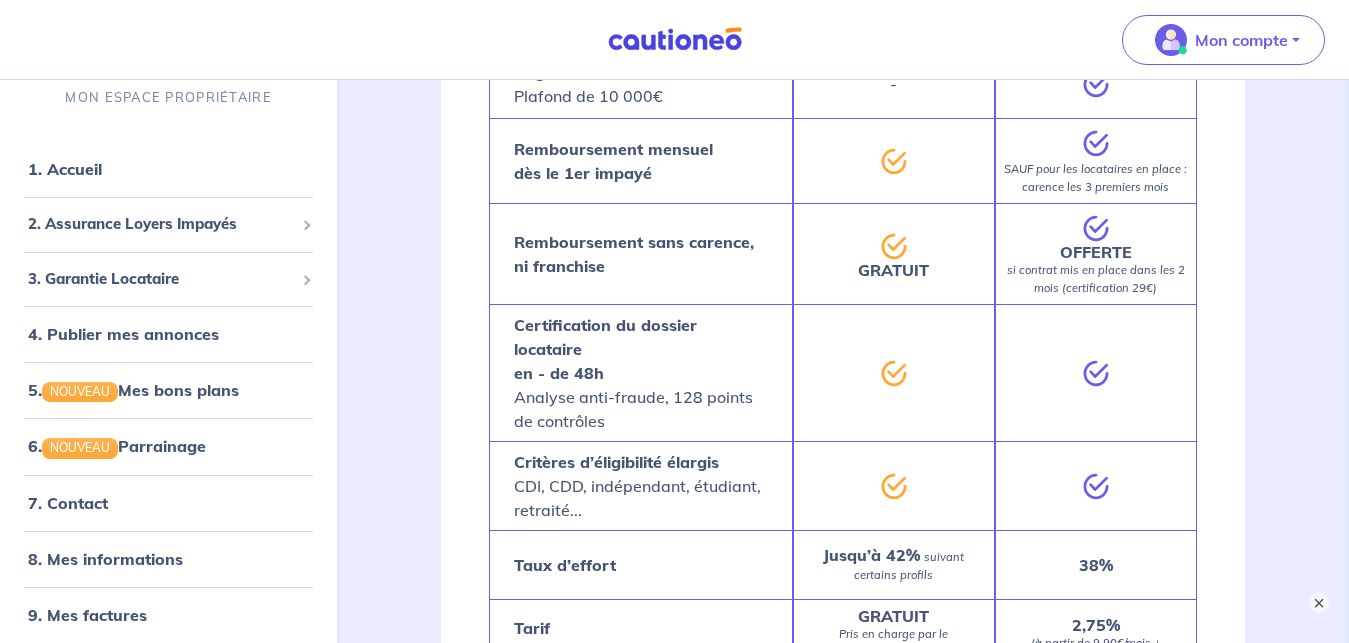 scroll, scrollTop: 2040, scrollLeft: 0, axis: vertical 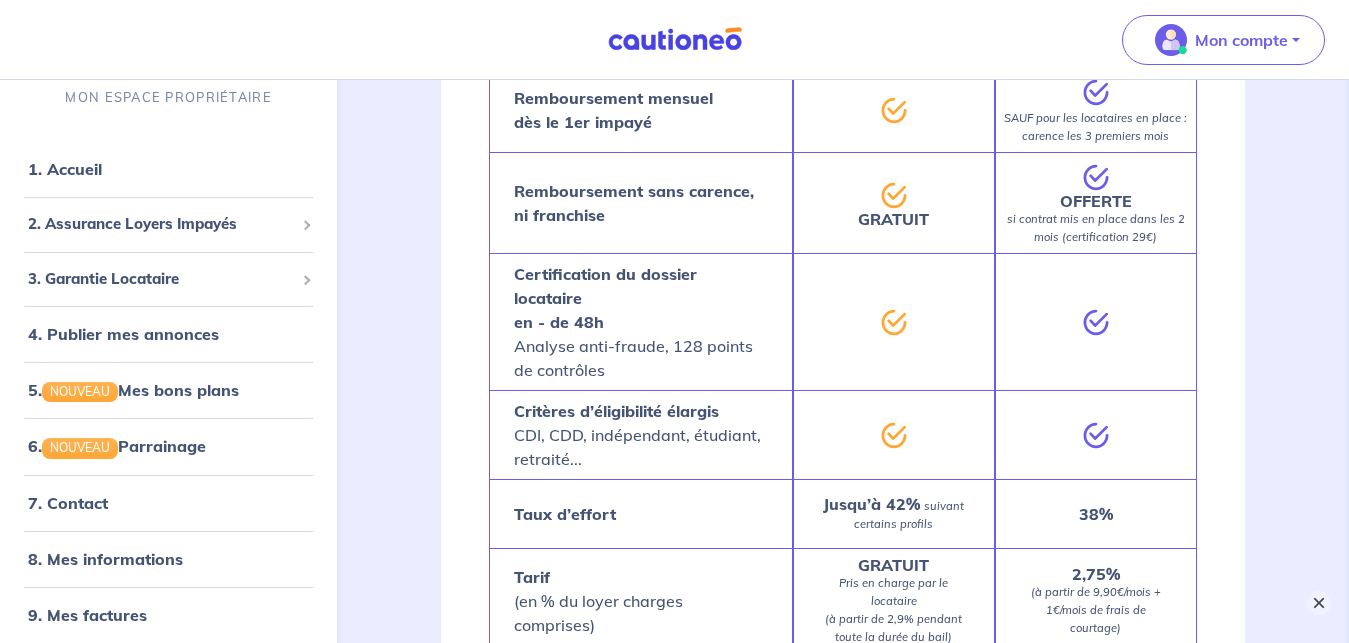 click on "×" at bounding box center (1319, 603) 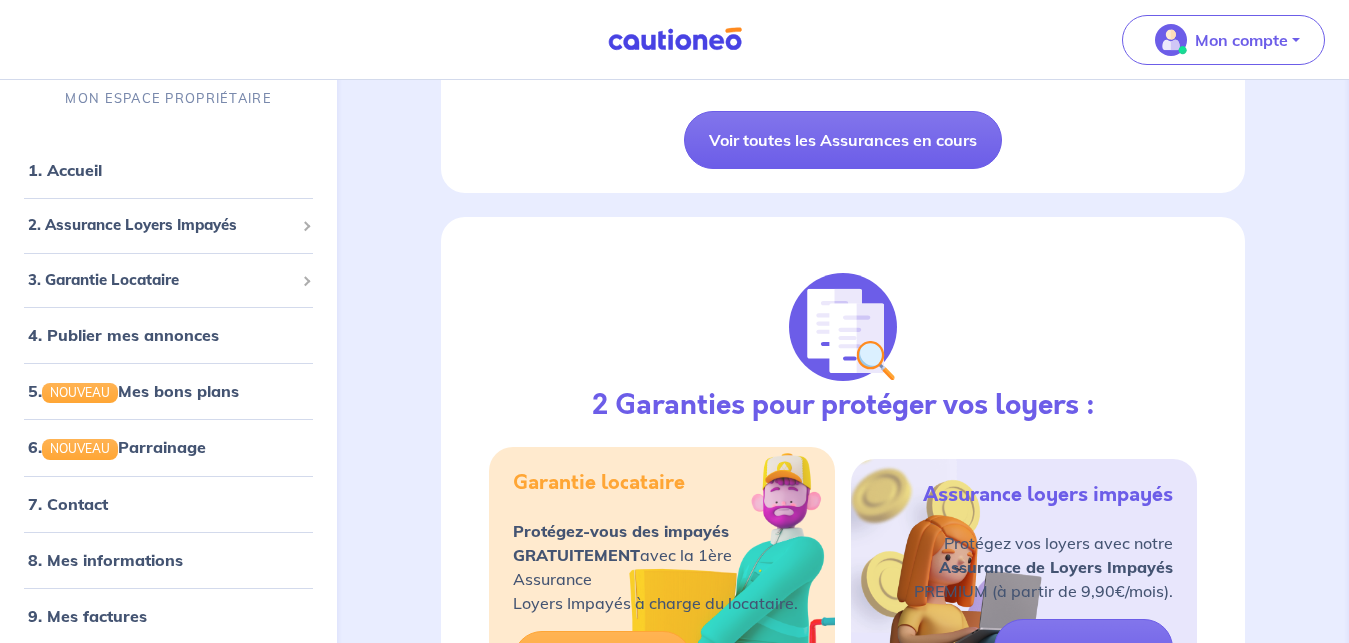 scroll, scrollTop: 1011, scrollLeft: 0, axis: vertical 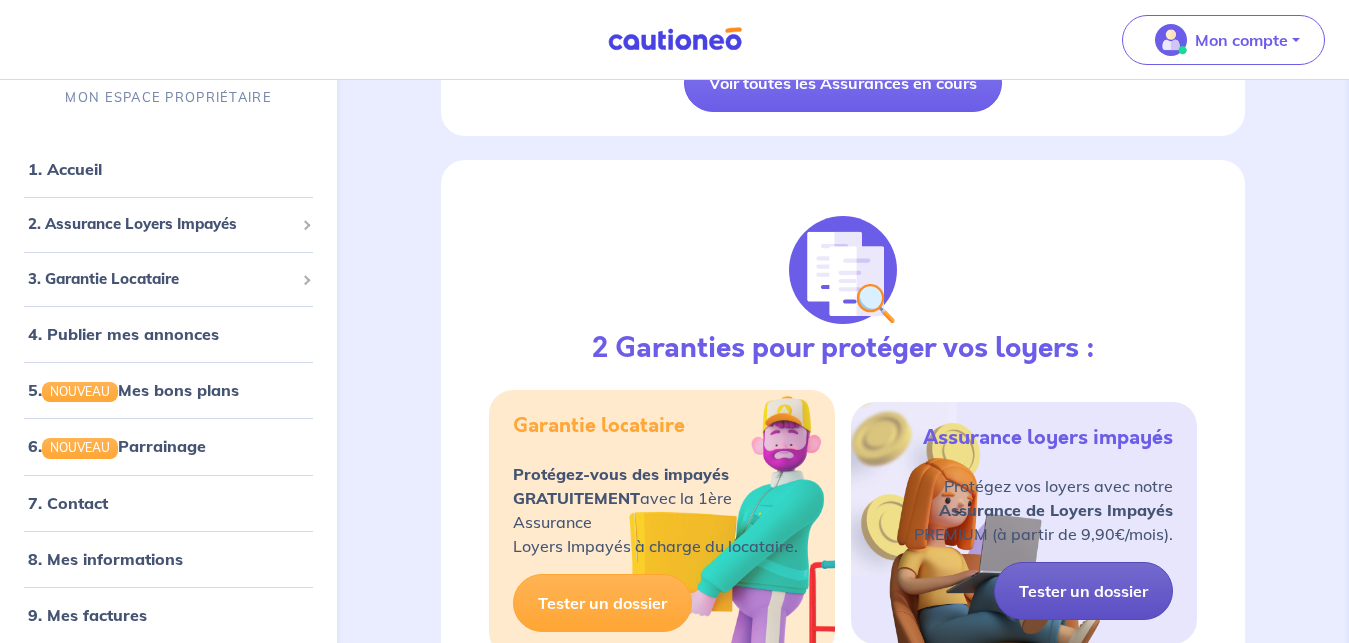 click on "Tester un dossier" at bounding box center [1083, 591] 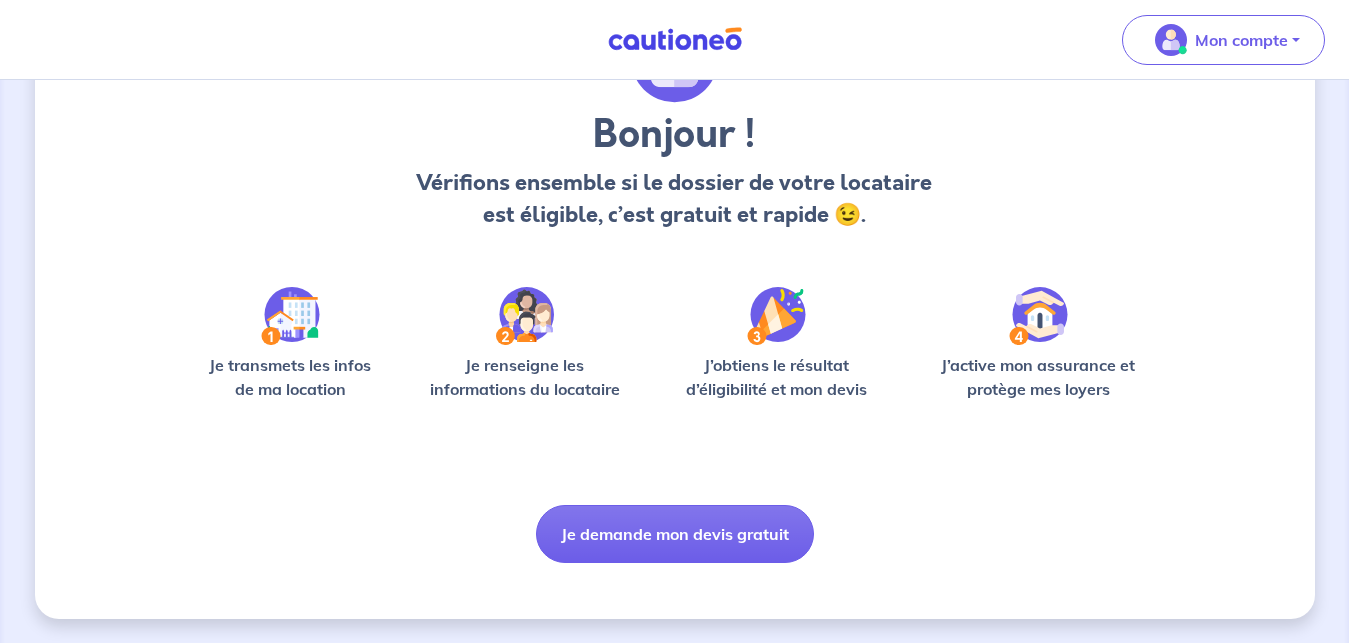 scroll, scrollTop: 0, scrollLeft: 0, axis: both 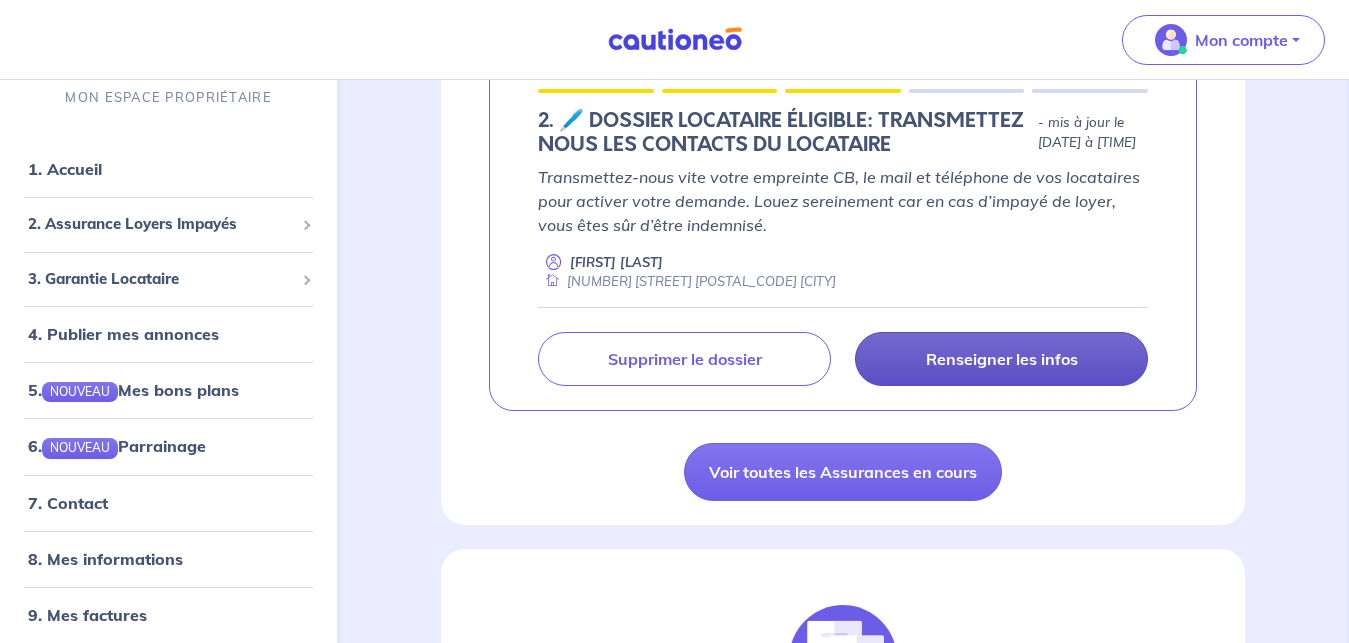 click on "Renseigner les infos" at bounding box center (1002, 359) 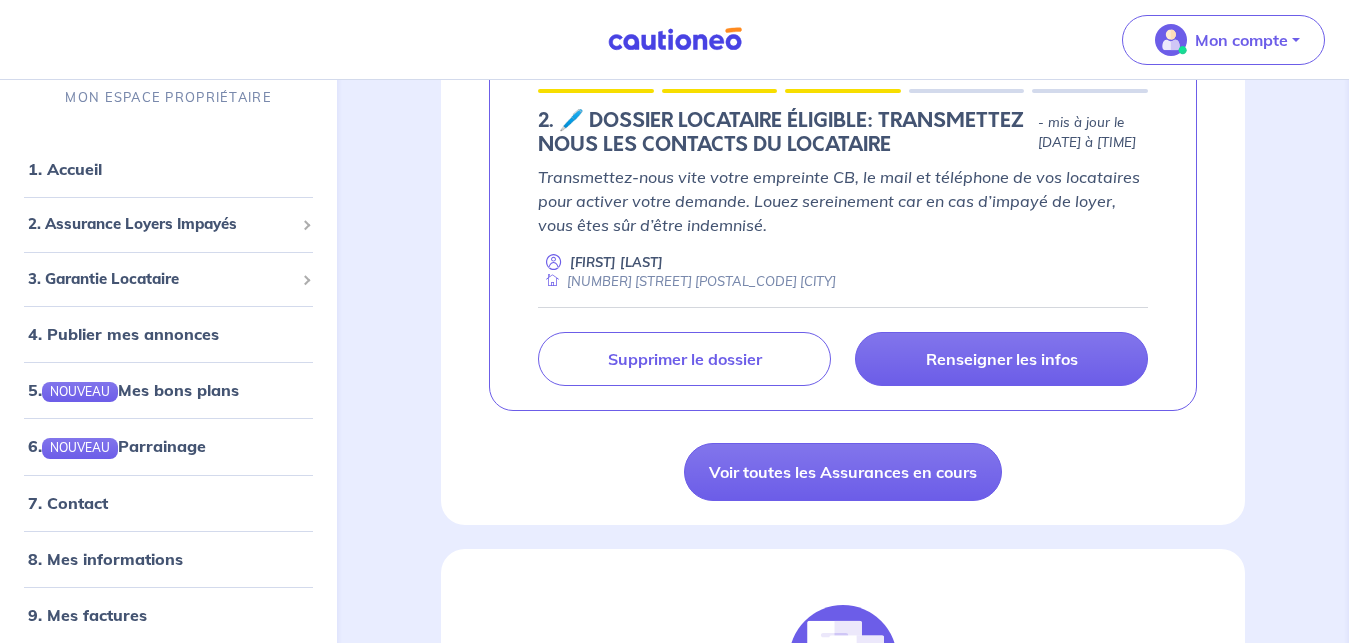 select on "FR" 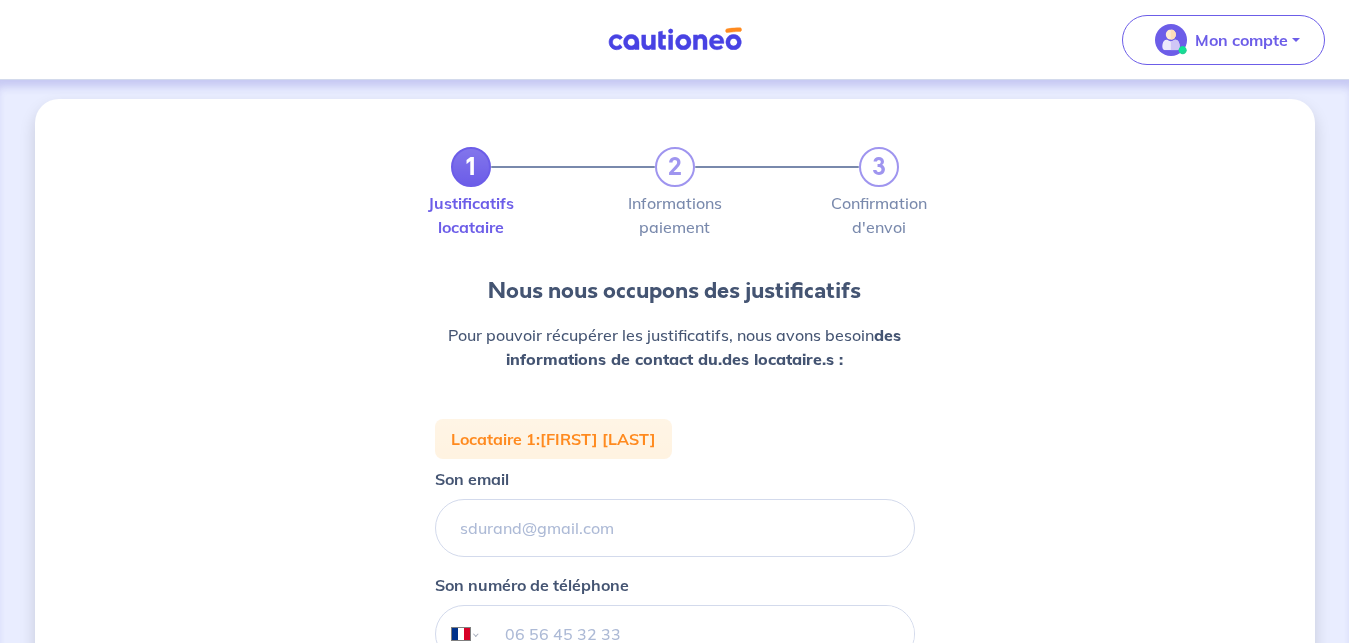 scroll, scrollTop: 0, scrollLeft: 0, axis: both 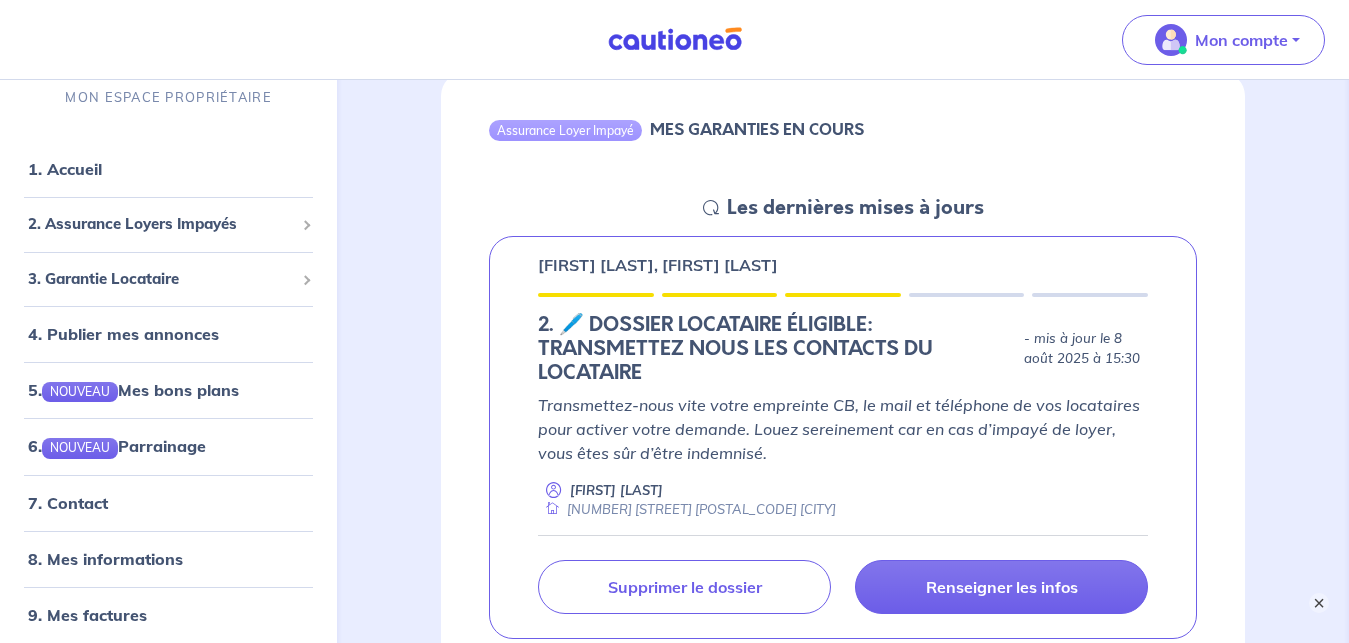 drag, startPoint x: 1321, startPoint y: 601, endPoint x: 1031, endPoint y: 443, distance: 330.24838 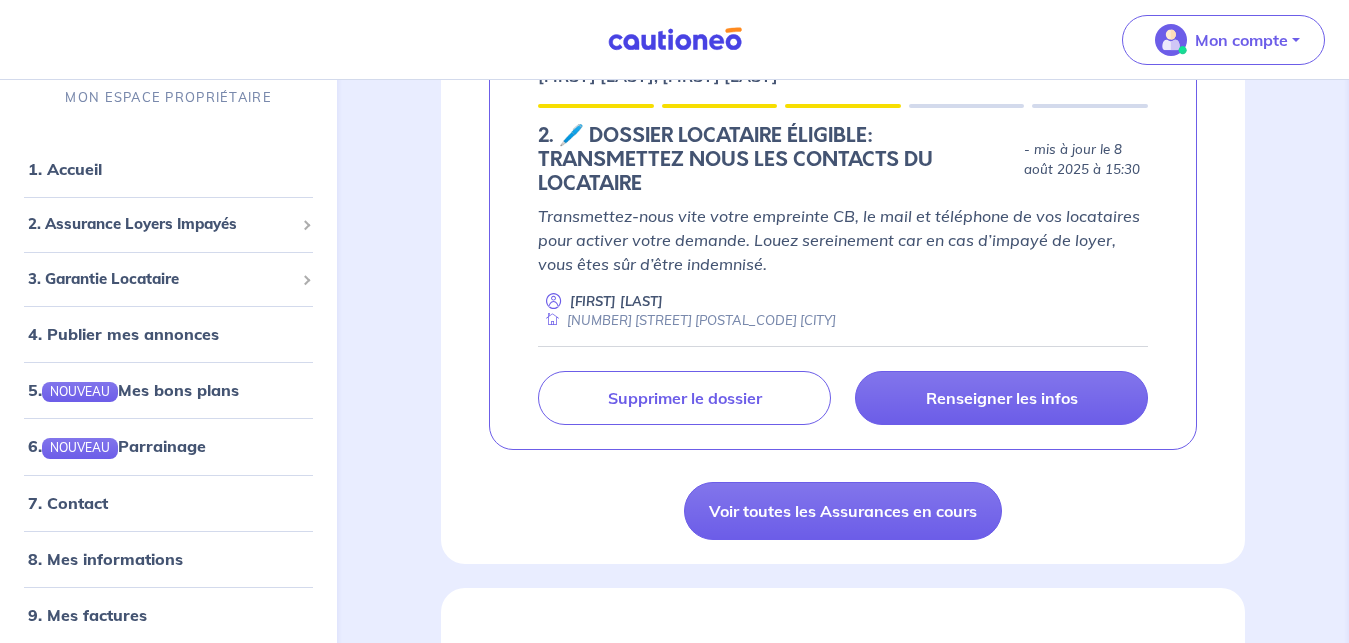 scroll, scrollTop: 510, scrollLeft: 0, axis: vertical 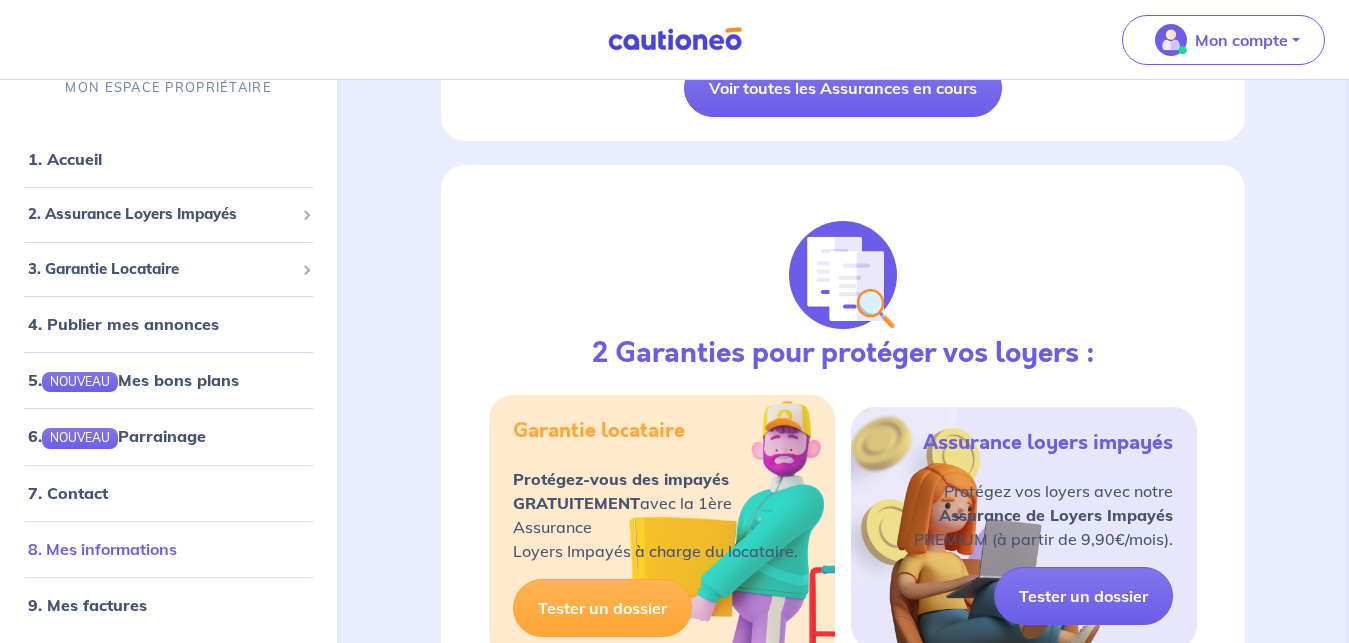 click on "8. Mes informations" at bounding box center (102, 549) 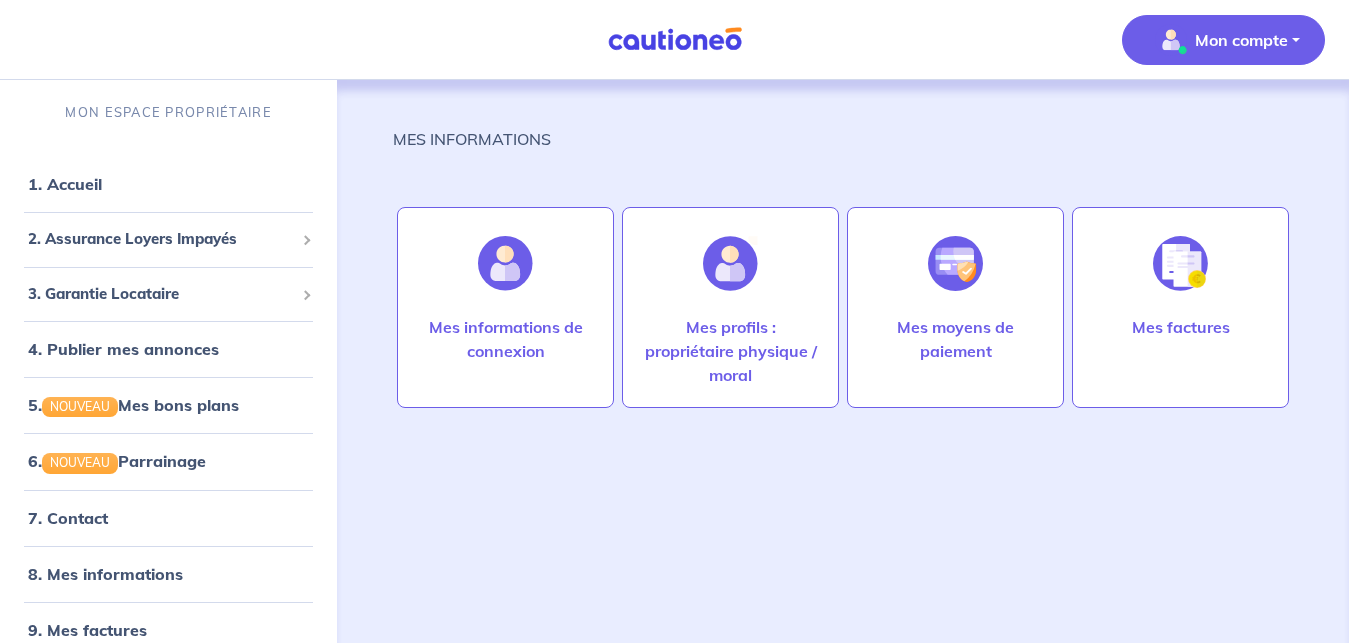 scroll, scrollTop: 0, scrollLeft: 0, axis: both 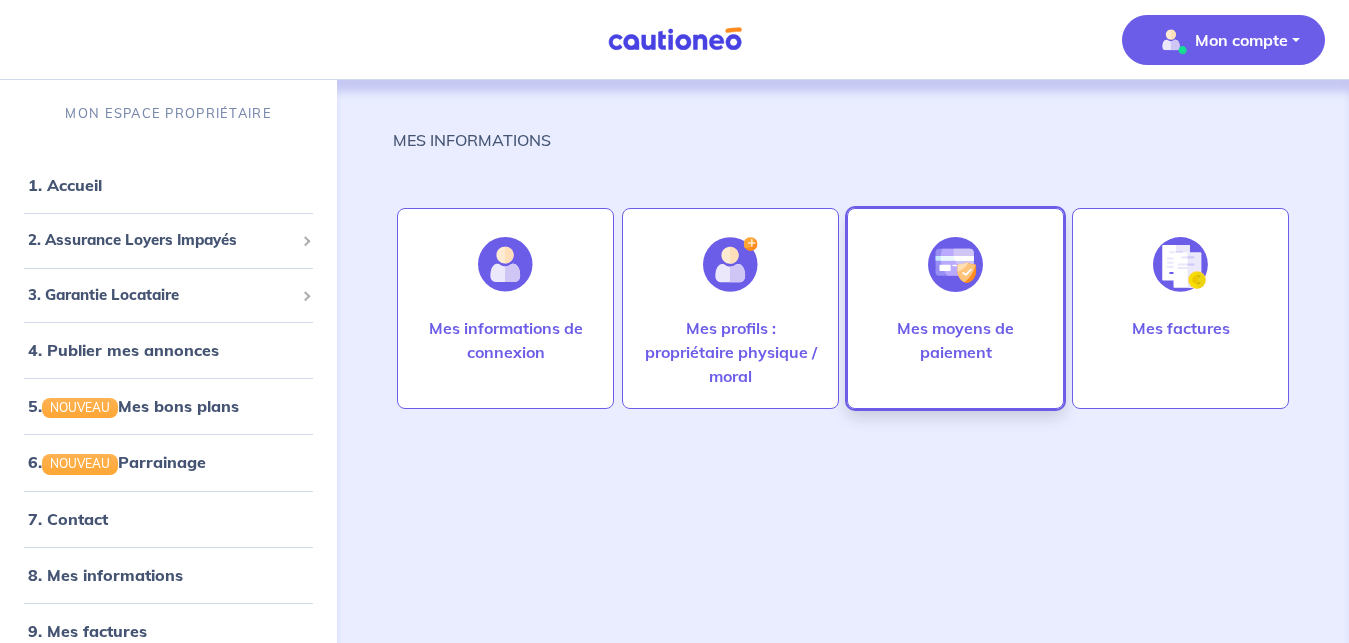 click at bounding box center (955, 264) 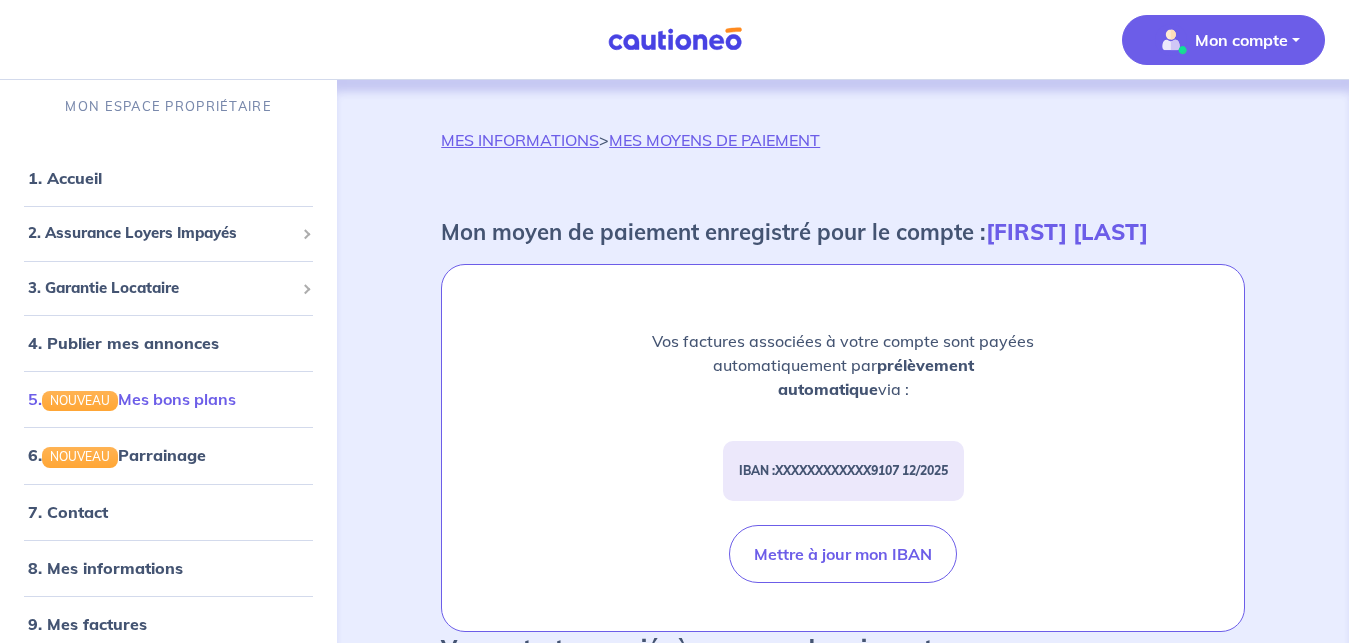 scroll, scrollTop: 9, scrollLeft: 0, axis: vertical 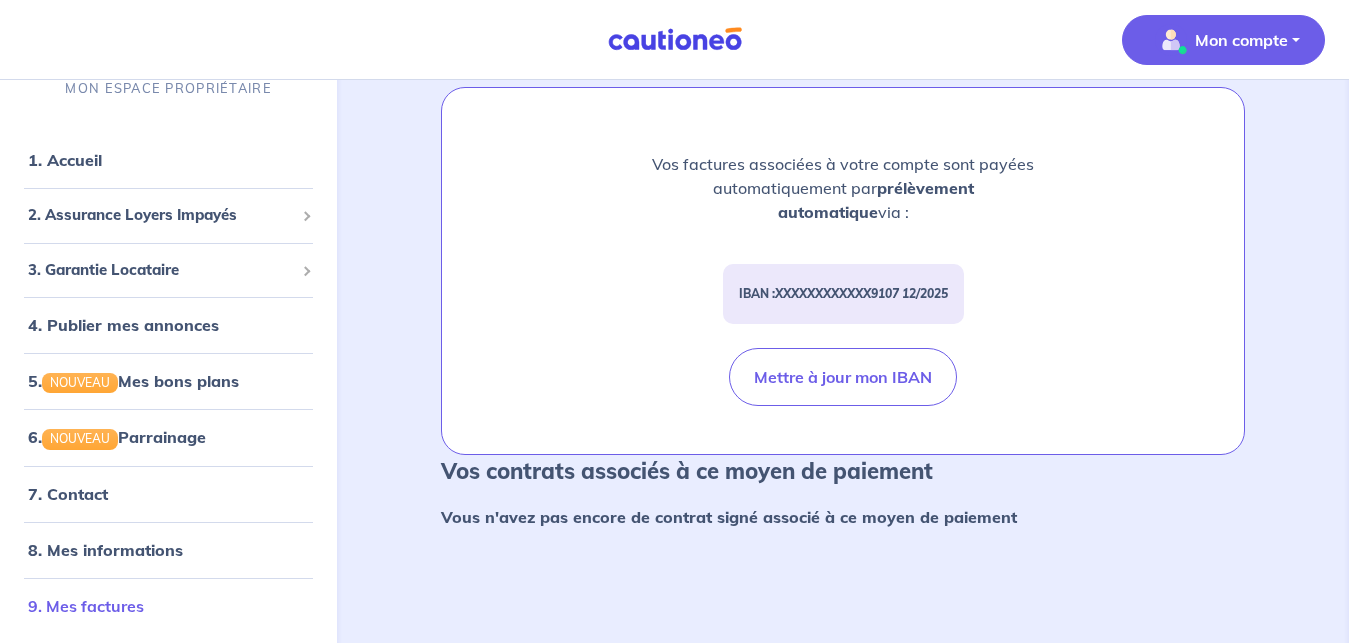 click on "9. Mes factures" at bounding box center [86, 606] 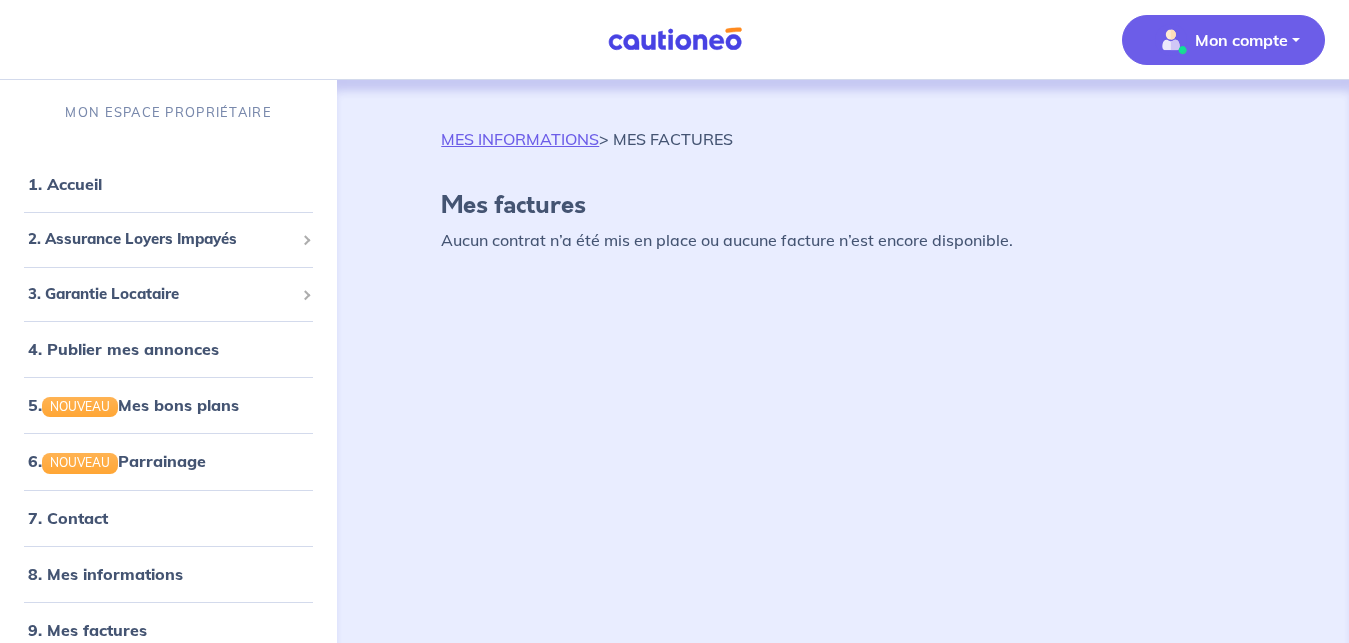 scroll, scrollTop: 0, scrollLeft: 0, axis: both 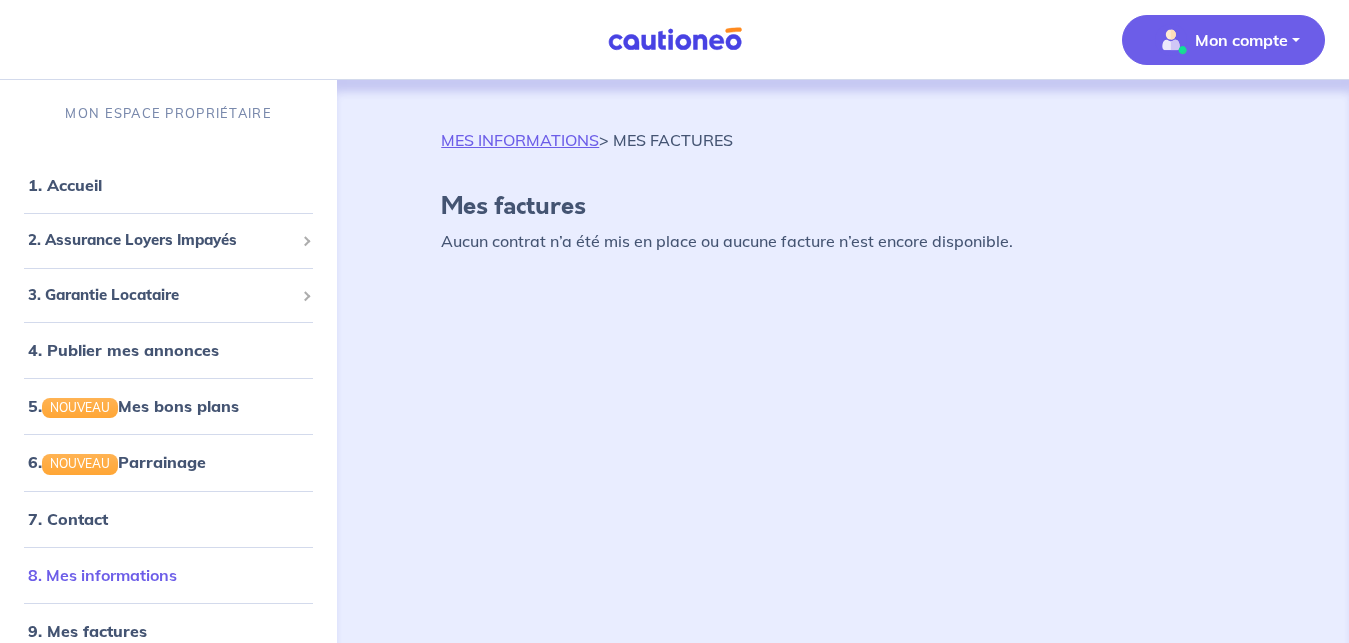click on "8. Mes informations" at bounding box center (102, 575) 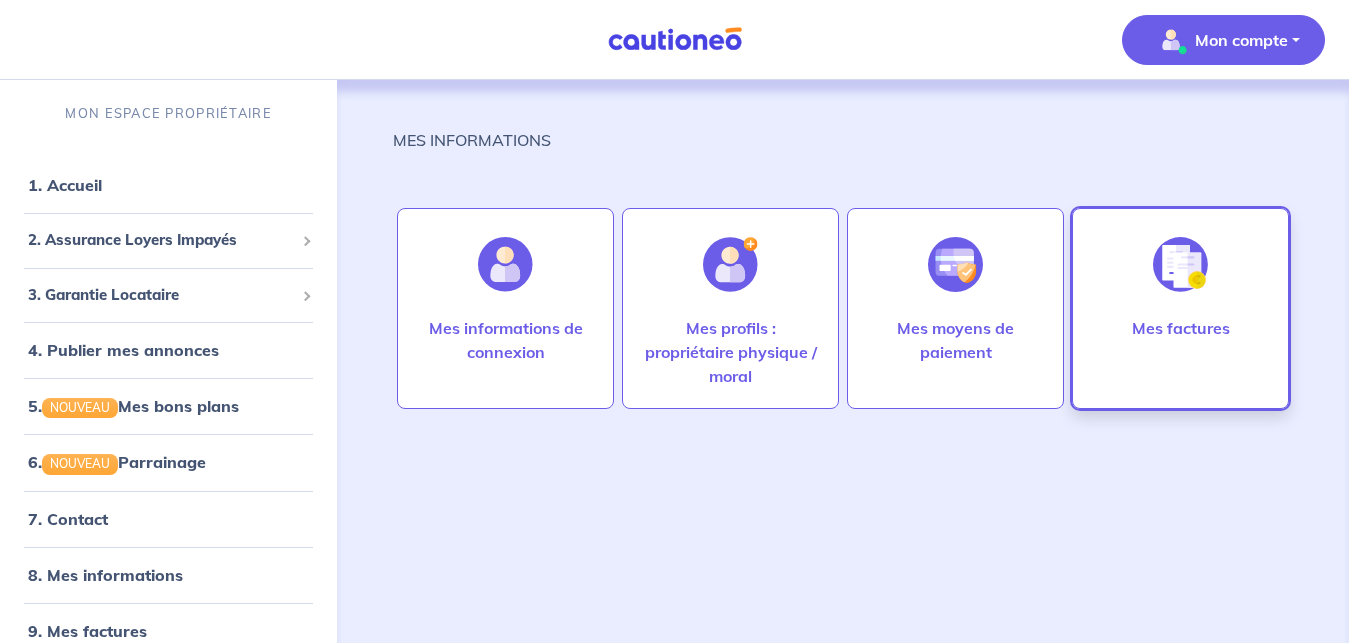 click at bounding box center [1180, 264] 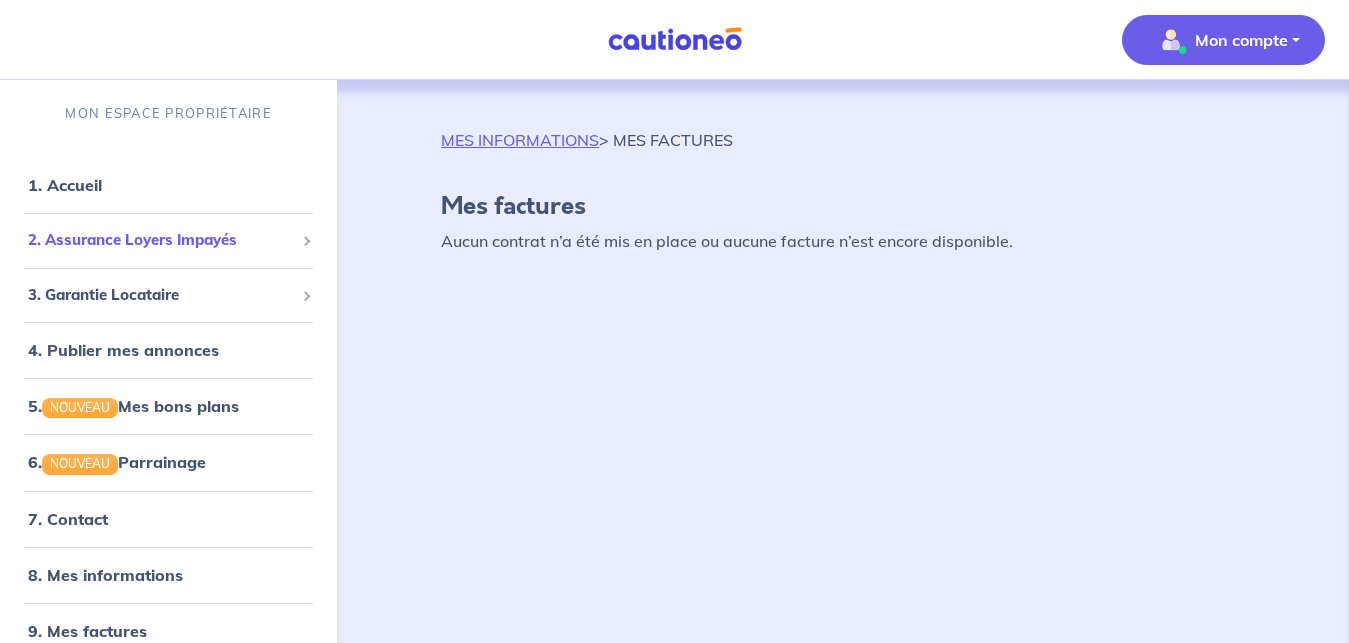 click on "2. Assurance Loyers Impayés" at bounding box center (161, 240) 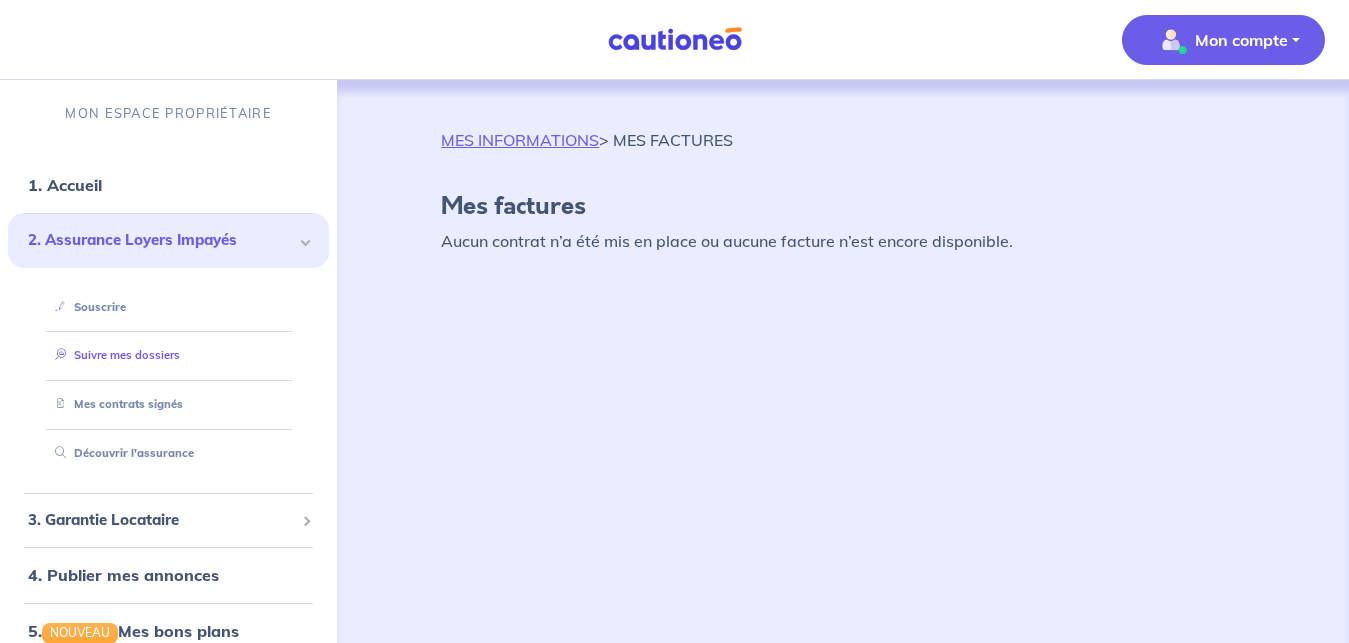 click on "Suivre mes dossiers" at bounding box center (113, 355) 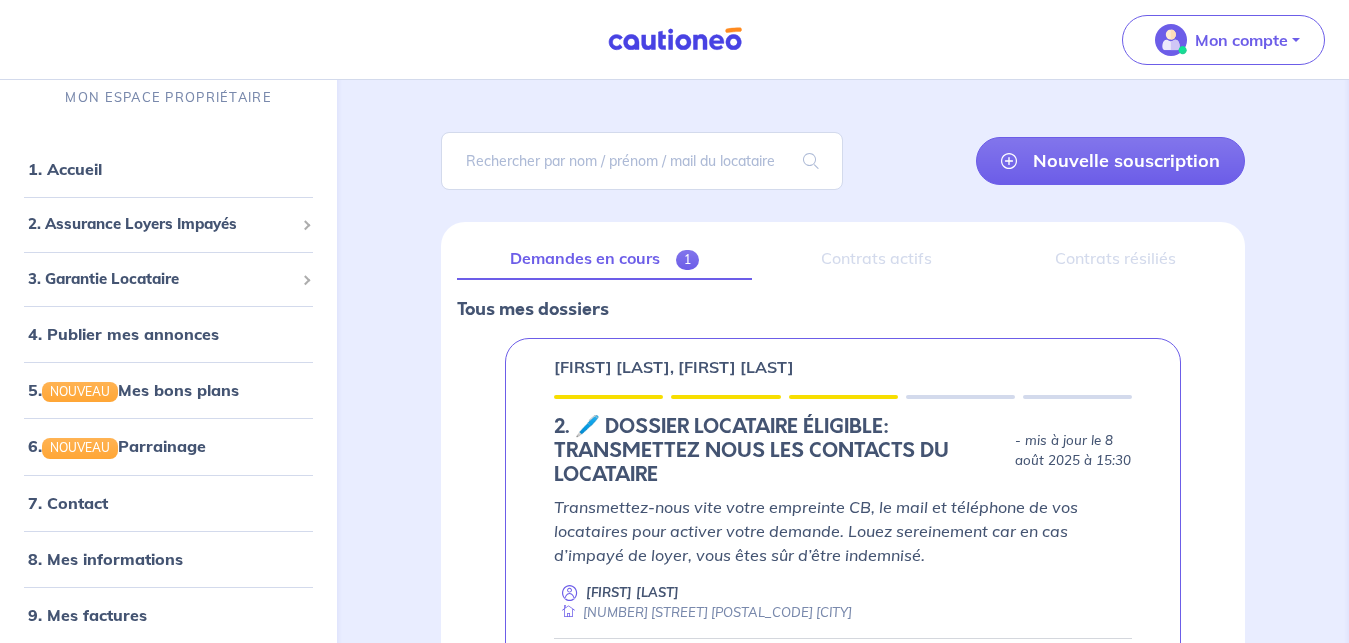 scroll, scrollTop: 0, scrollLeft: 0, axis: both 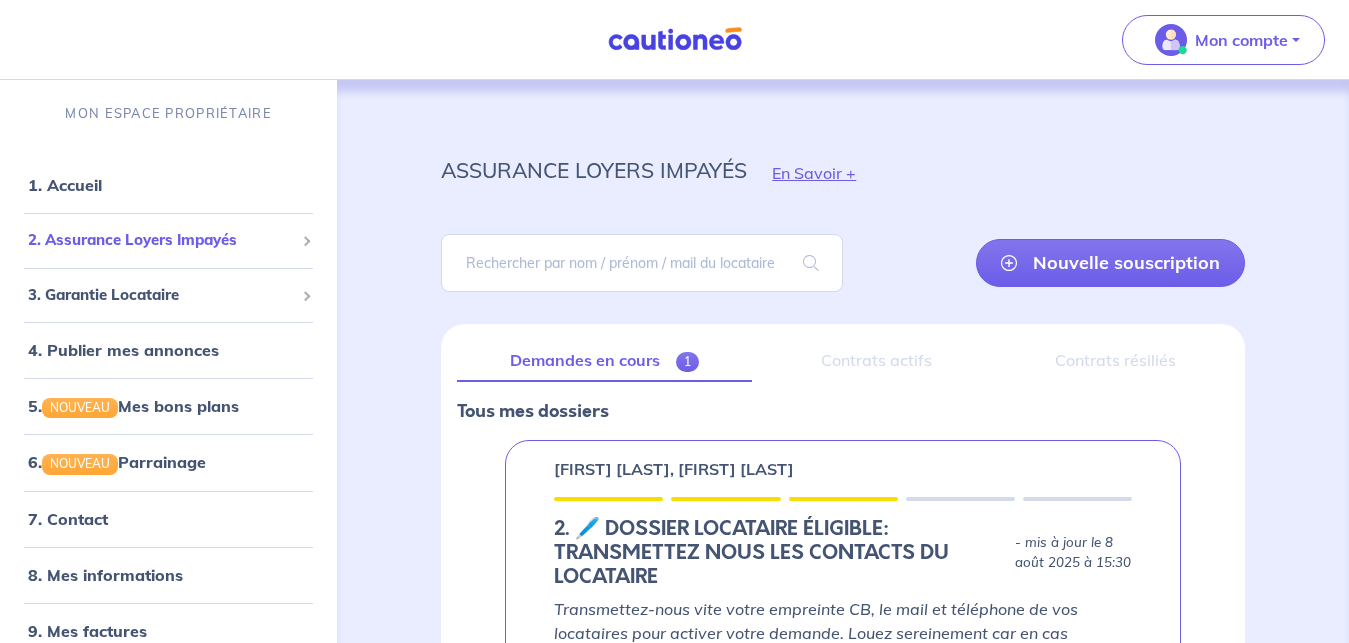 click on "2. Assurance Loyers Impayés" at bounding box center [161, 240] 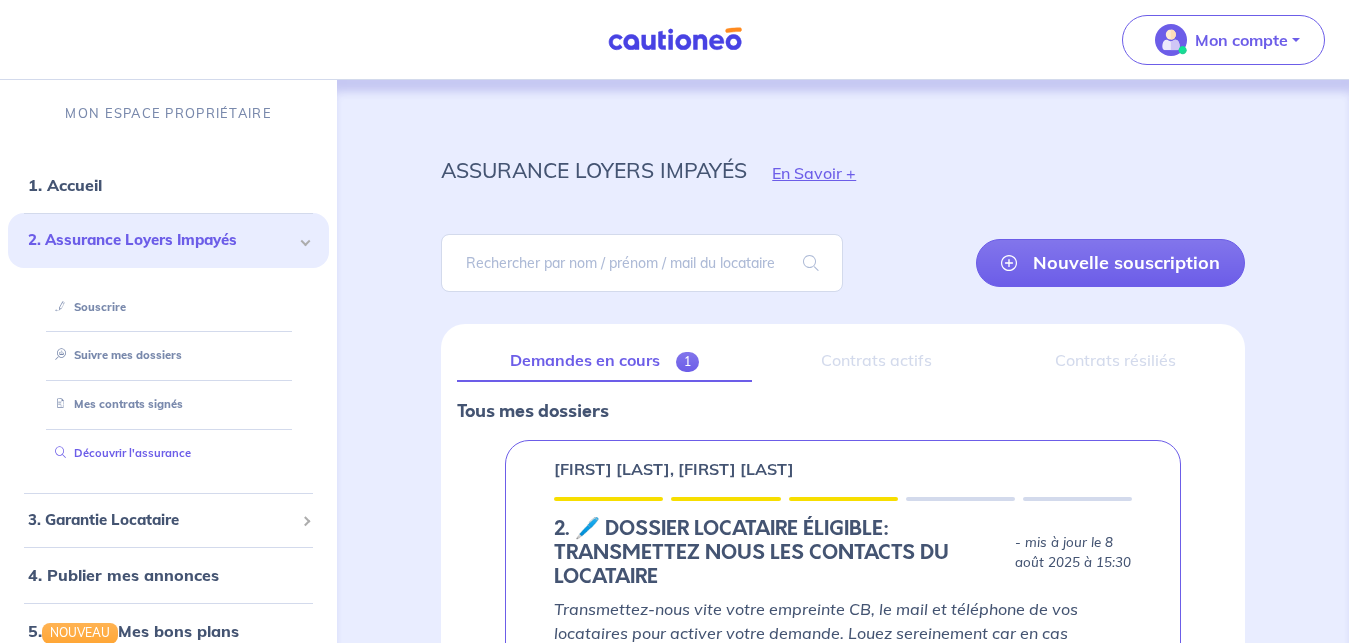click on "Découvrir l'assurance" at bounding box center [119, 453] 